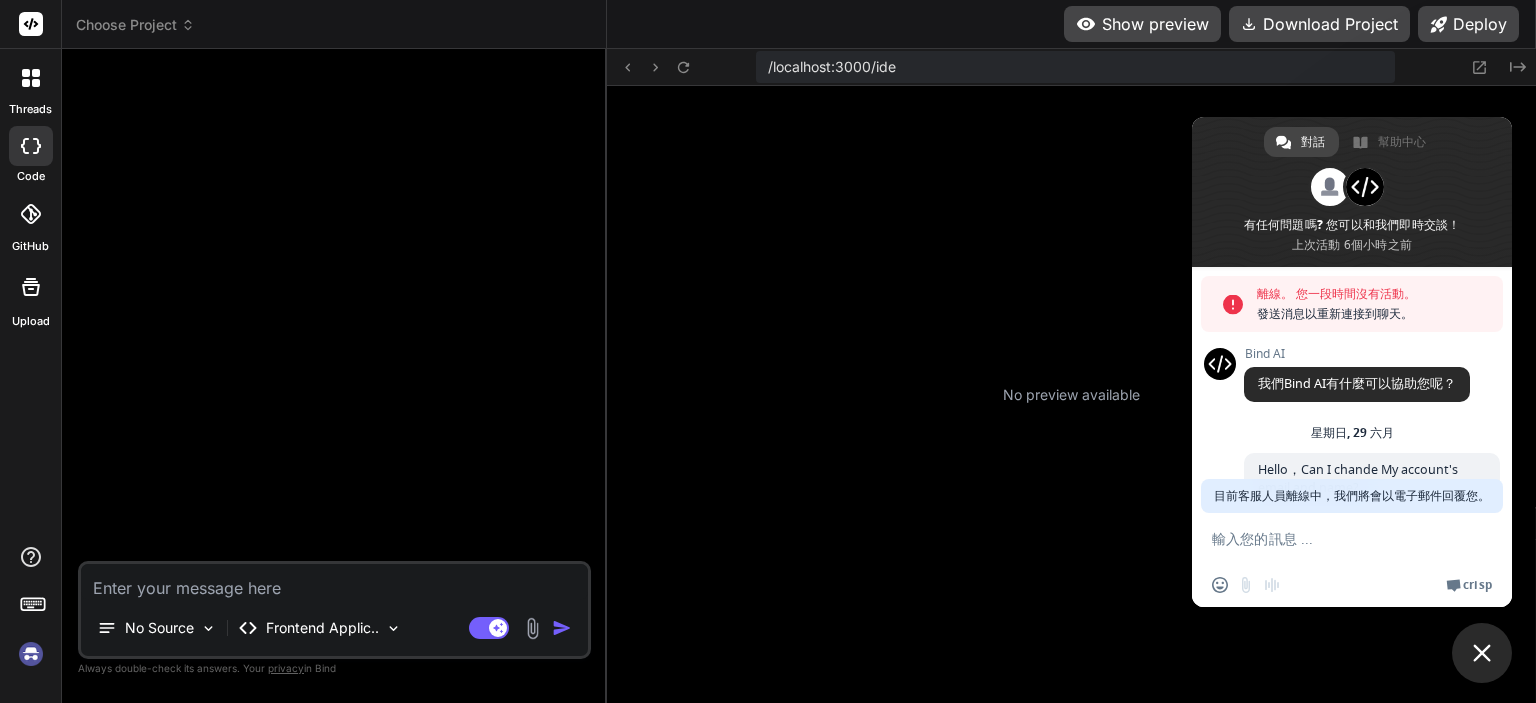 scroll, scrollTop: 0, scrollLeft: 0, axis: both 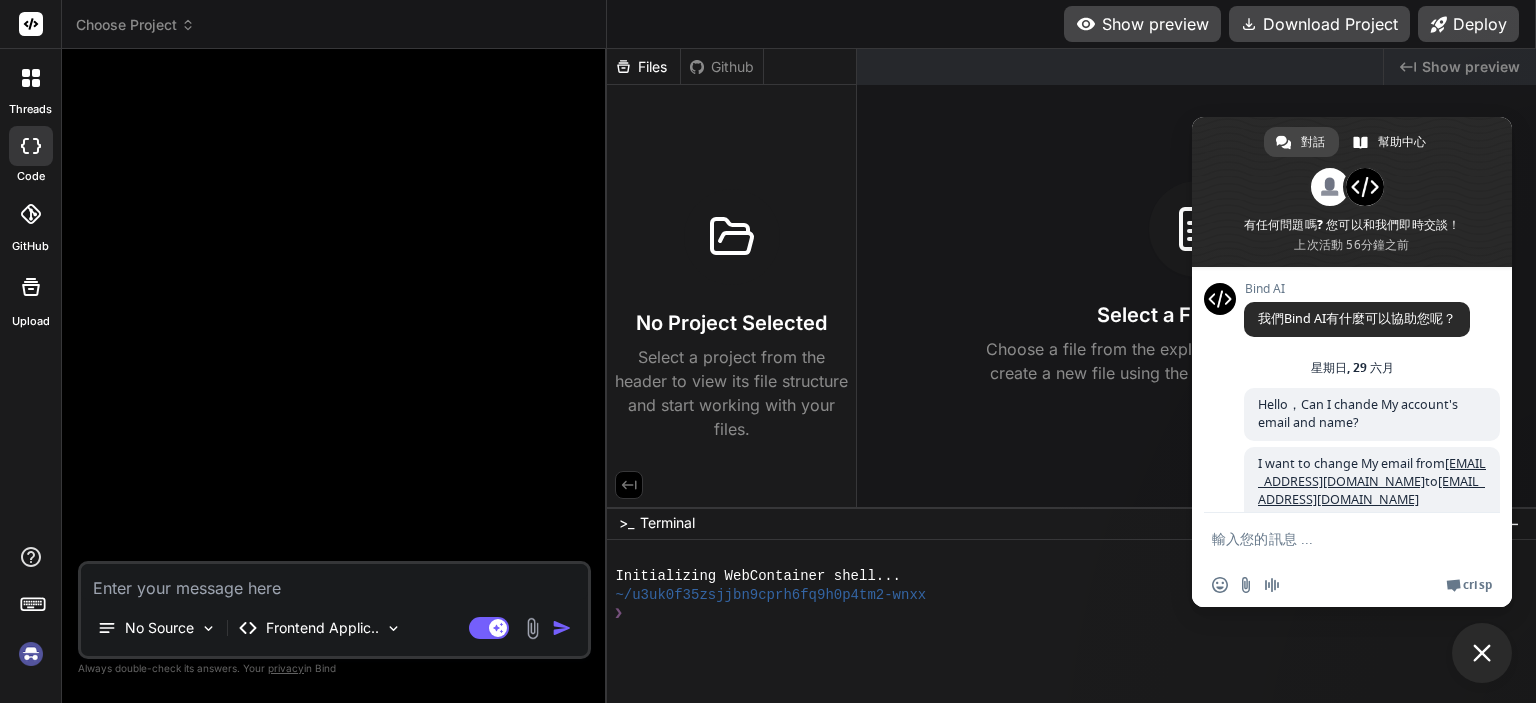 type on "x" 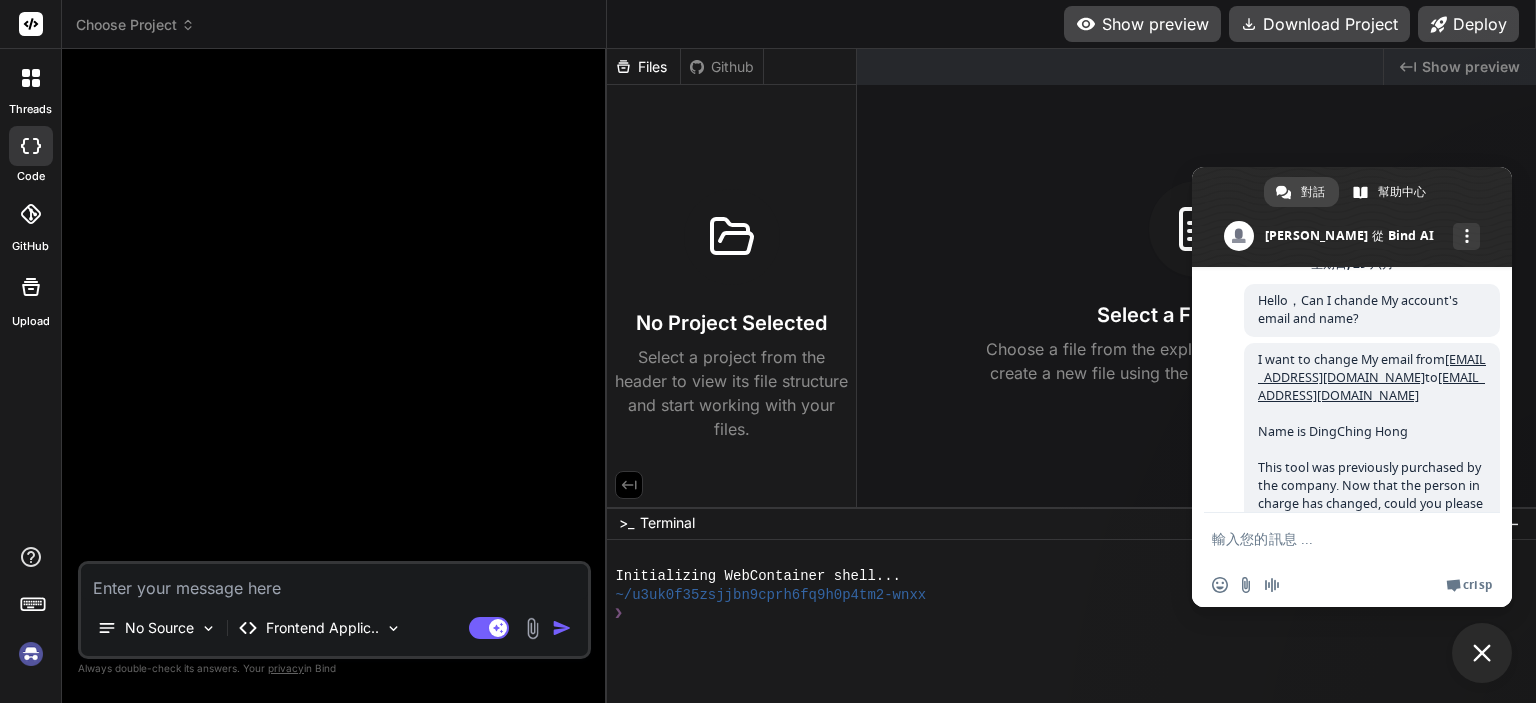 scroll, scrollTop: 344, scrollLeft: 0, axis: vertical 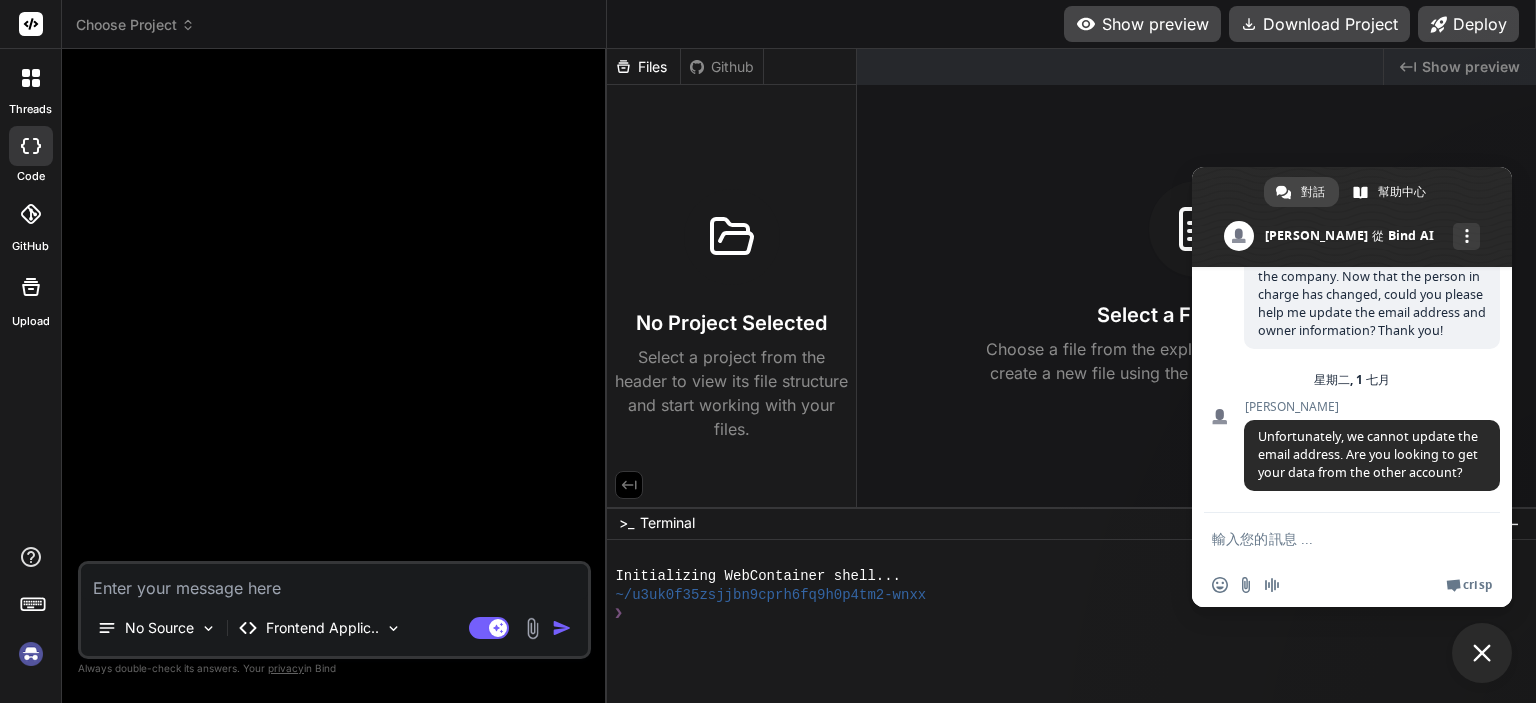 click at bounding box center [336, 313] 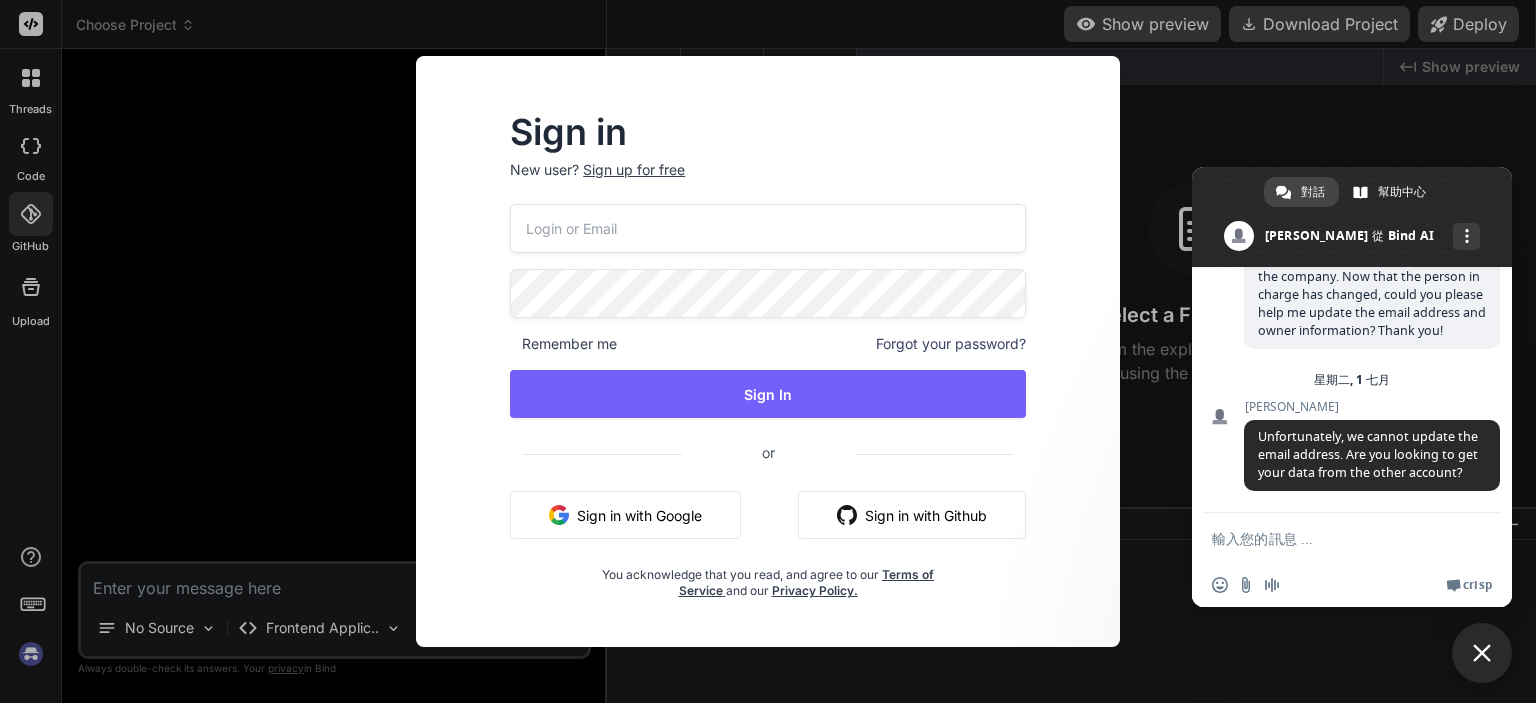 type on "[EMAIL_ADDRESS][DOMAIN_NAME]" 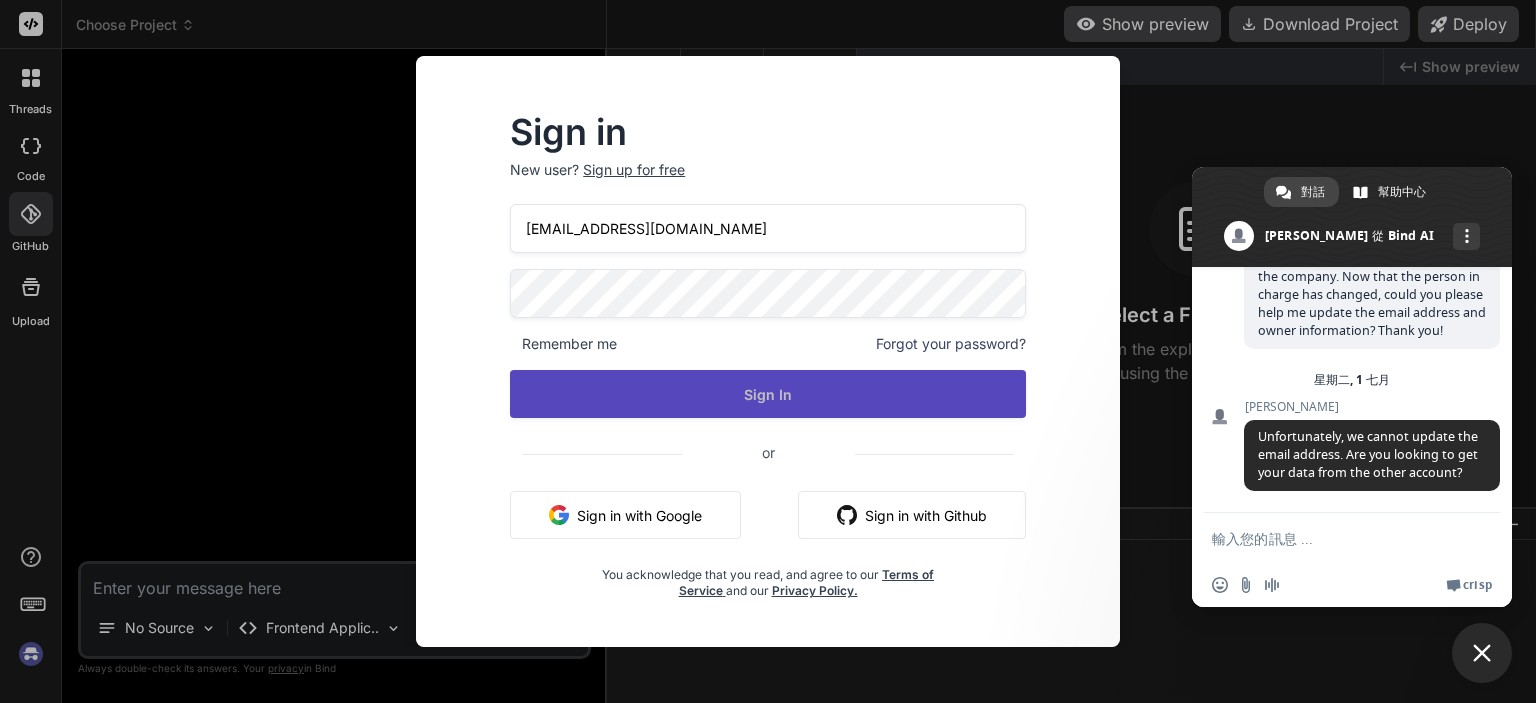 click on "Sign In" at bounding box center [768, 394] 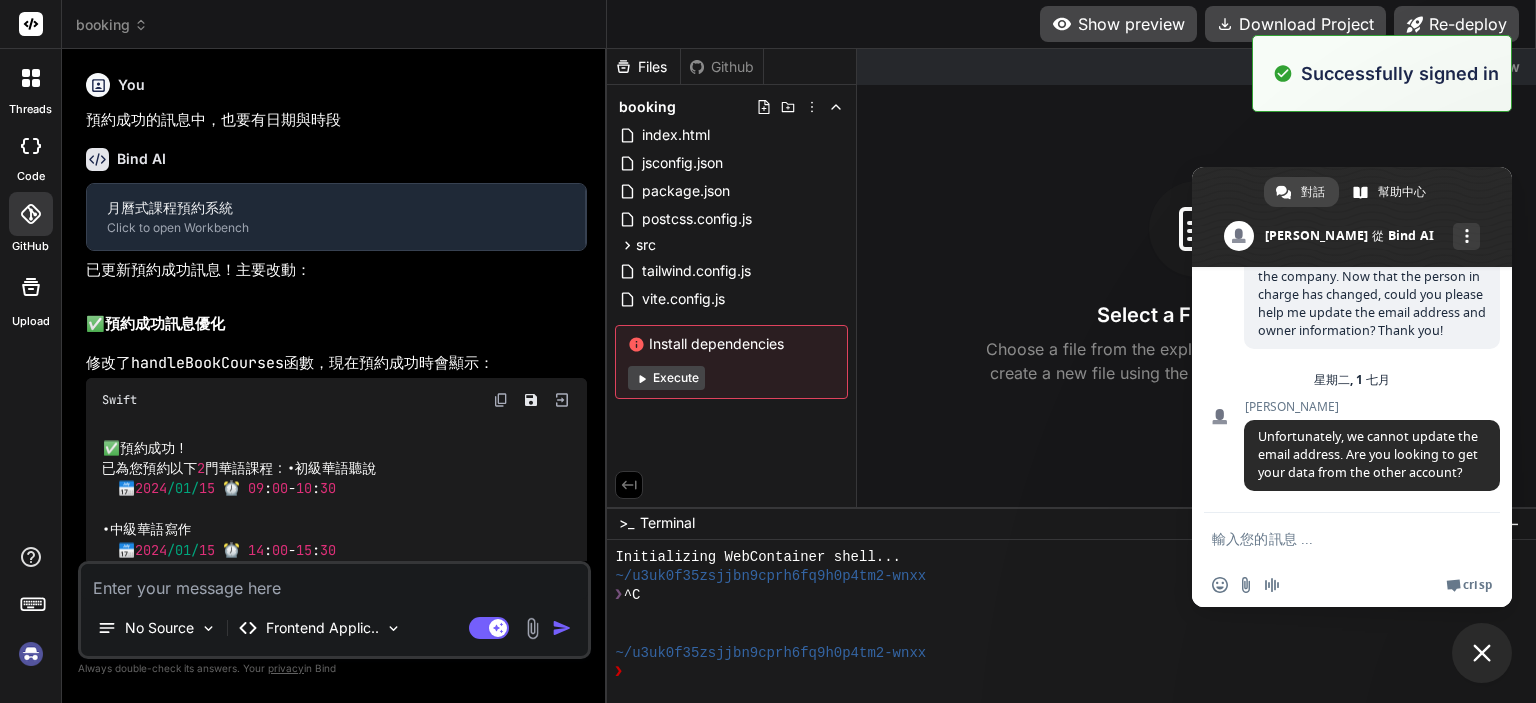 scroll, scrollTop: 115, scrollLeft: 0, axis: vertical 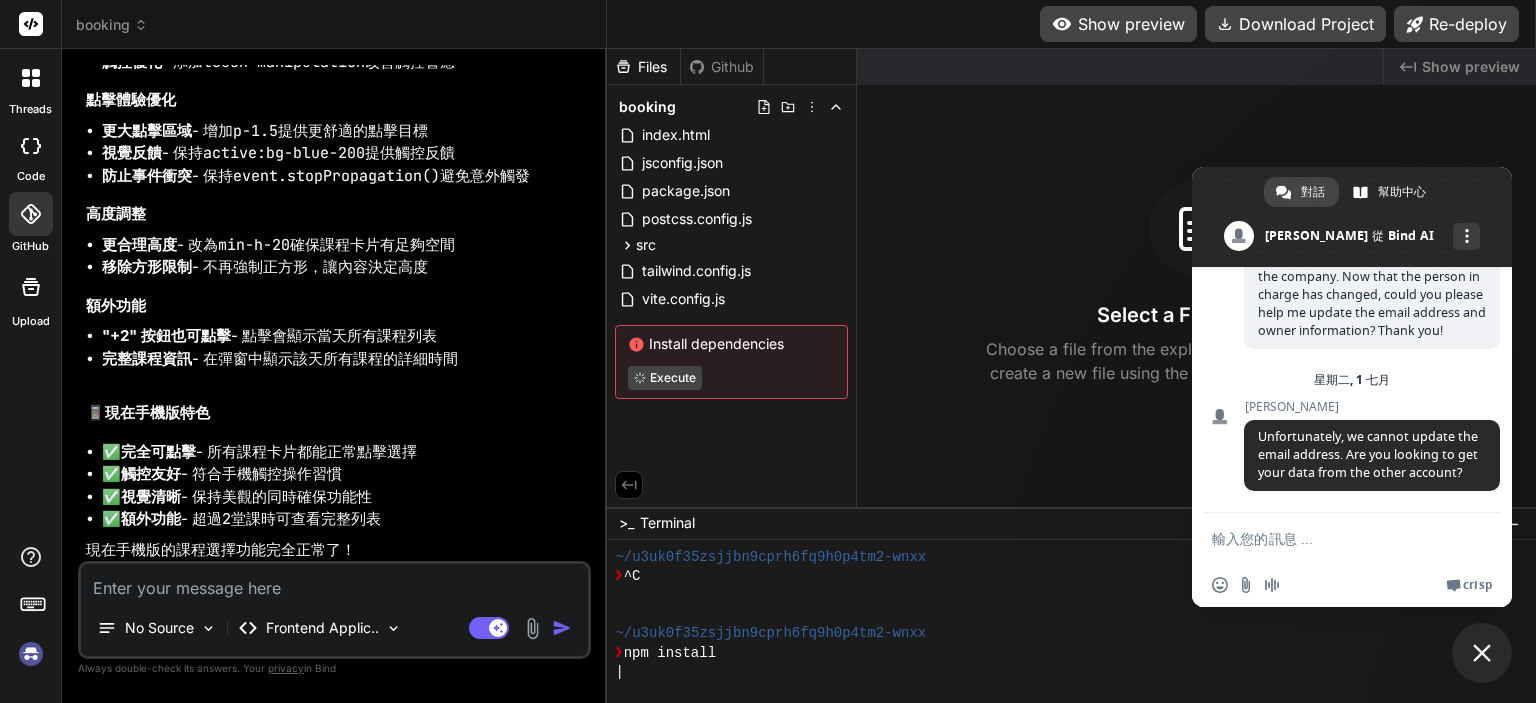 click 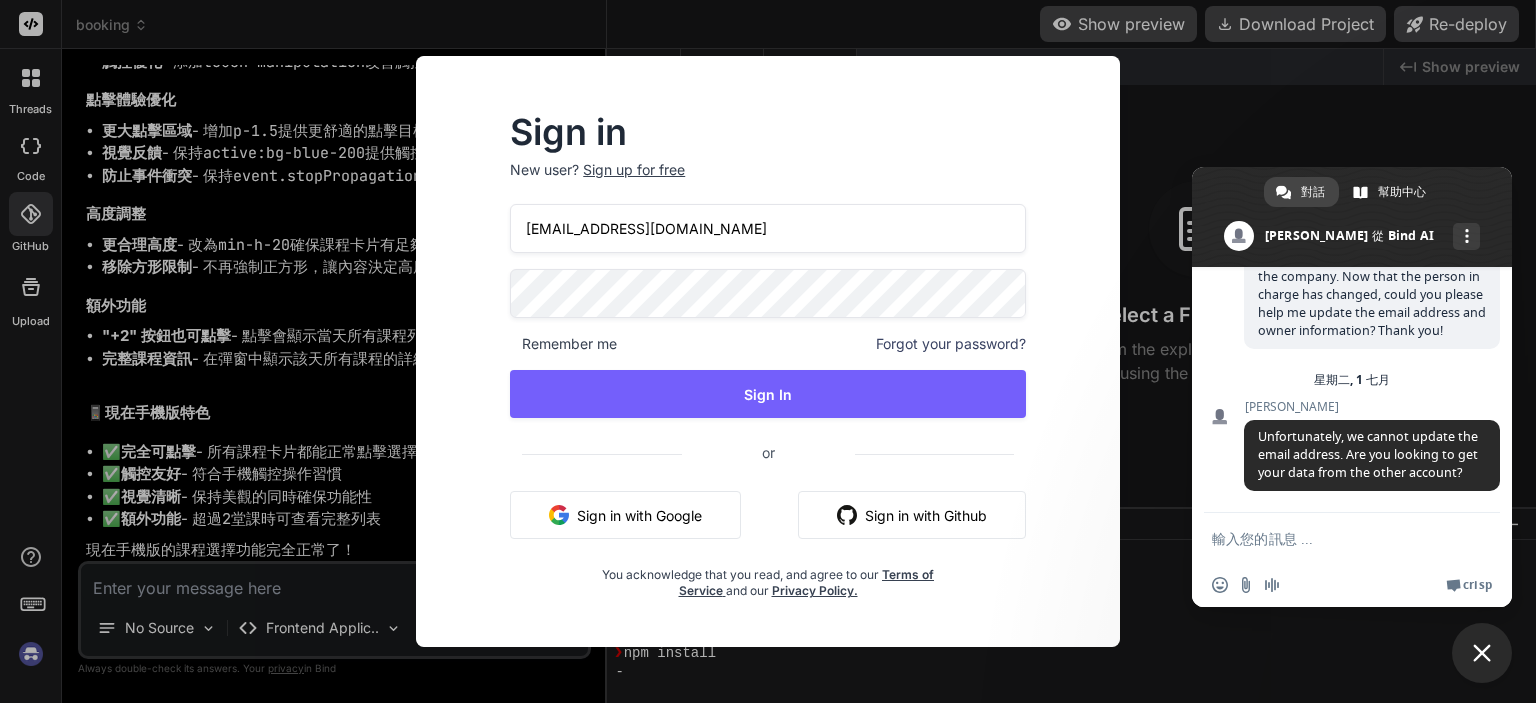 click on "Sign in New user?   Sign up for free felixlvh@gmail.com Remember me Forgot your password? Sign In   or Sign in with Google Sign in with Github You acknowledge that you read, and agree to our   Terms of Service     and our   Privacy Policy." at bounding box center [768, 351] 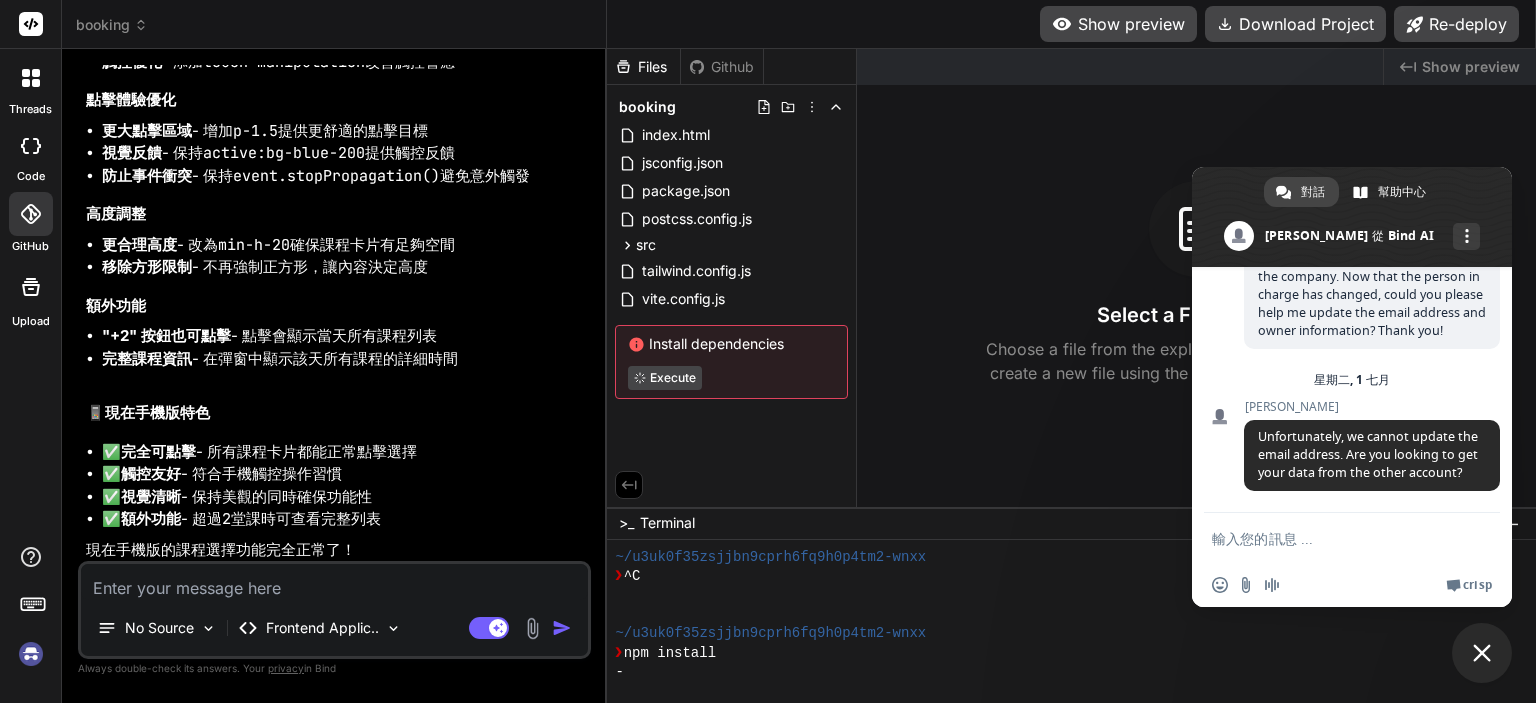 click at bounding box center (31, 654) 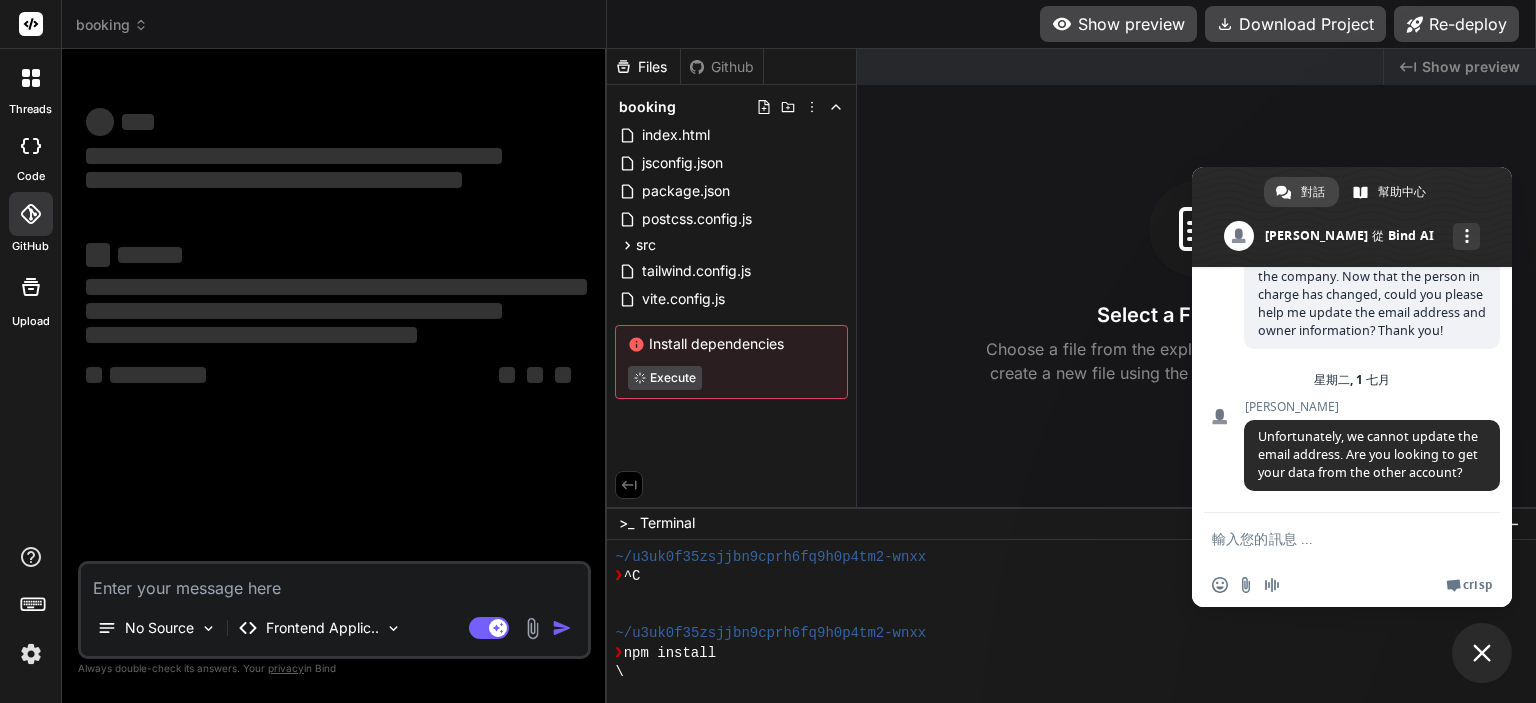 scroll, scrollTop: 0, scrollLeft: 0, axis: both 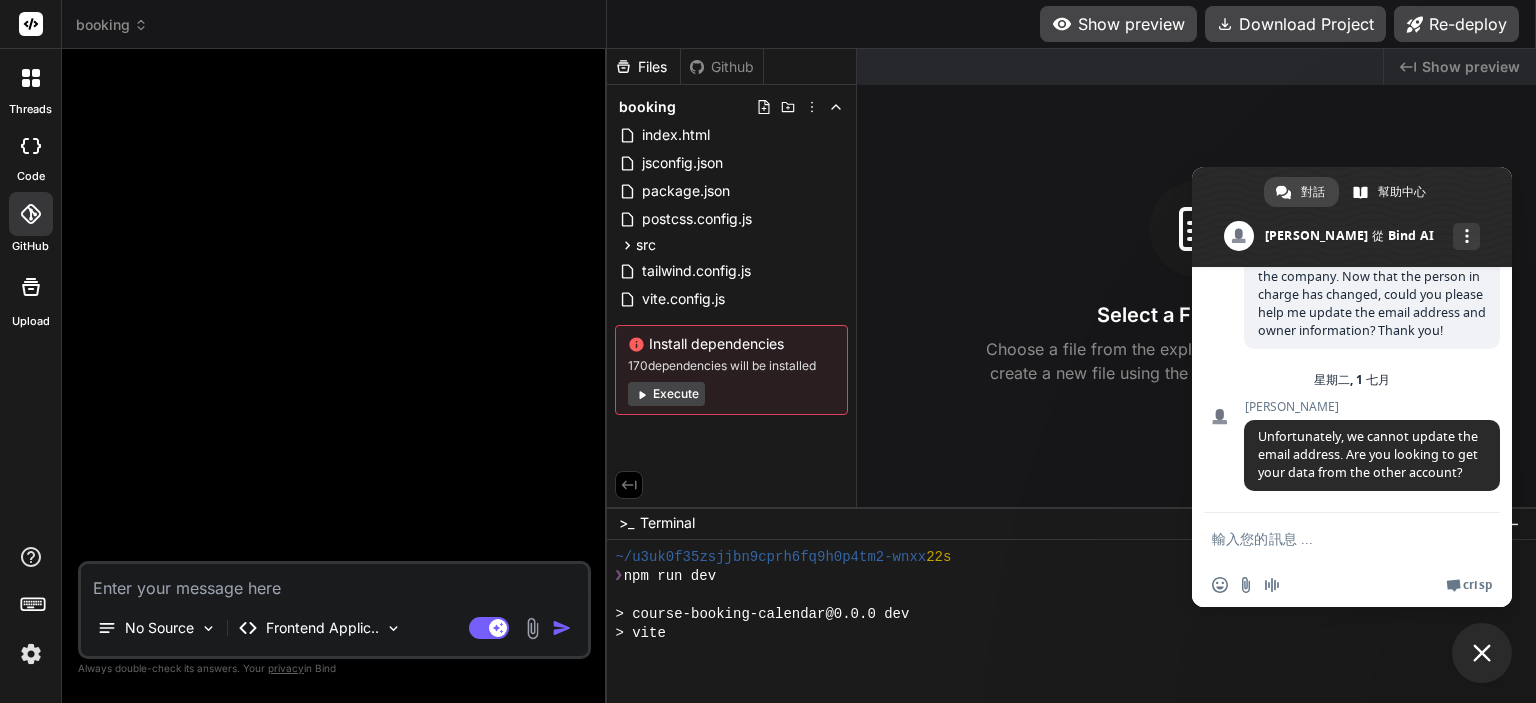 click at bounding box center [31, 654] 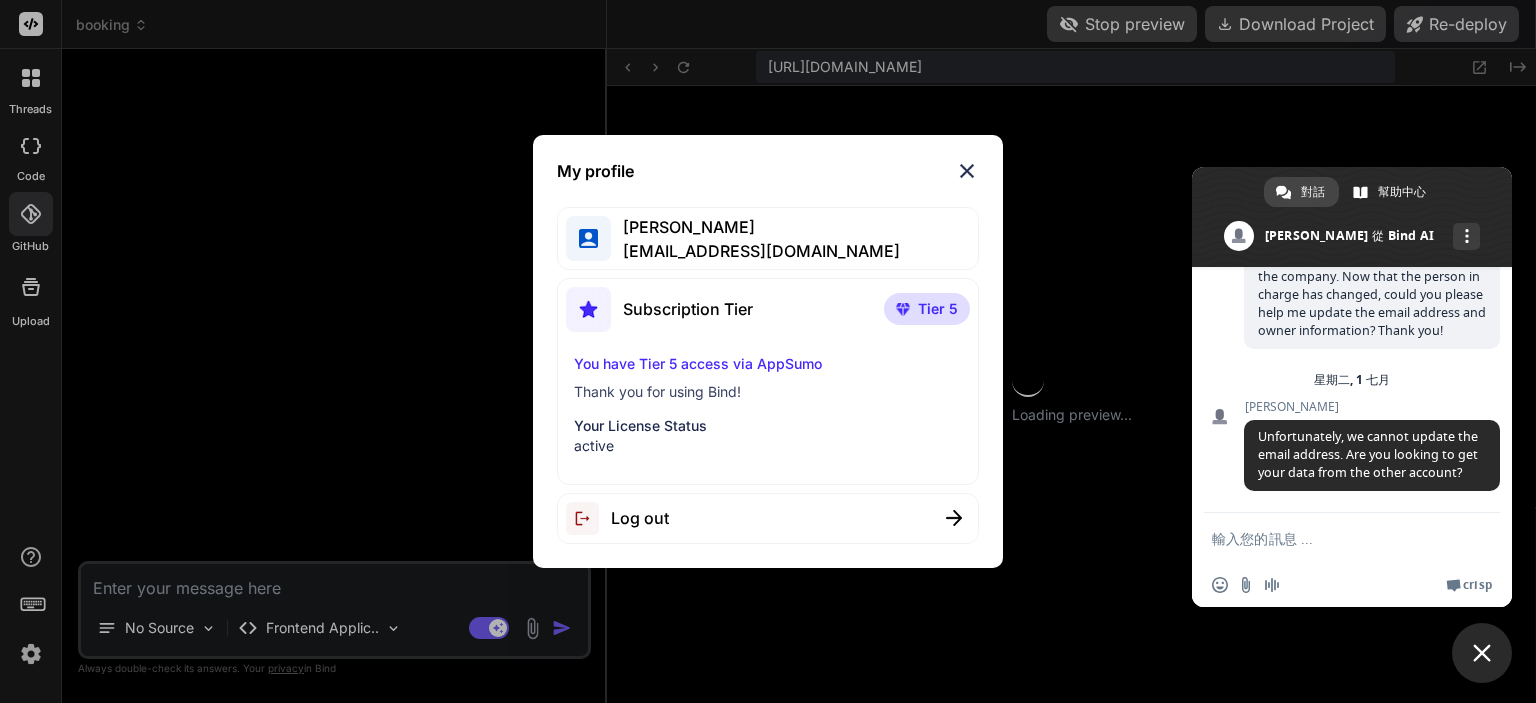 scroll, scrollTop: 460, scrollLeft: 0, axis: vertical 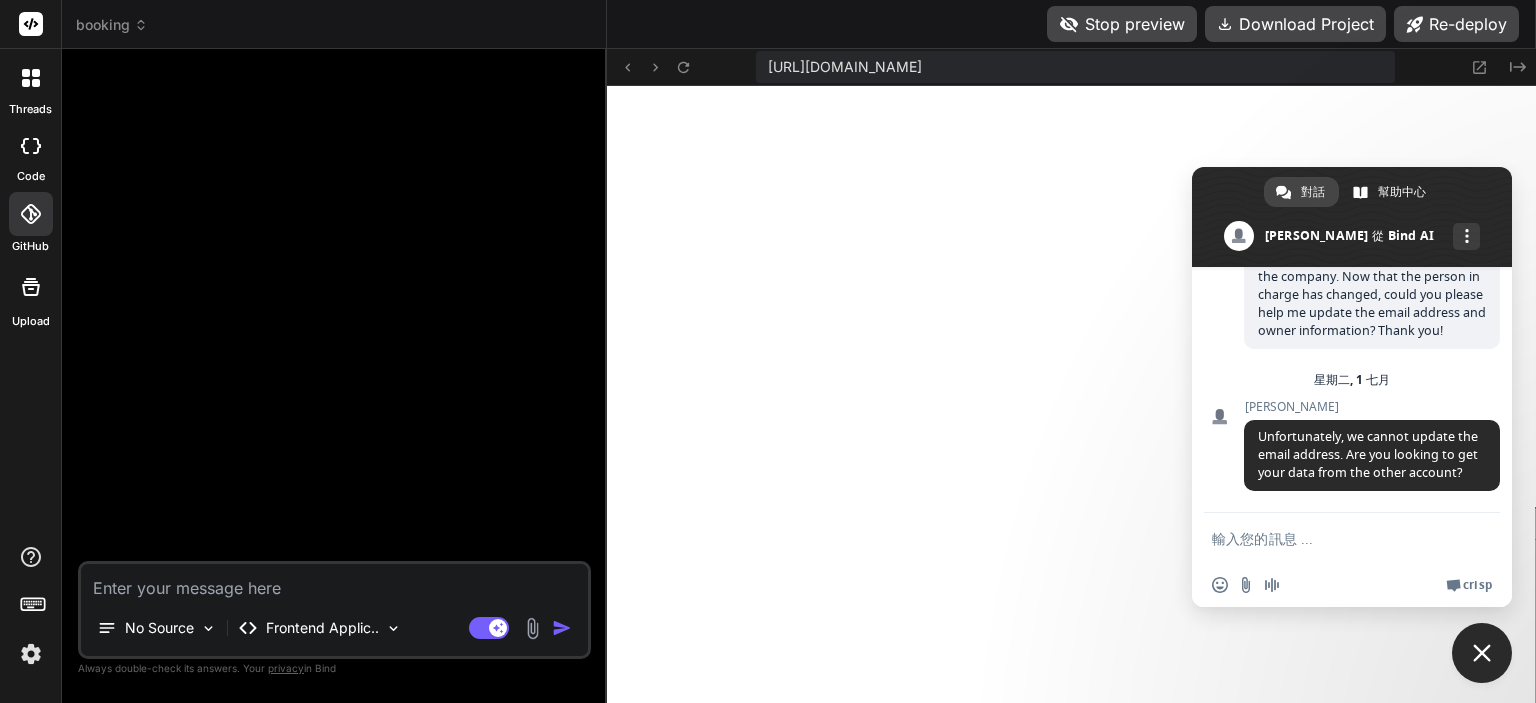 click on "🎉 Your Preview is Ready! Tap to view your project preview View Preview" at bounding box center (336, 313) 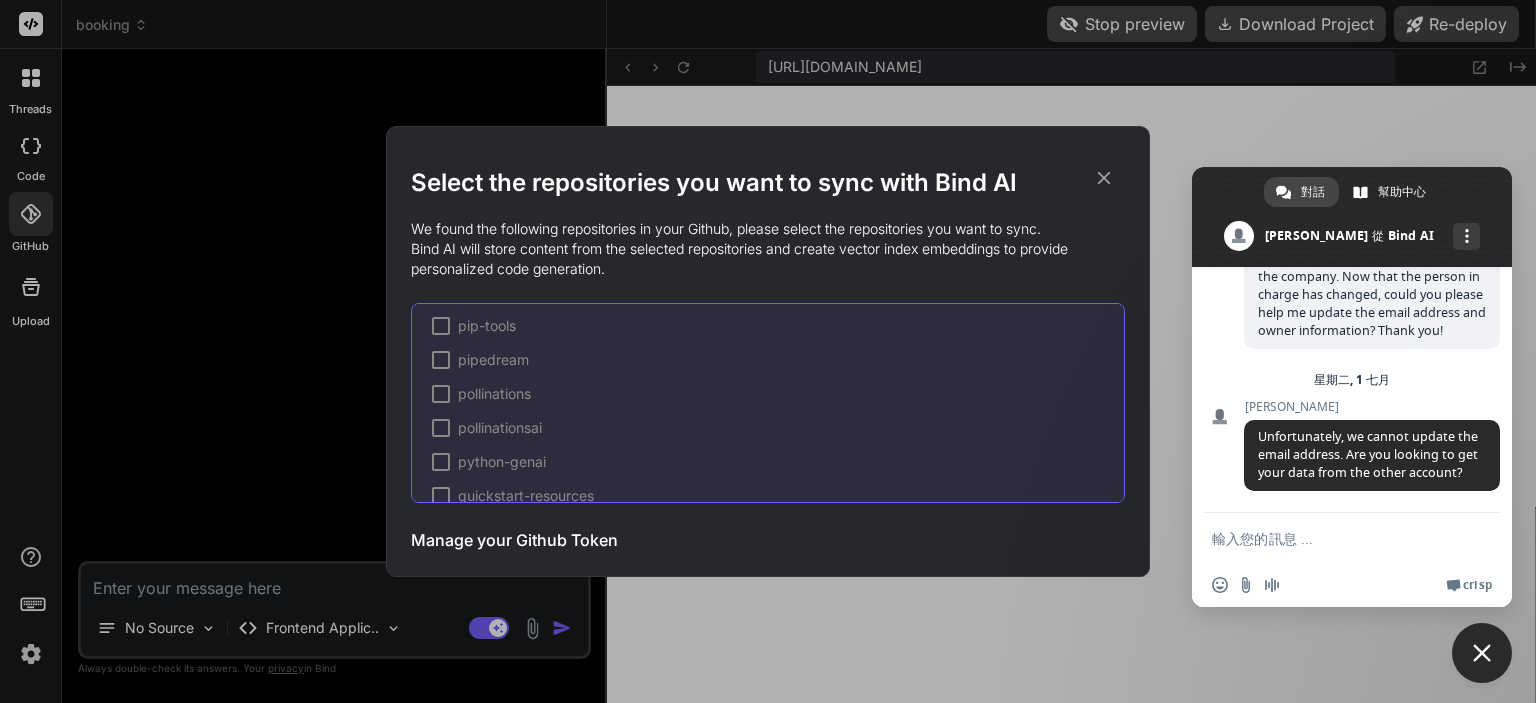 scroll, scrollTop: 2500, scrollLeft: 0, axis: vertical 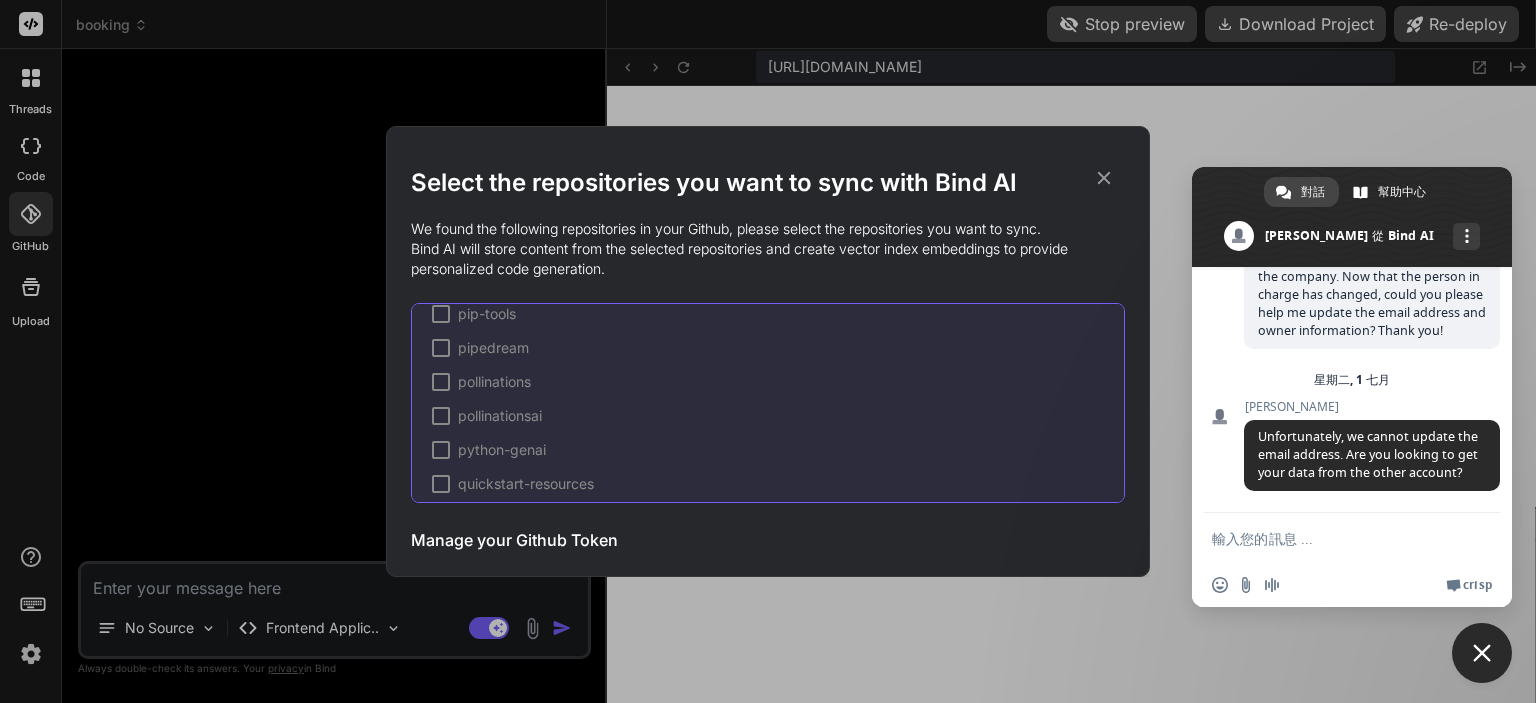 click on "Manage your Github Token" at bounding box center [514, 540] 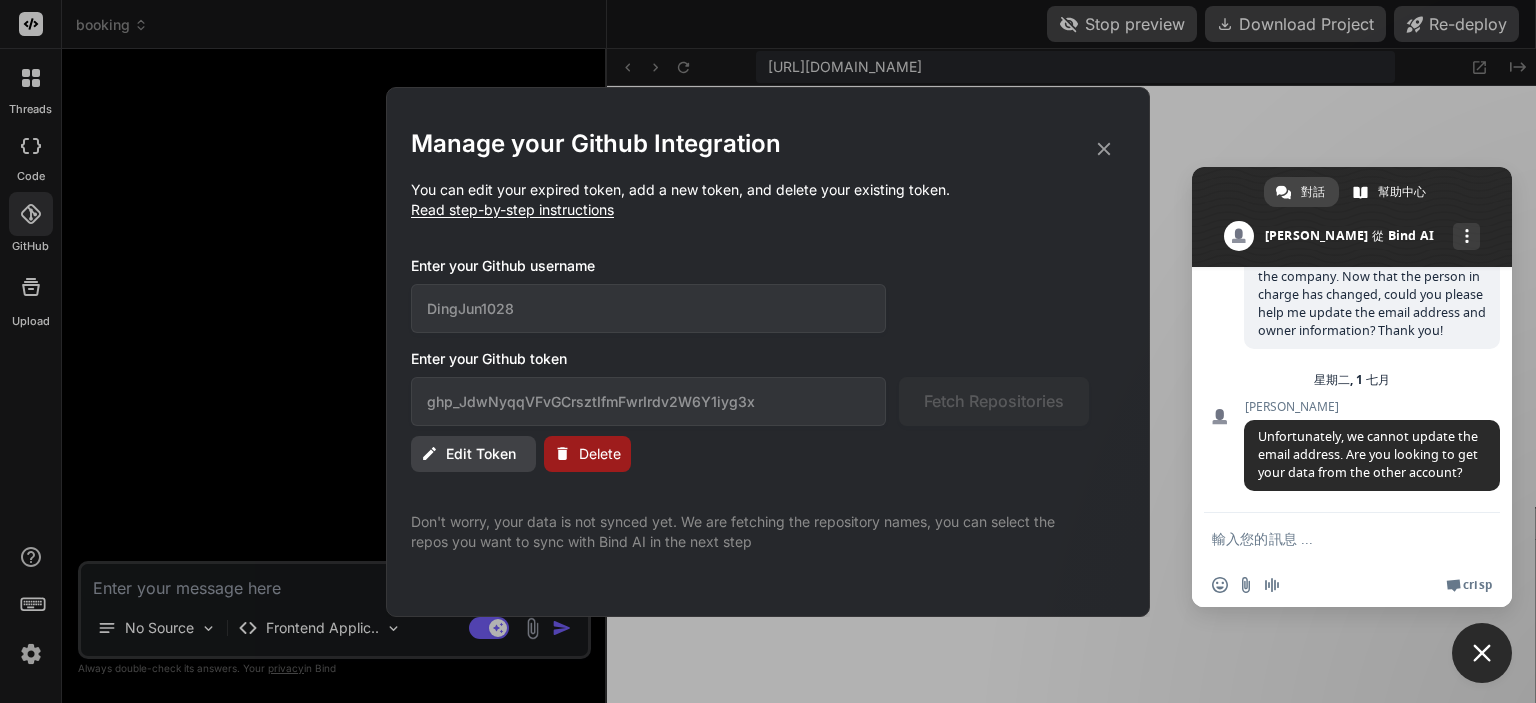 click on "Delete" at bounding box center [600, 454] 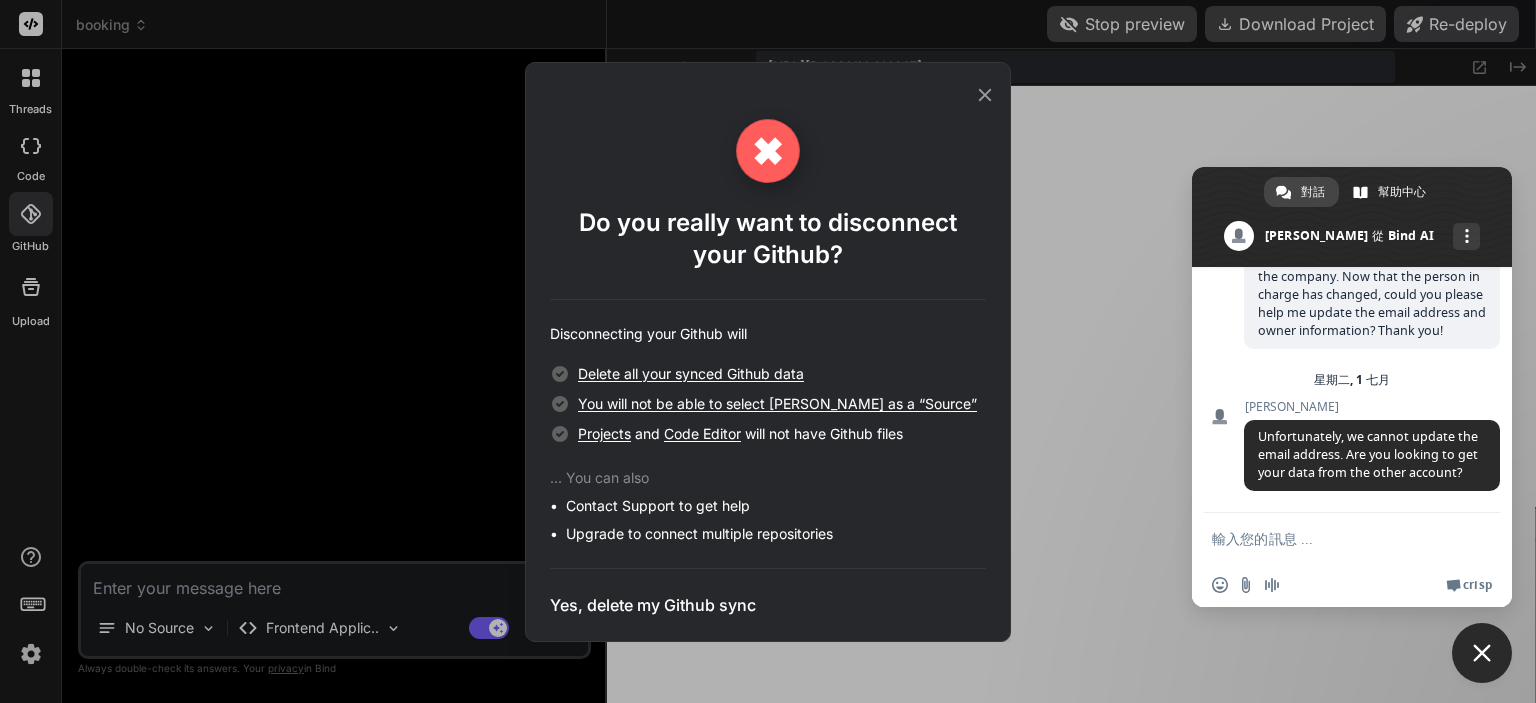 click on "Yes, delete my Github sync" at bounding box center [653, 605] 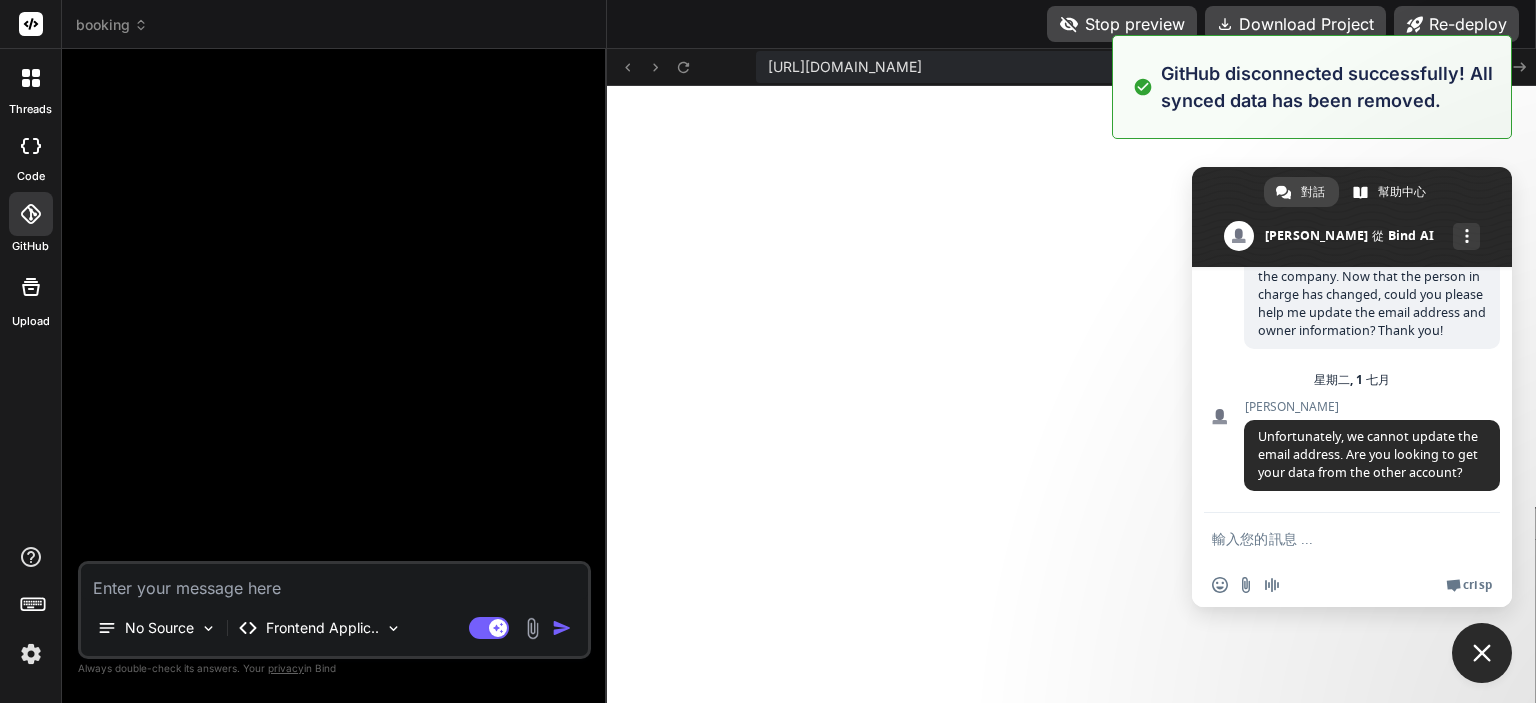 click on "🎉 Your Preview is Ready! Tap to view your project preview View Preview" at bounding box center (336, 313) 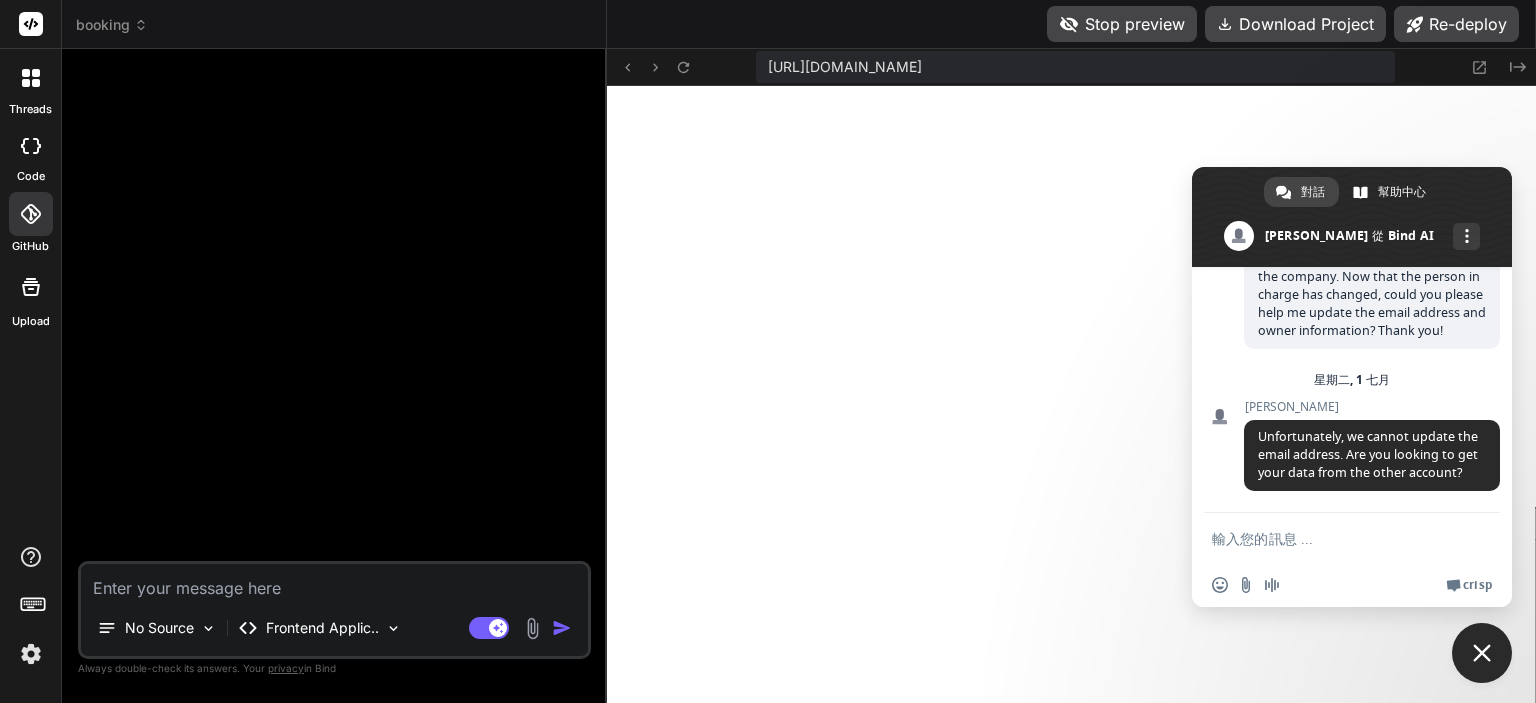 click on "🎉 Your Preview is Ready! Tap to view your project preview View Preview" at bounding box center [336, 313] 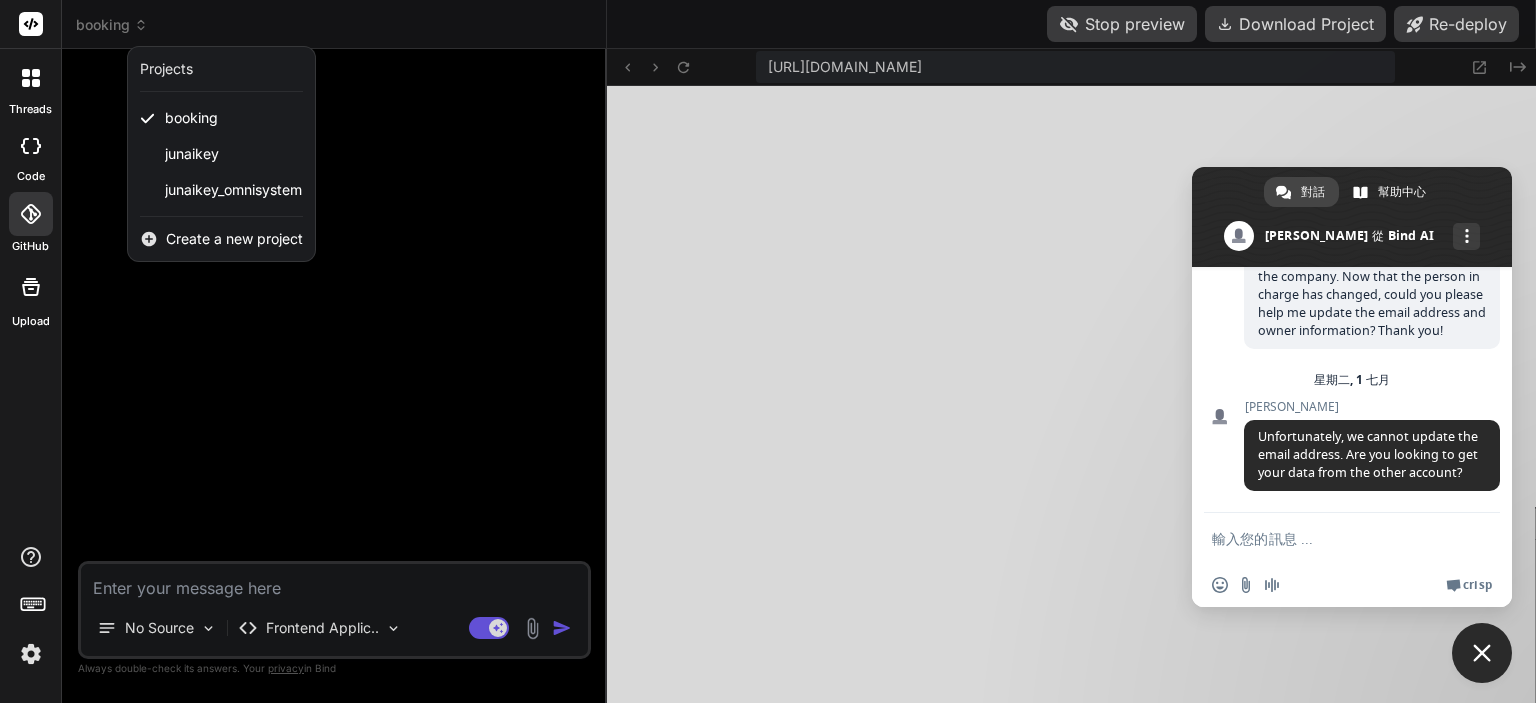 click at bounding box center (768, 351) 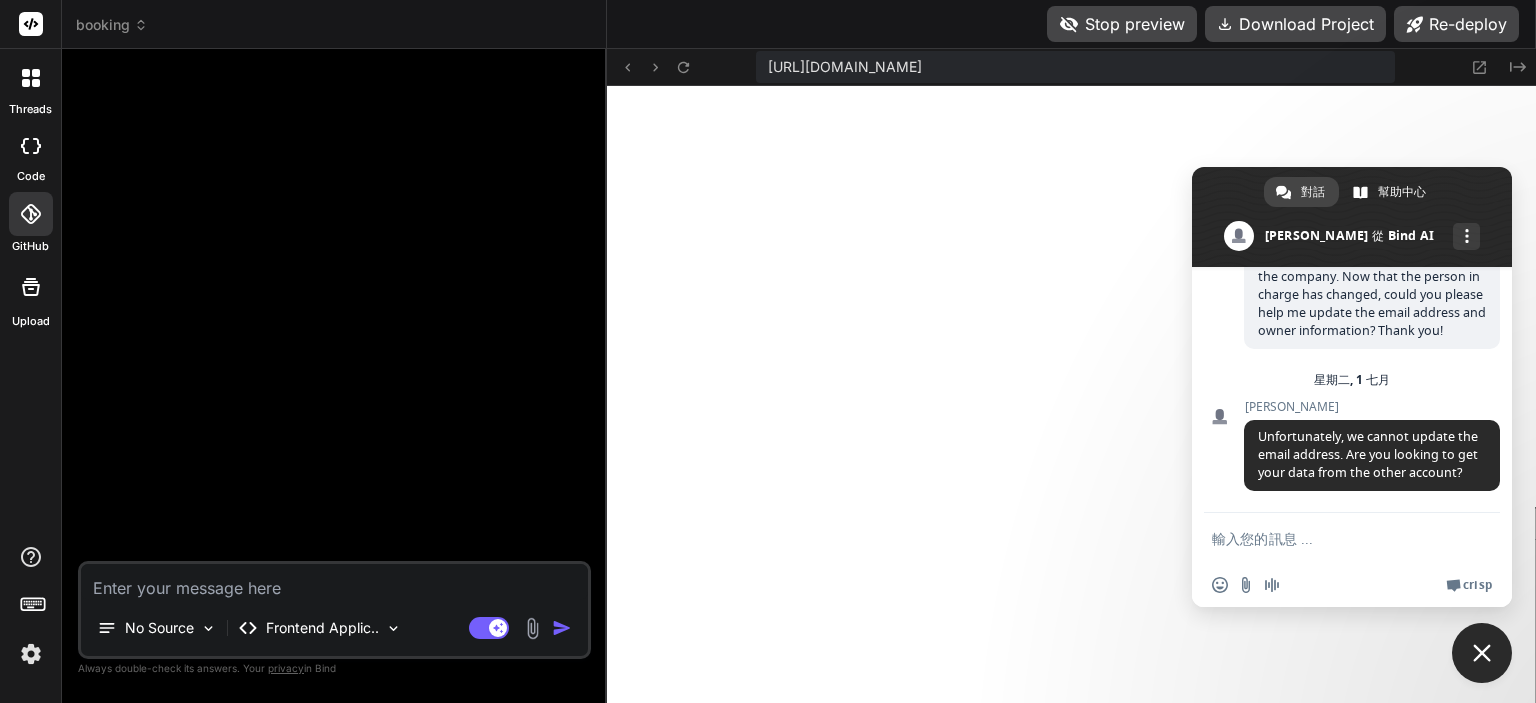 click on "🎉 Your Preview is Ready! Tap to view your project preview View Preview" at bounding box center [336, 313] 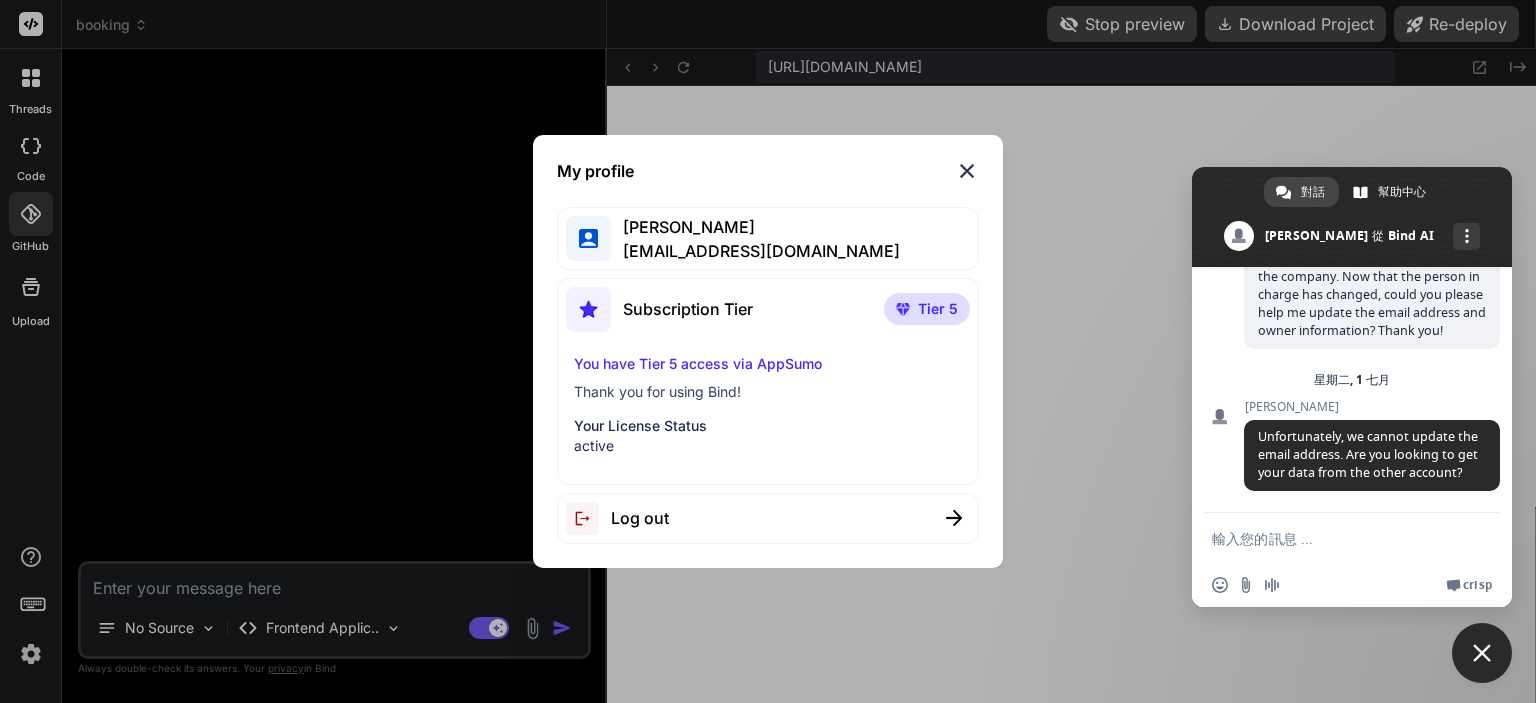 click on "My profile Felix Lim felixlvh@gmail.com Subscription Tier  Tier 5 You have Tier 5 access via AppSumo Thank you for using Bind! Your License Status active Log out" at bounding box center [768, 351] 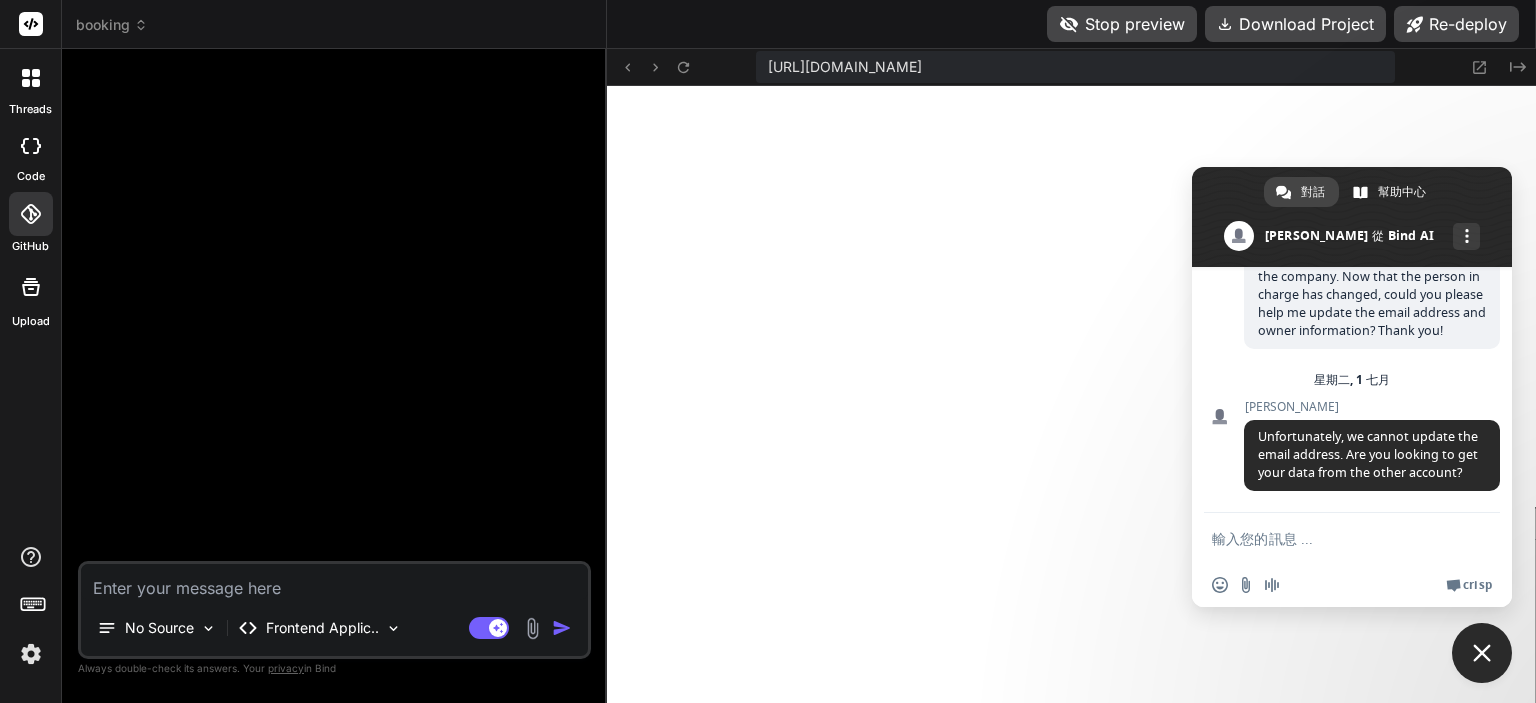 click at bounding box center [1332, 538] 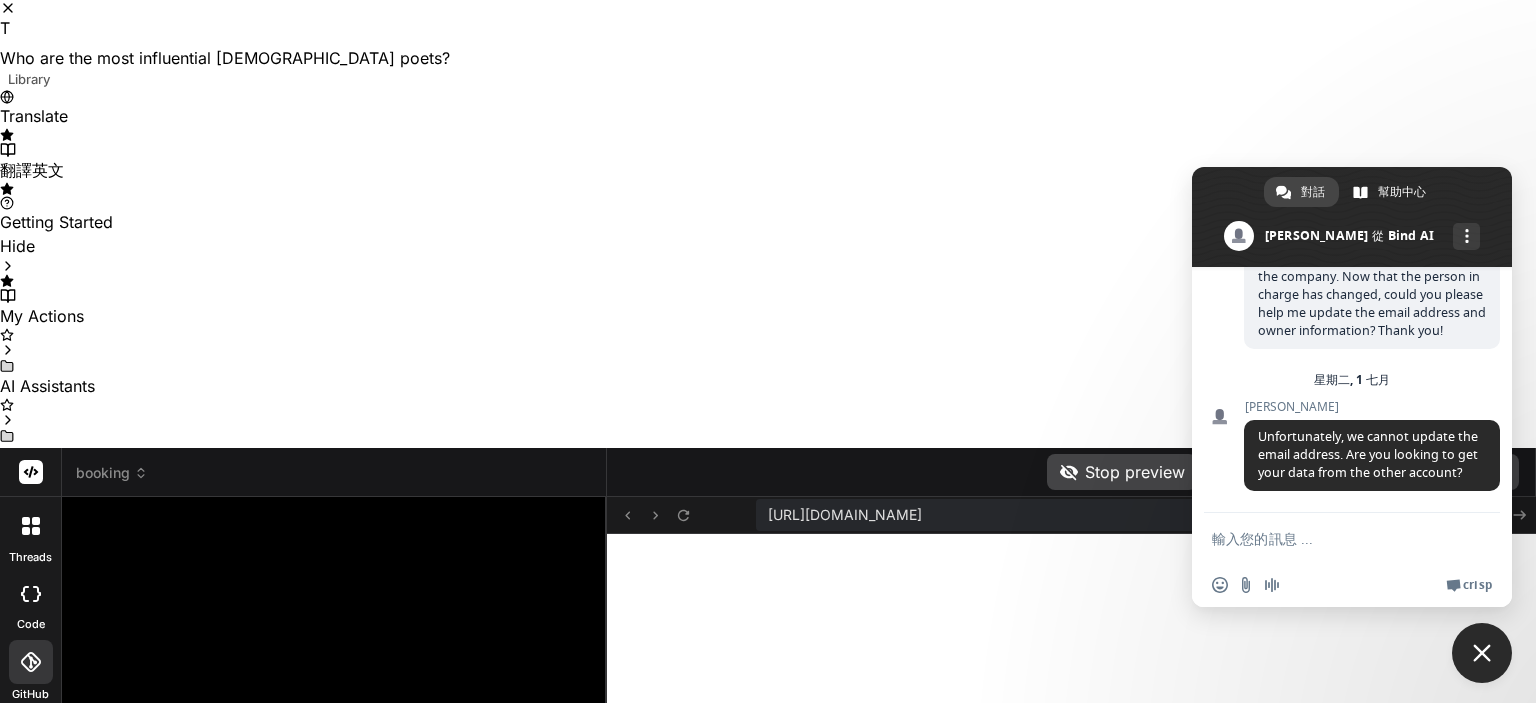 scroll, scrollTop: 0, scrollLeft: 0, axis: both 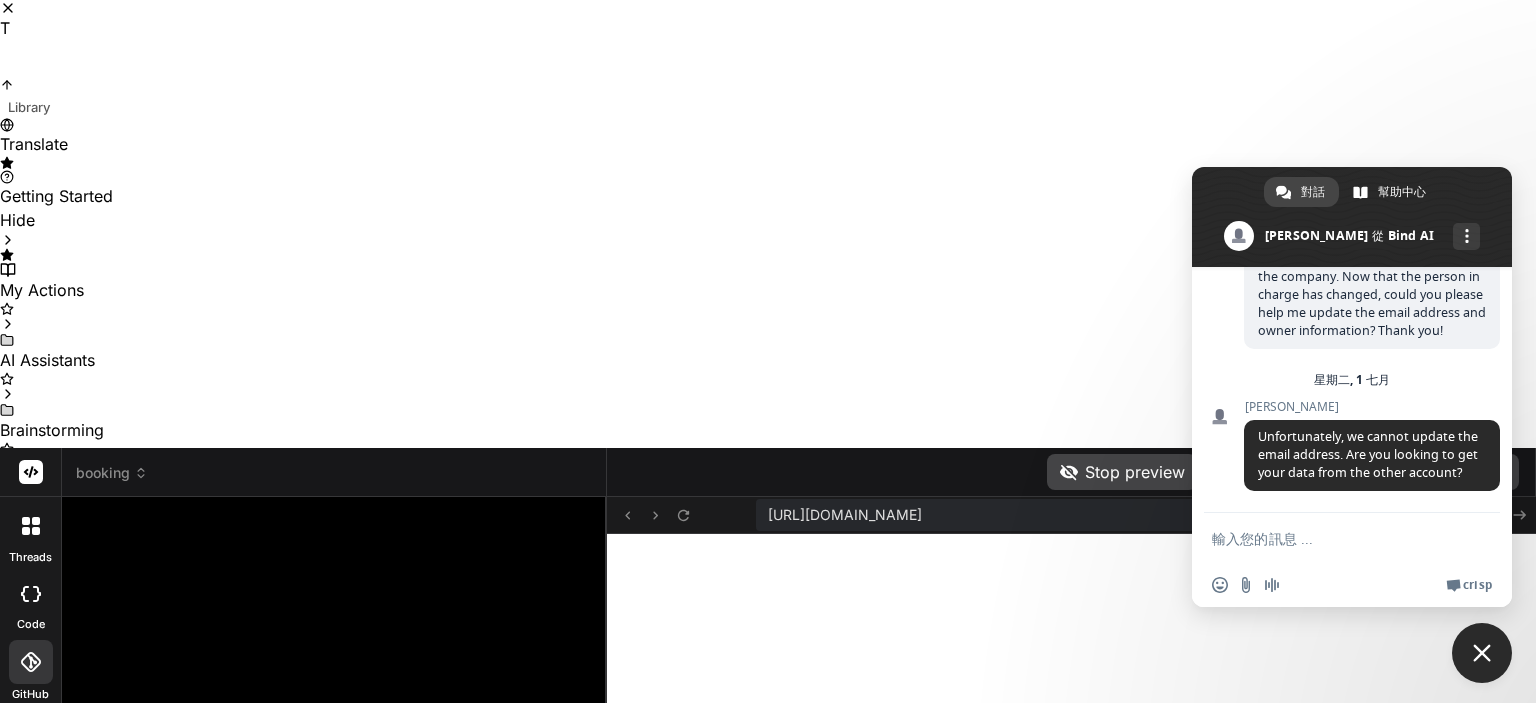 type on "T" 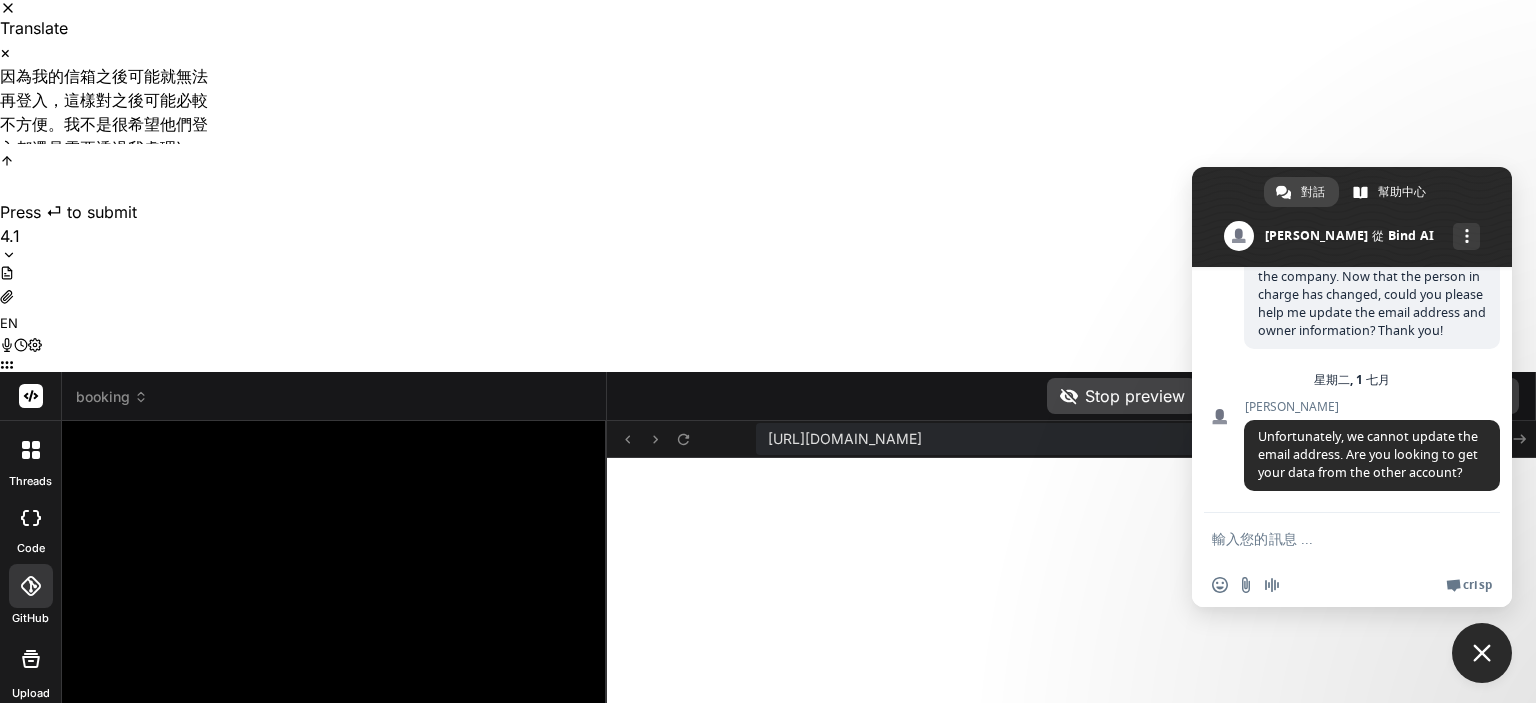 type on "因為我的信箱之後可能就無法再登入，這樣對之後可能必較不方便。我不是很希望他們登入都還是需要透過我處理。" 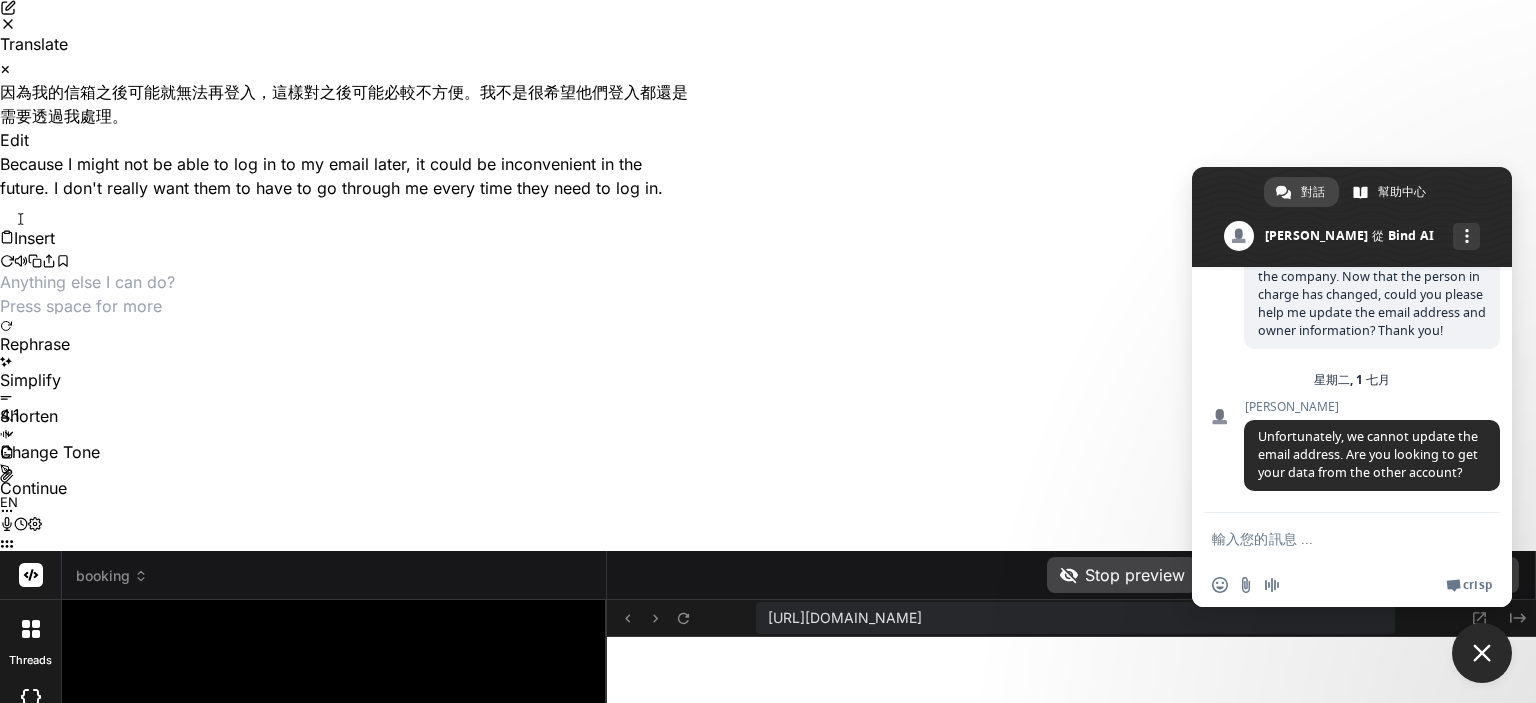 click at bounding box center [7, 237] 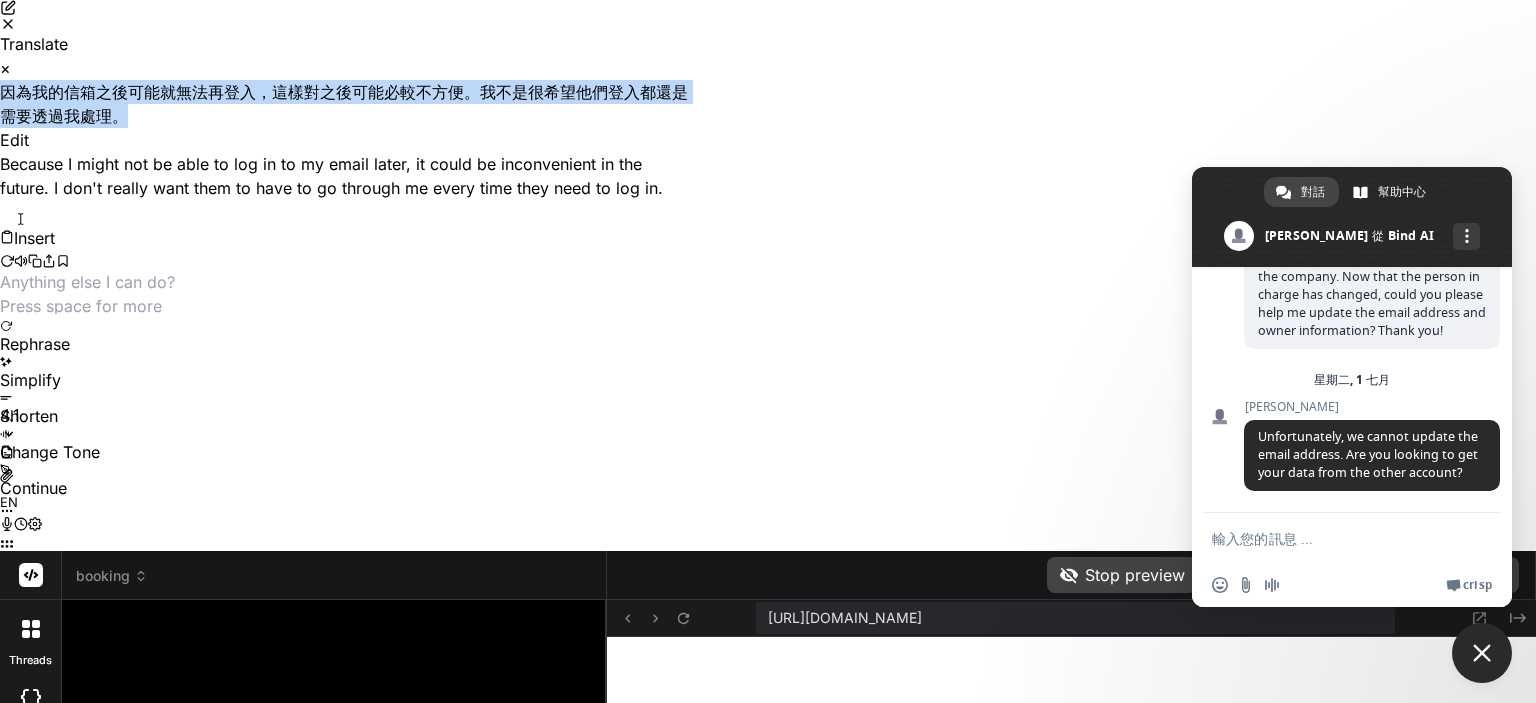 drag, startPoint x: 456, startPoint y: 199, endPoint x: 807, endPoint y: 243, distance: 353.74707 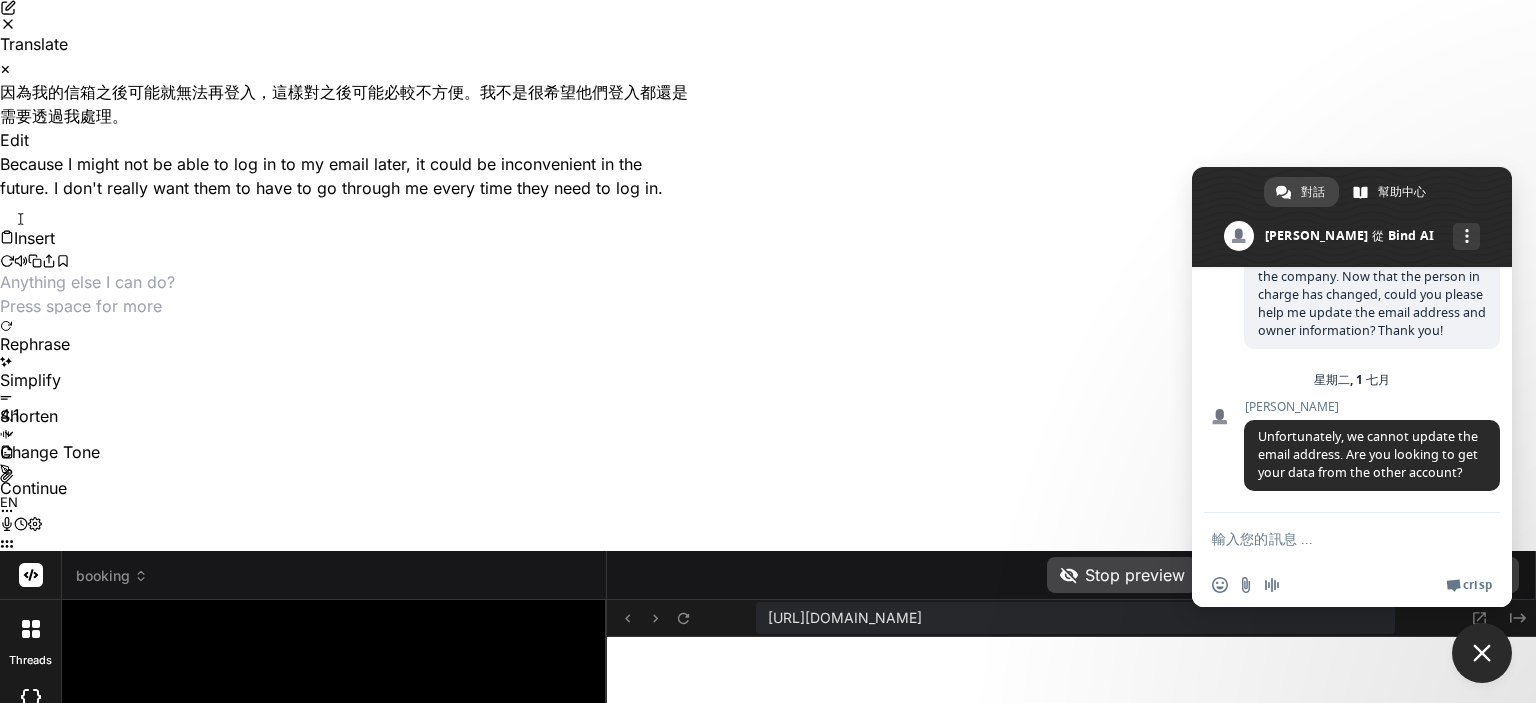 click at bounding box center [108, 292] 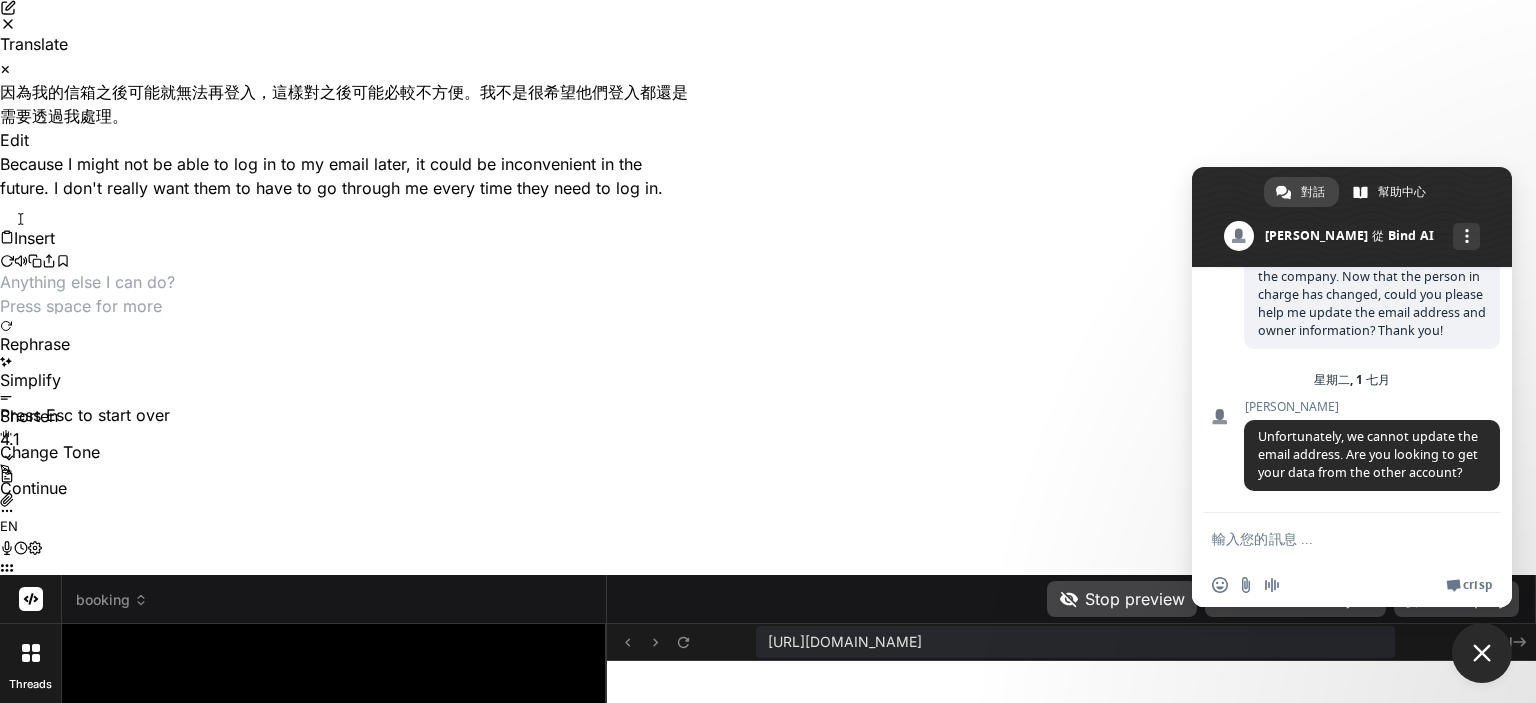 paste on "因為我的信箱之後可能就無法再登入，這樣對之後可能必較不方便。我不是很希望他們登入都還是需要透過我處理。" 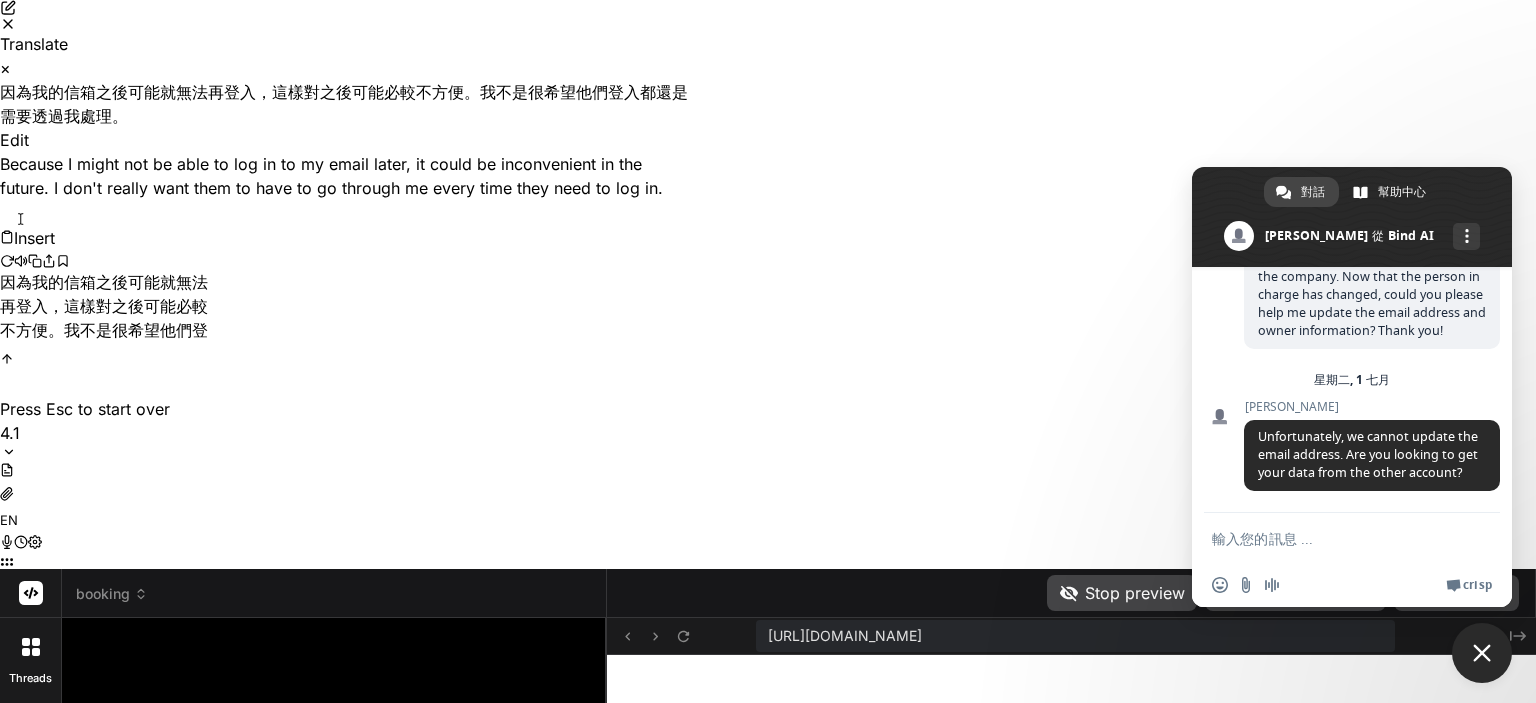 click on "因為我的信箱之後可能就無法再登入，這樣對之後可能必較不方便。我不是很希望他們登入都還是需要透過我處理。" at bounding box center [108, 306] 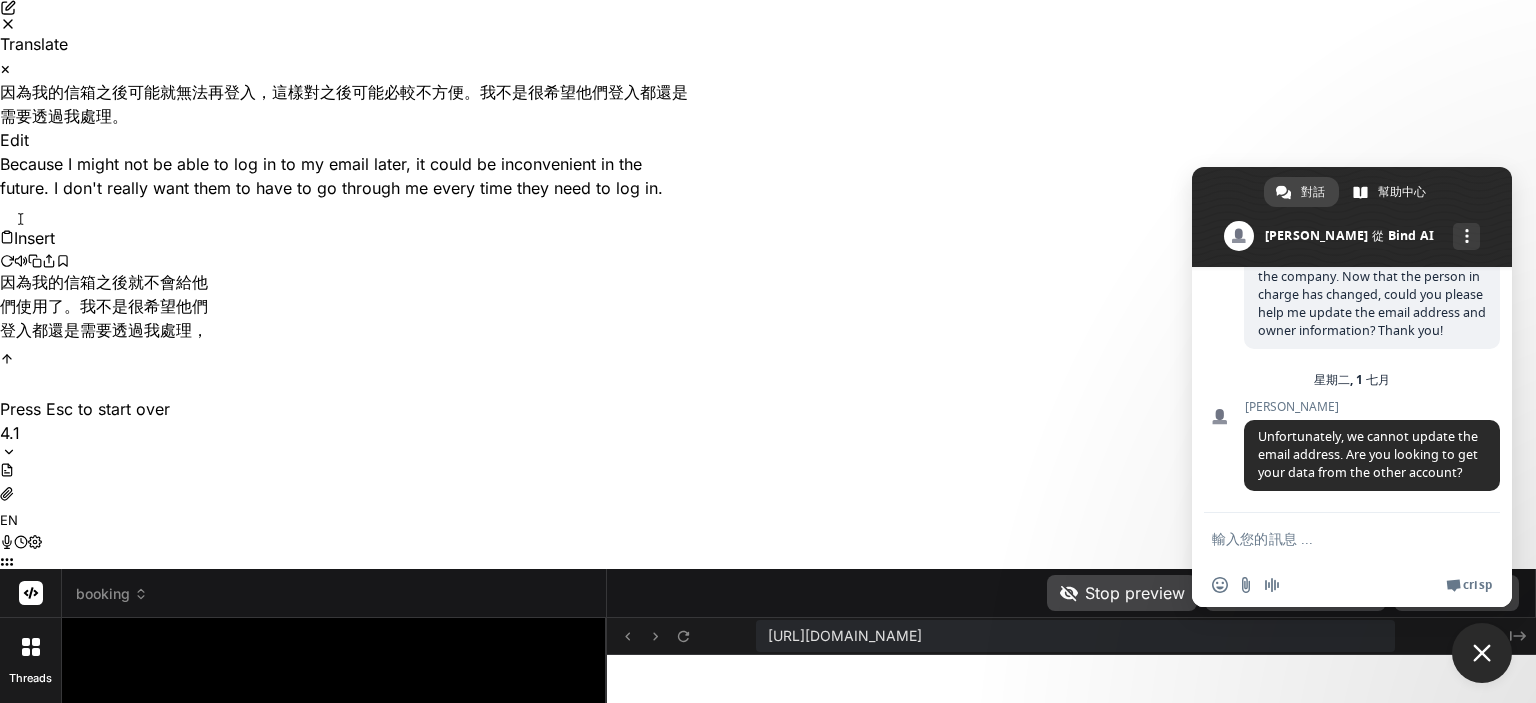 paste on "這樣對之後可能必較不方便" 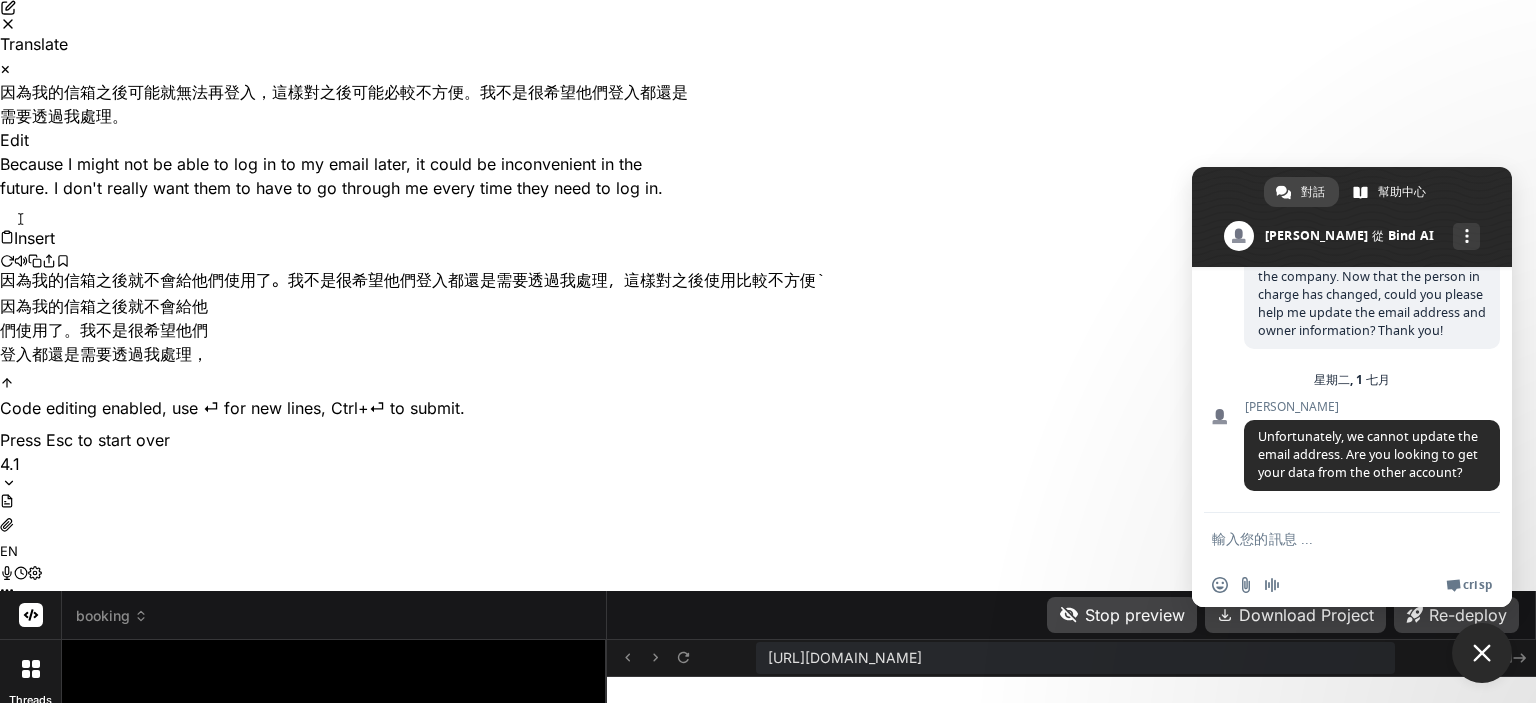 type on "因為我的信箱之後就不會給他們使用了。我不是很希望他們登入都還是需要透過我處理，這樣對之後使用比較不方便。" 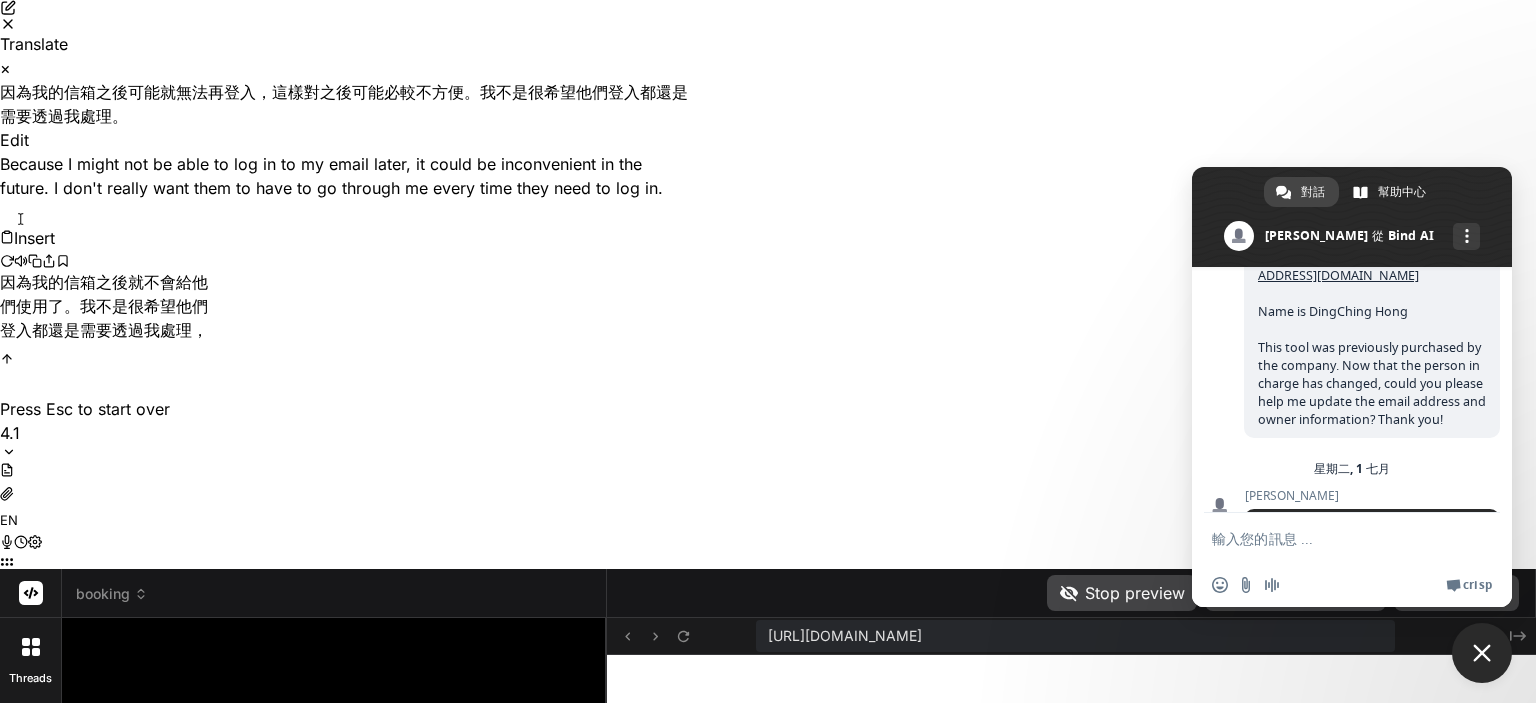 scroll, scrollTop: 344, scrollLeft: 0, axis: vertical 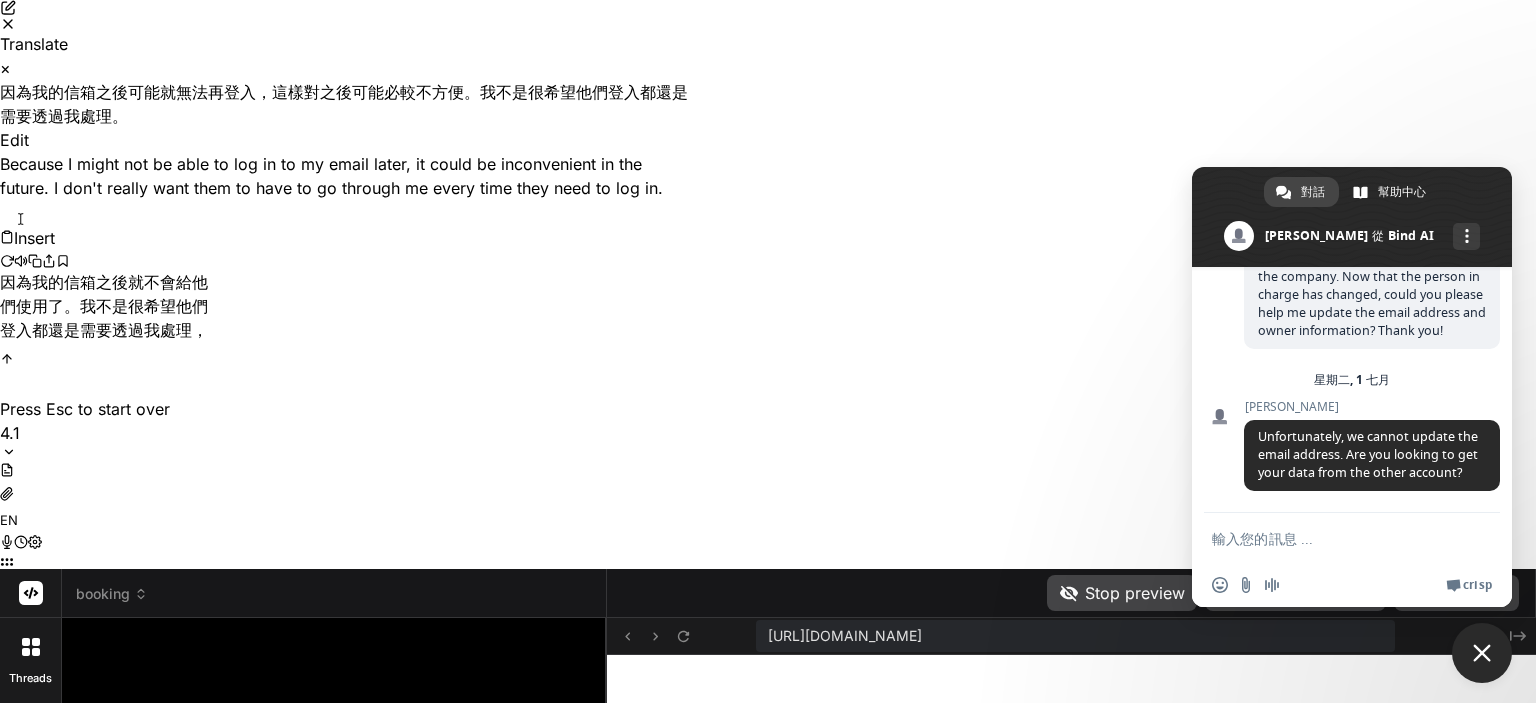 click on "因為我的信箱之後就不會給他們使用了。我不是很希望他們登入都還是需要透過我處理，這樣對之後使用比較不方便。" at bounding box center [108, 306] 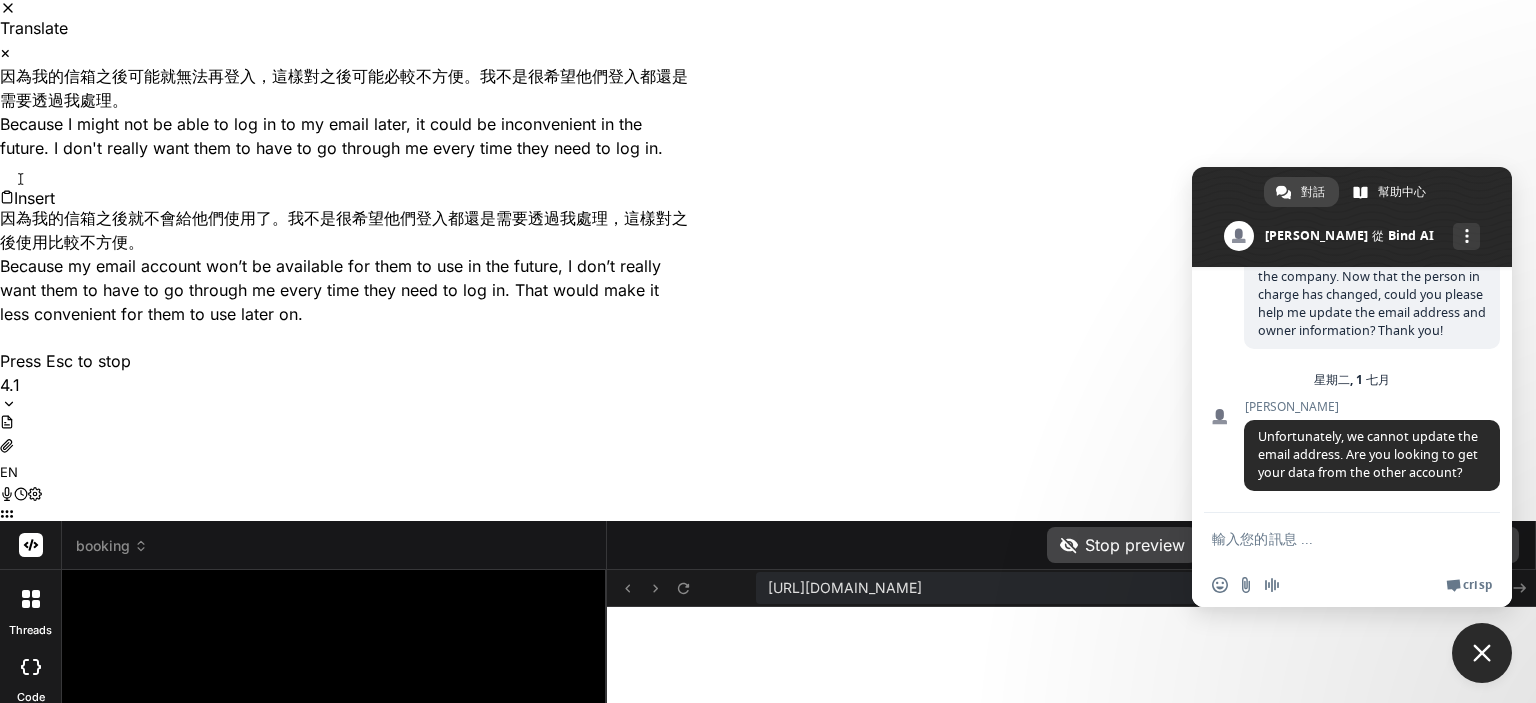 scroll, scrollTop: 151, scrollLeft: 0, axis: vertical 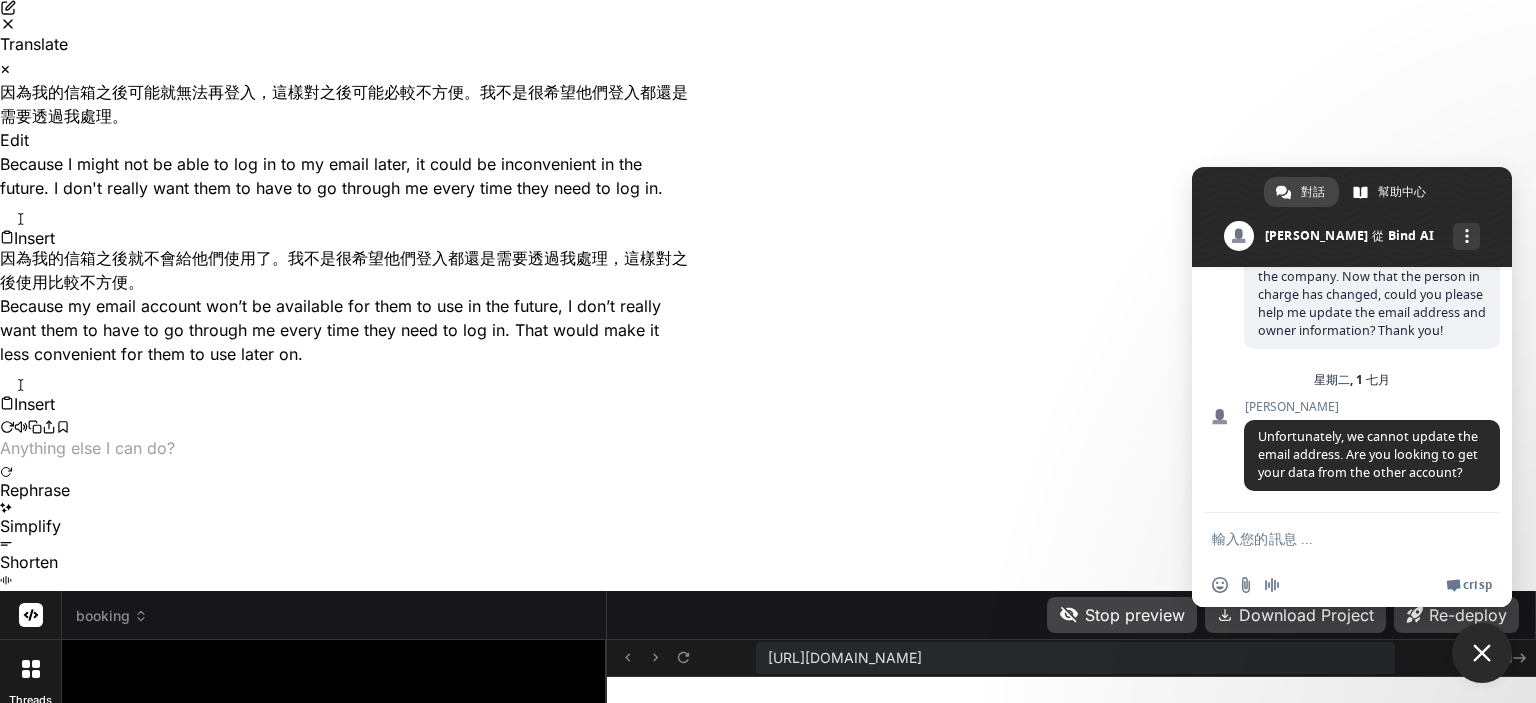 click 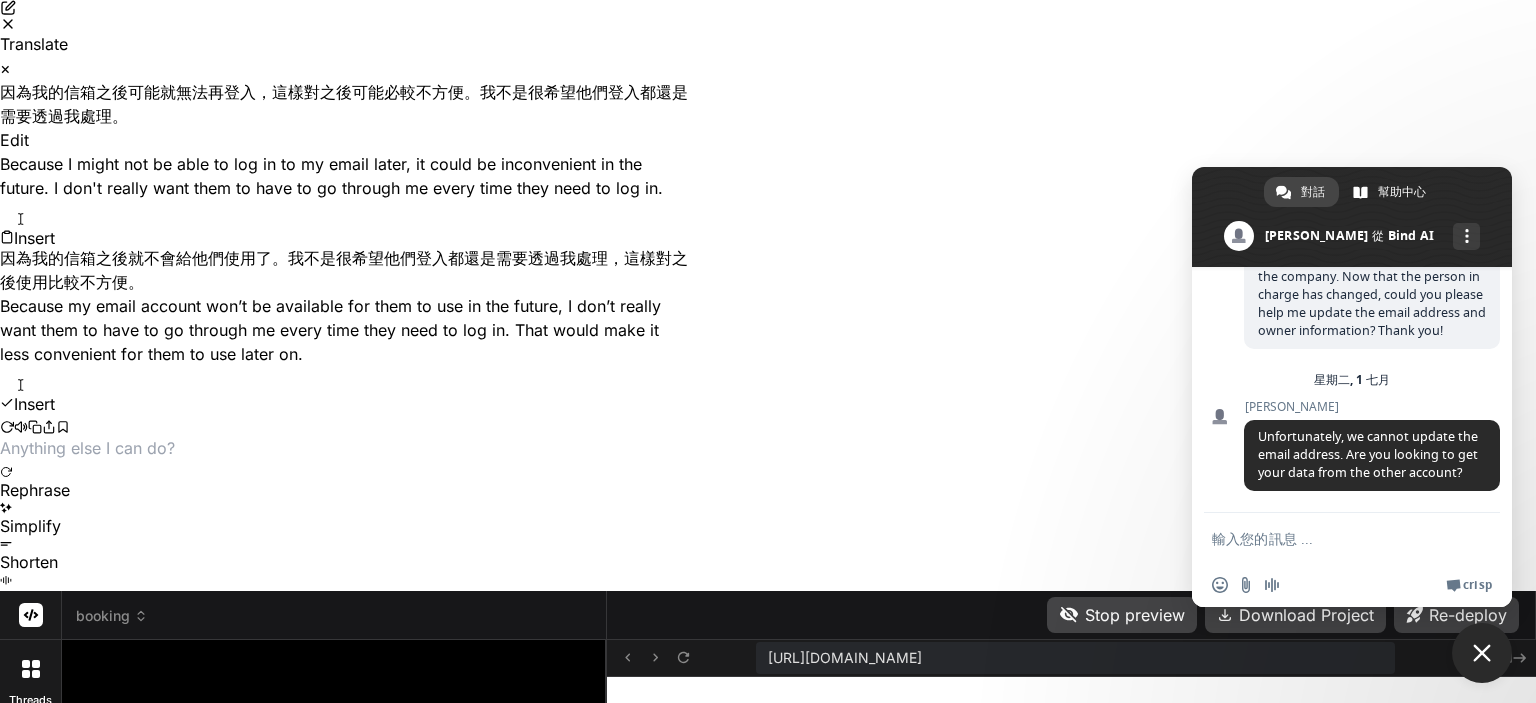 click at bounding box center (1332, 538) 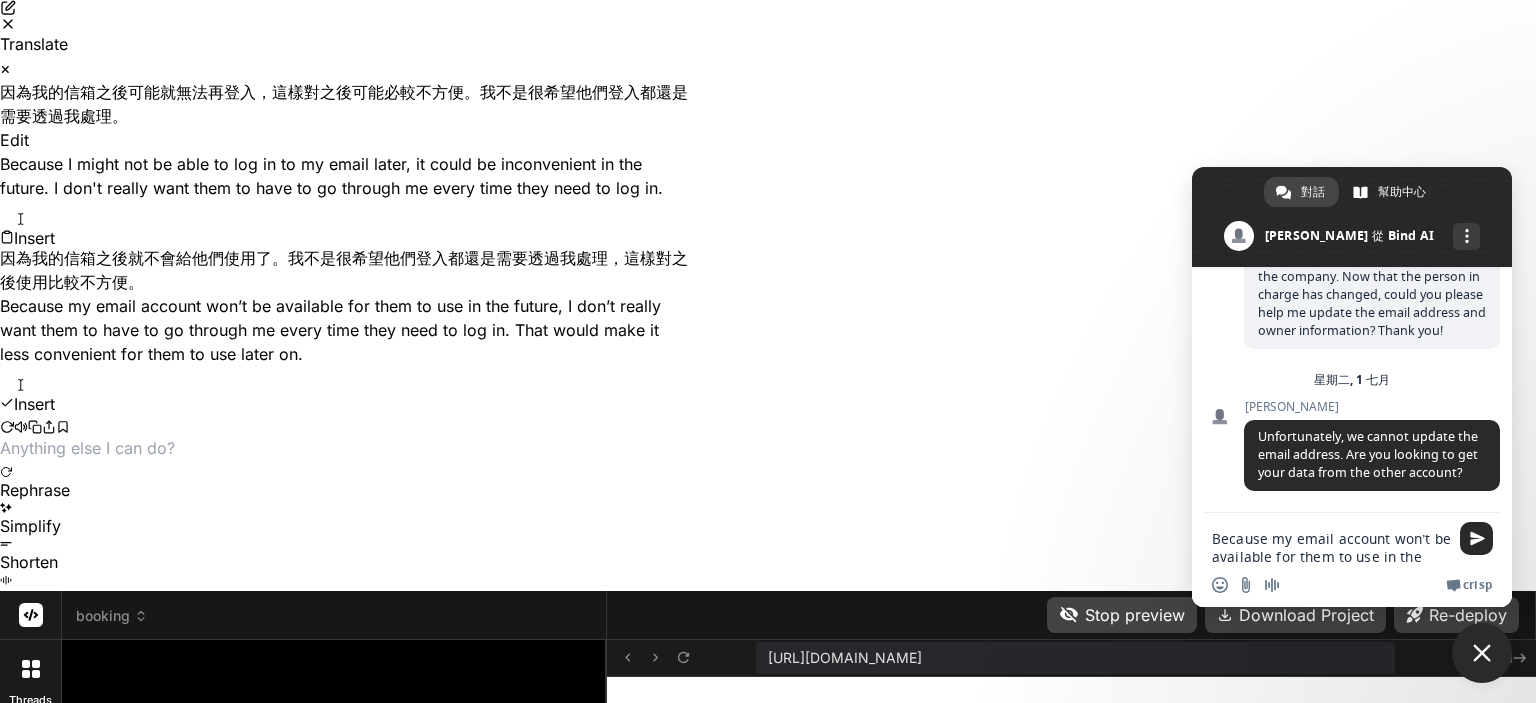 scroll, scrollTop: 92, scrollLeft: 0, axis: vertical 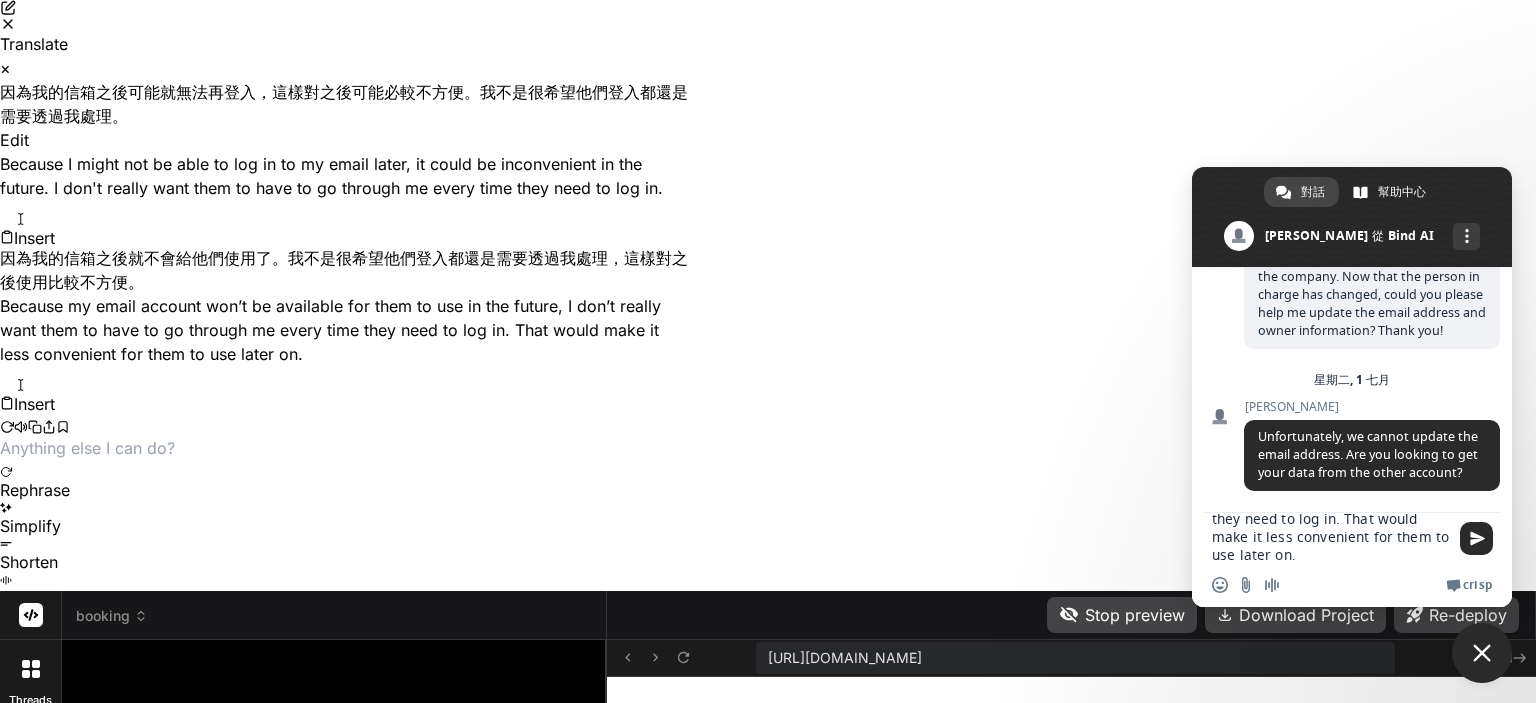 click on "Because my email account won’t be available for them to use in the future, I don’t really want them to have to go through me every time they need to log in. That would make it less convenient for them to use later on." at bounding box center (1332, 538) 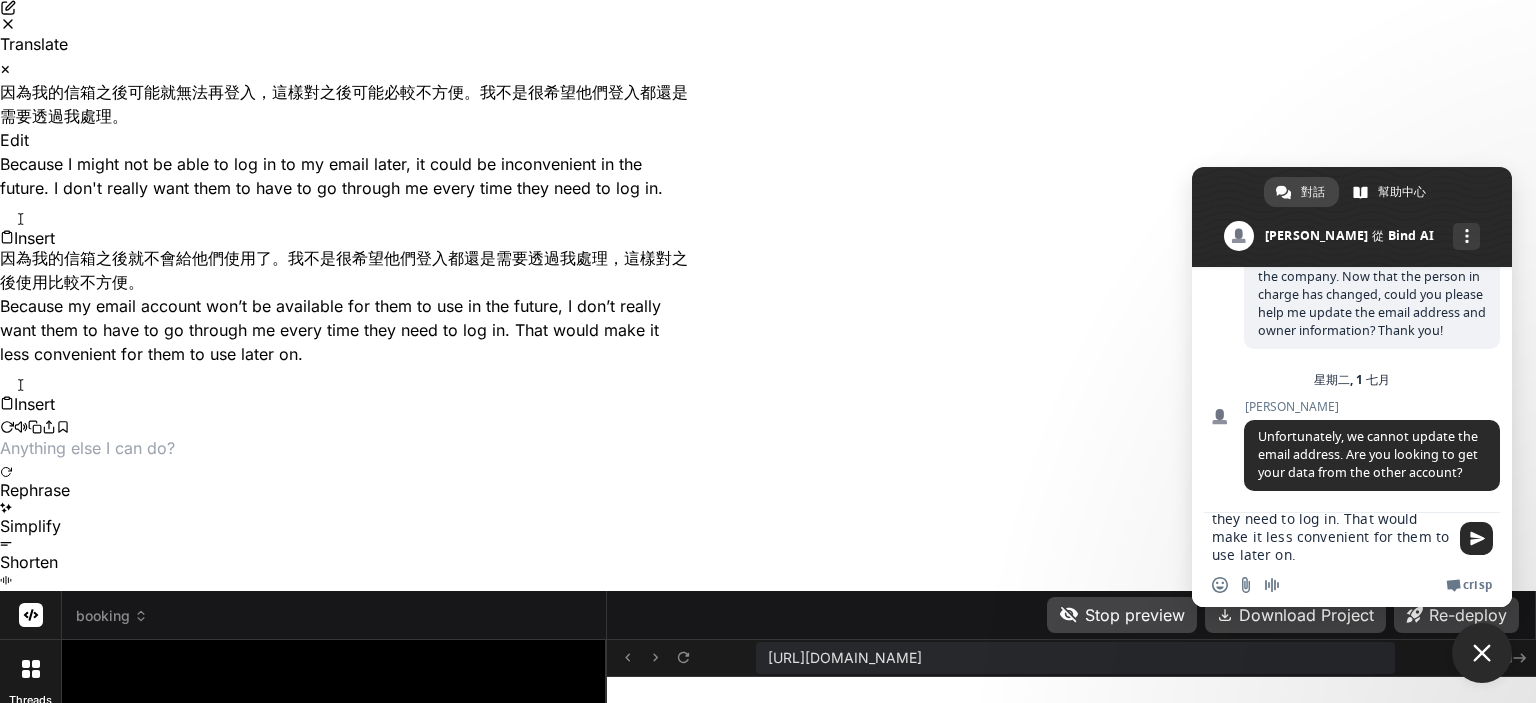 drag, startPoint x: 1313, startPoint y: 550, endPoint x: 1192, endPoint y: 507, distance: 128.41339 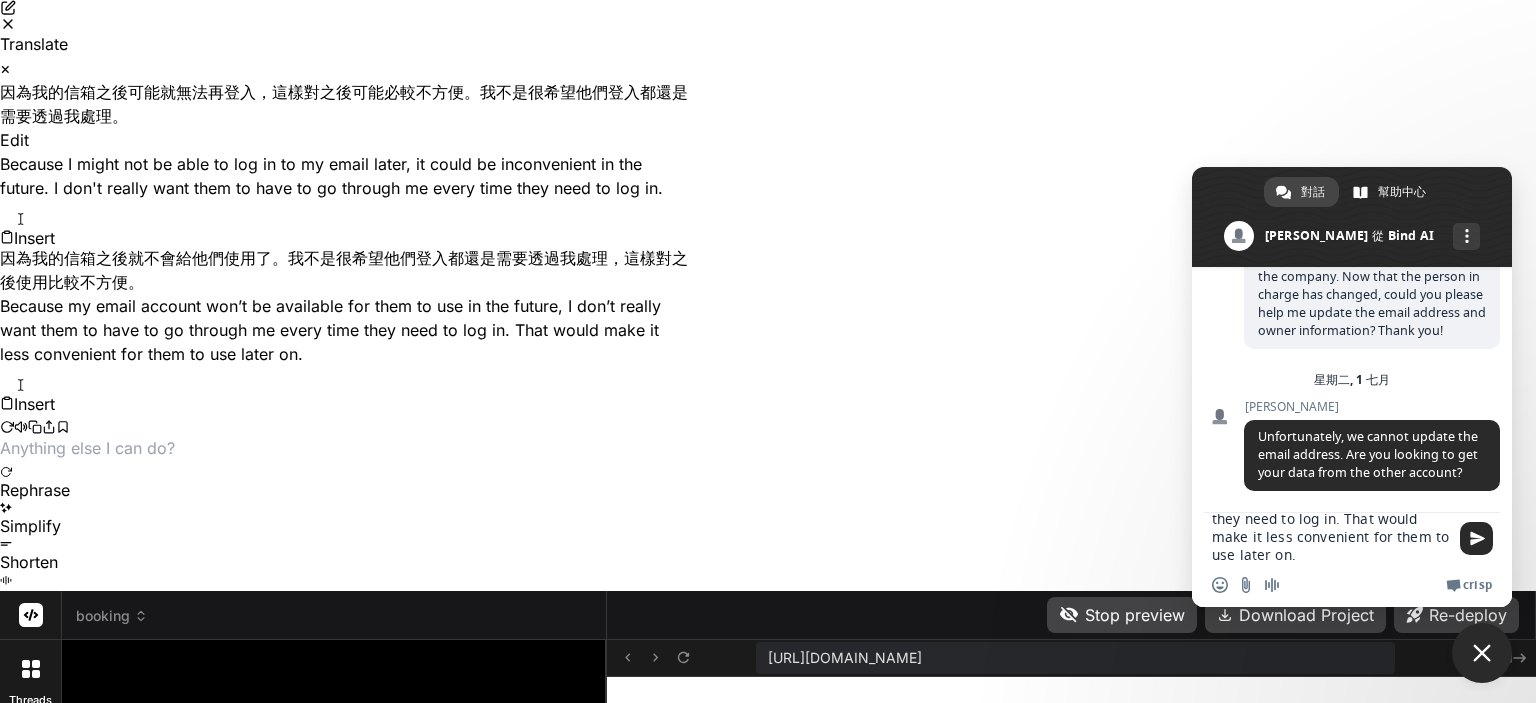 type on "Because my email account won’t be available for them to use in the future, I don’t really want them to have to go through me every time they need to log in. That would make it less convenient for them to use later on." 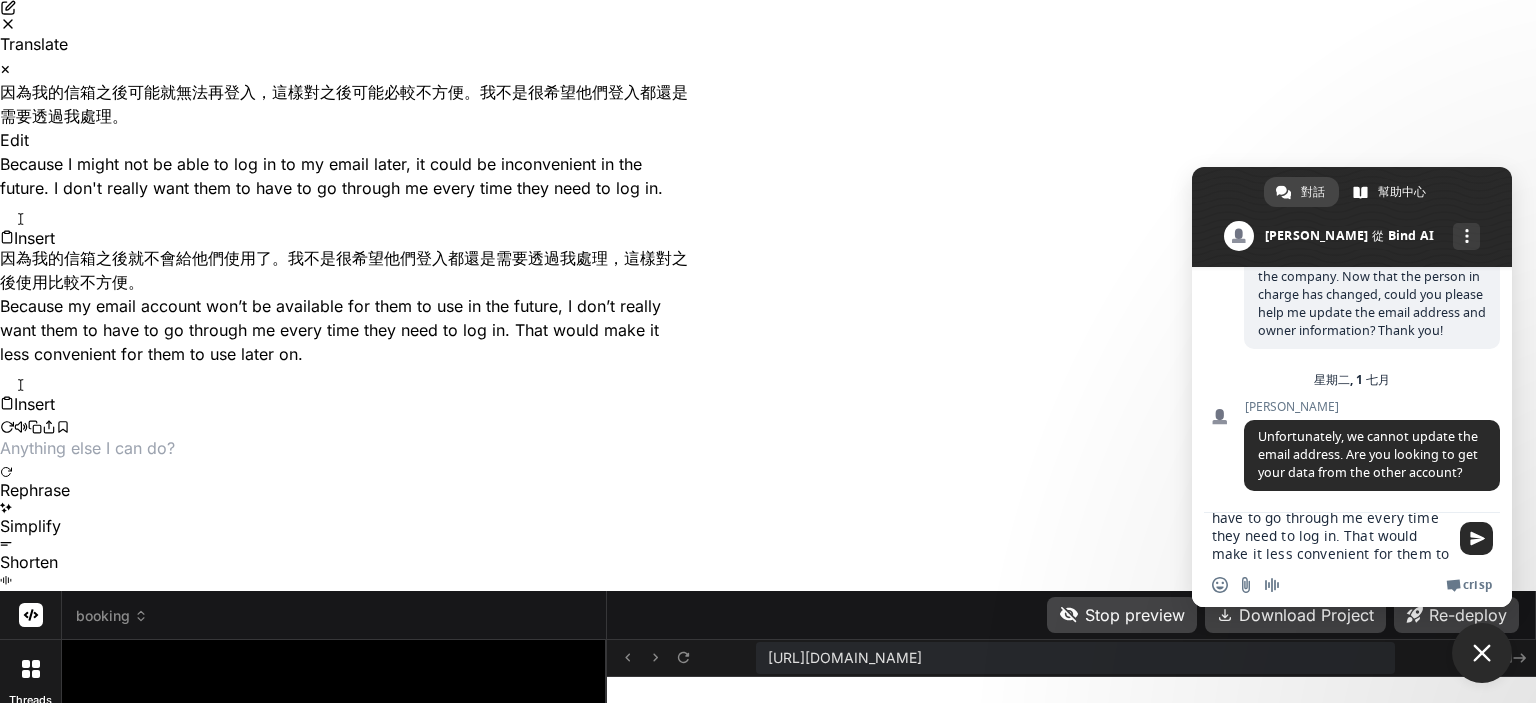 scroll, scrollTop: 92, scrollLeft: 0, axis: vertical 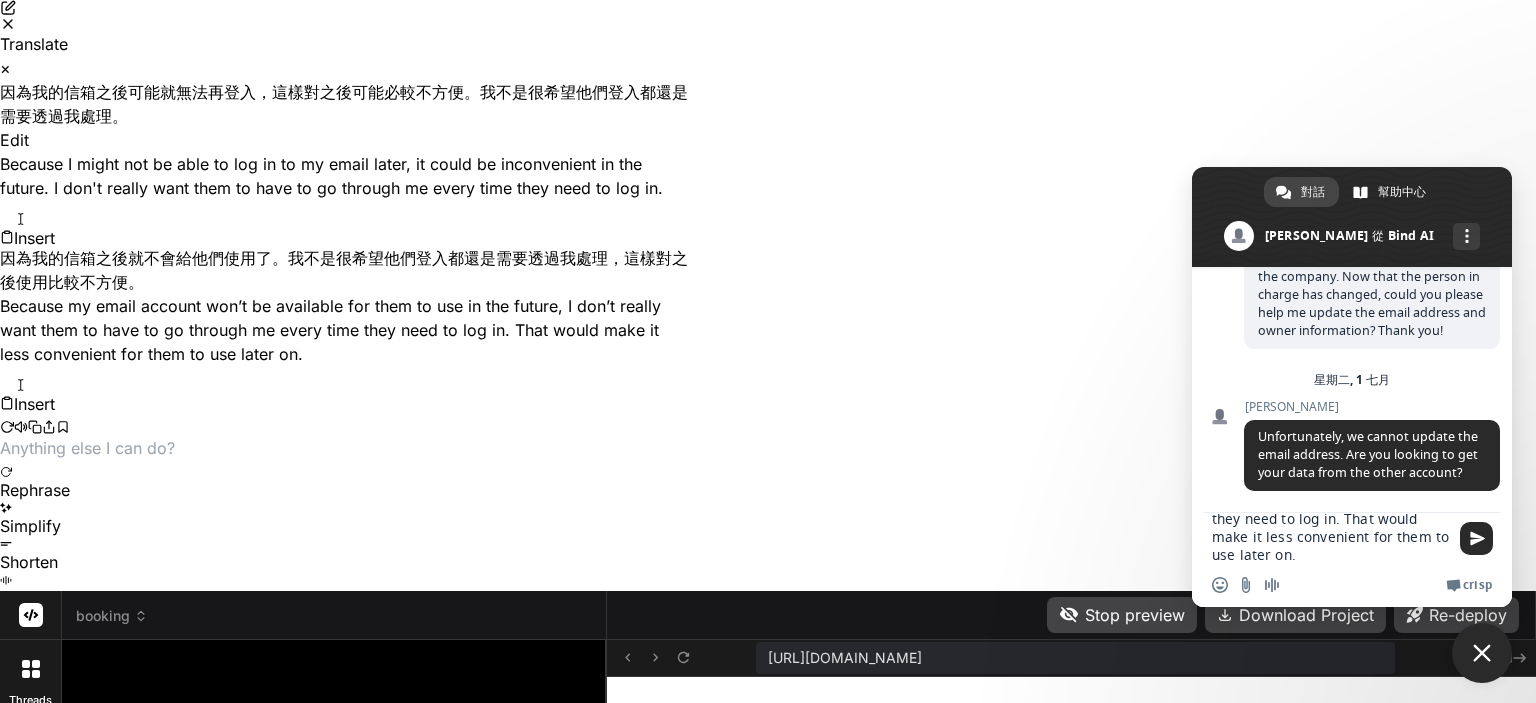 type 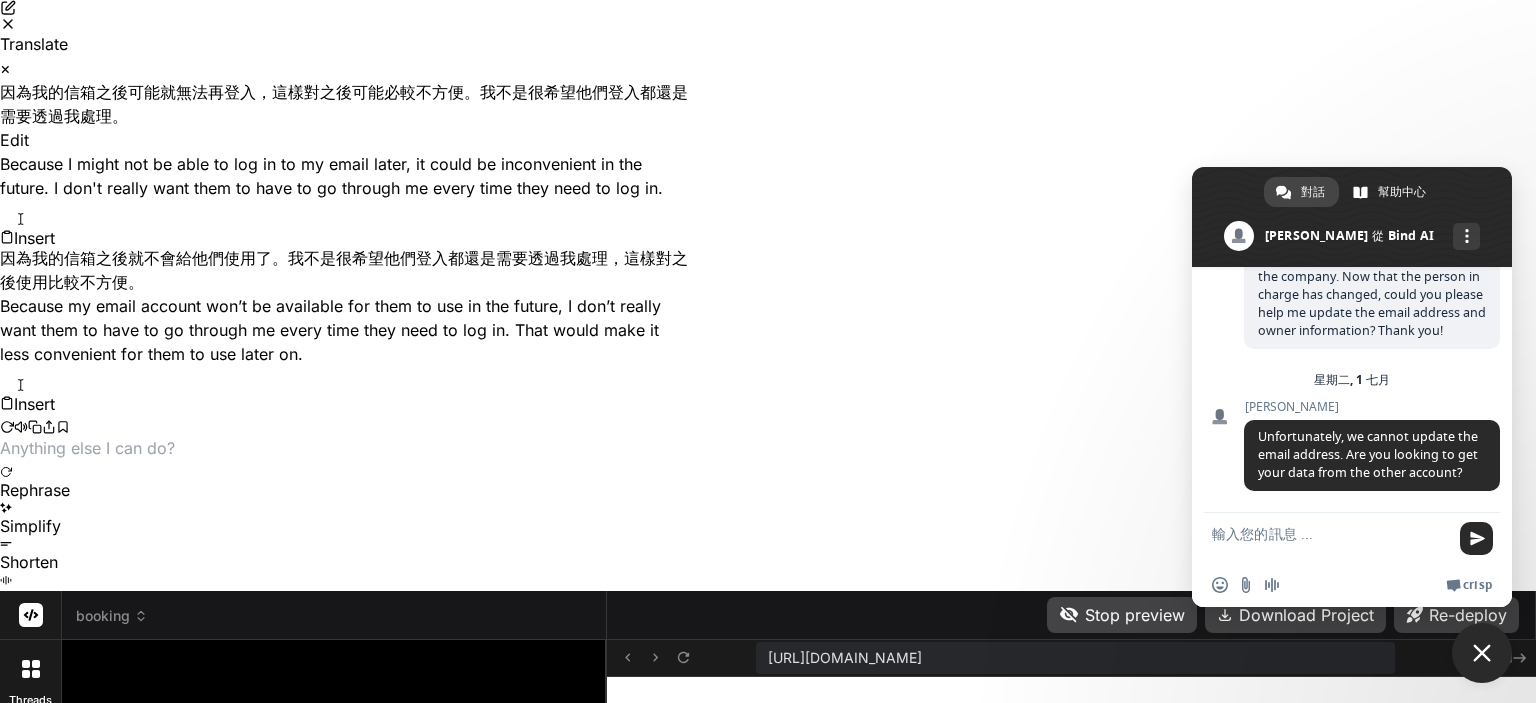 scroll, scrollTop: 4, scrollLeft: 0, axis: vertical 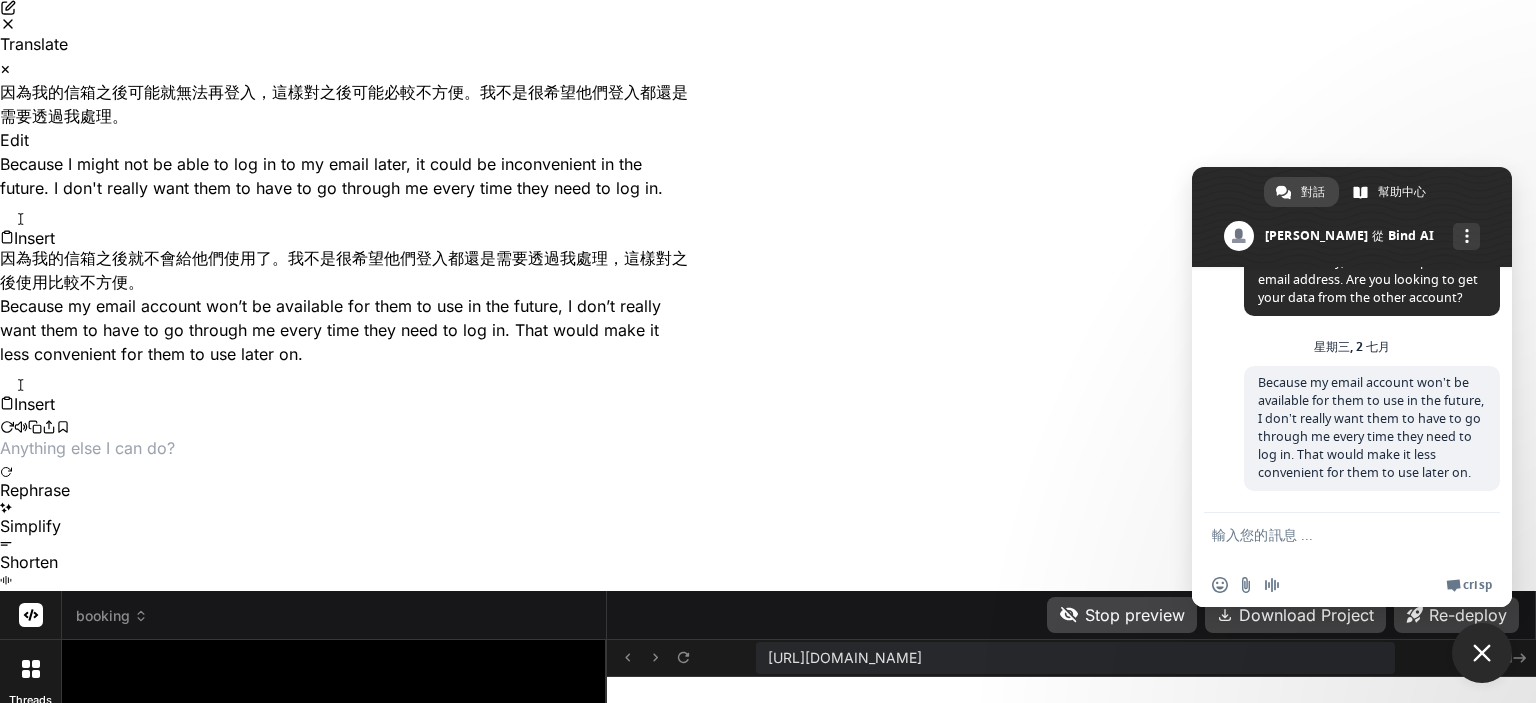 click at bounding box center (108, 448) 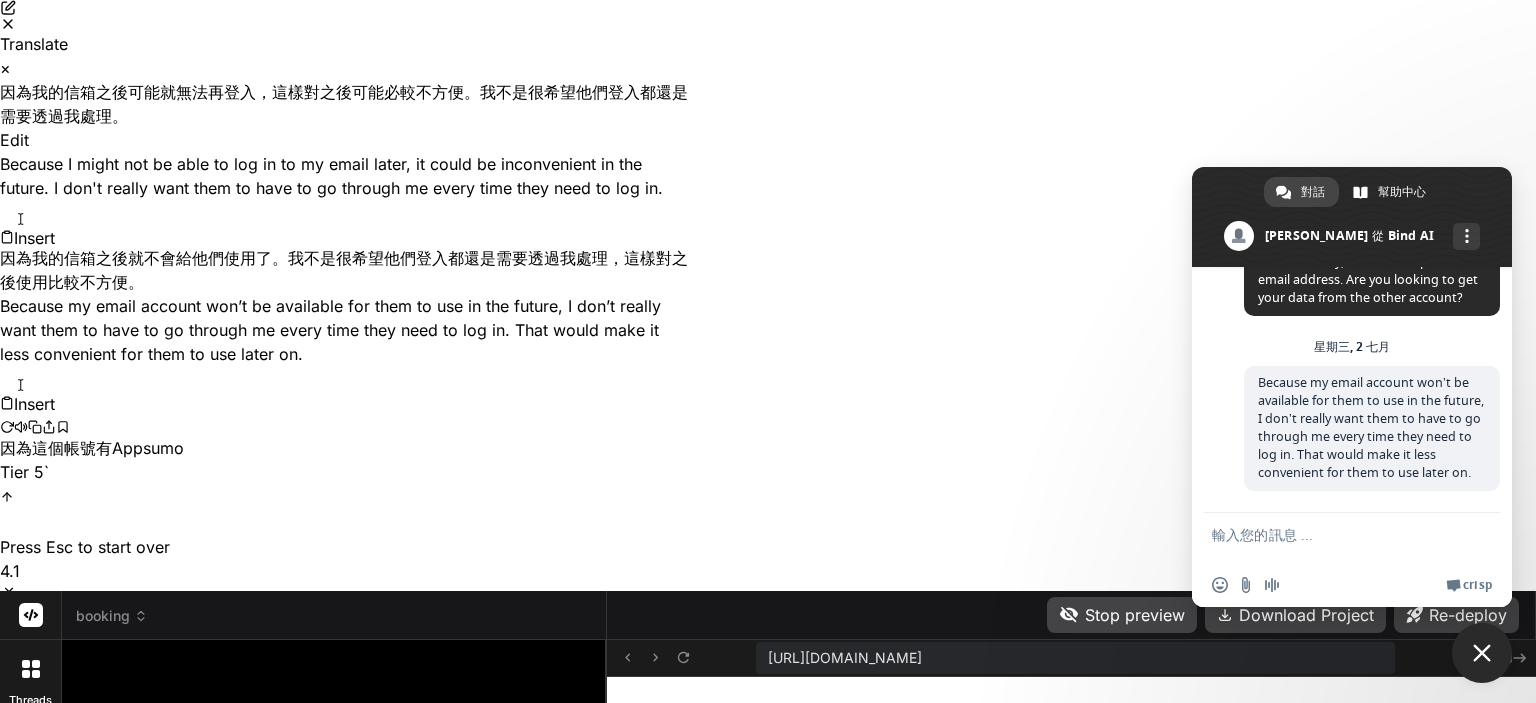 scroll, scrollTop: 117, scrollLeft: 0, axis: vertical 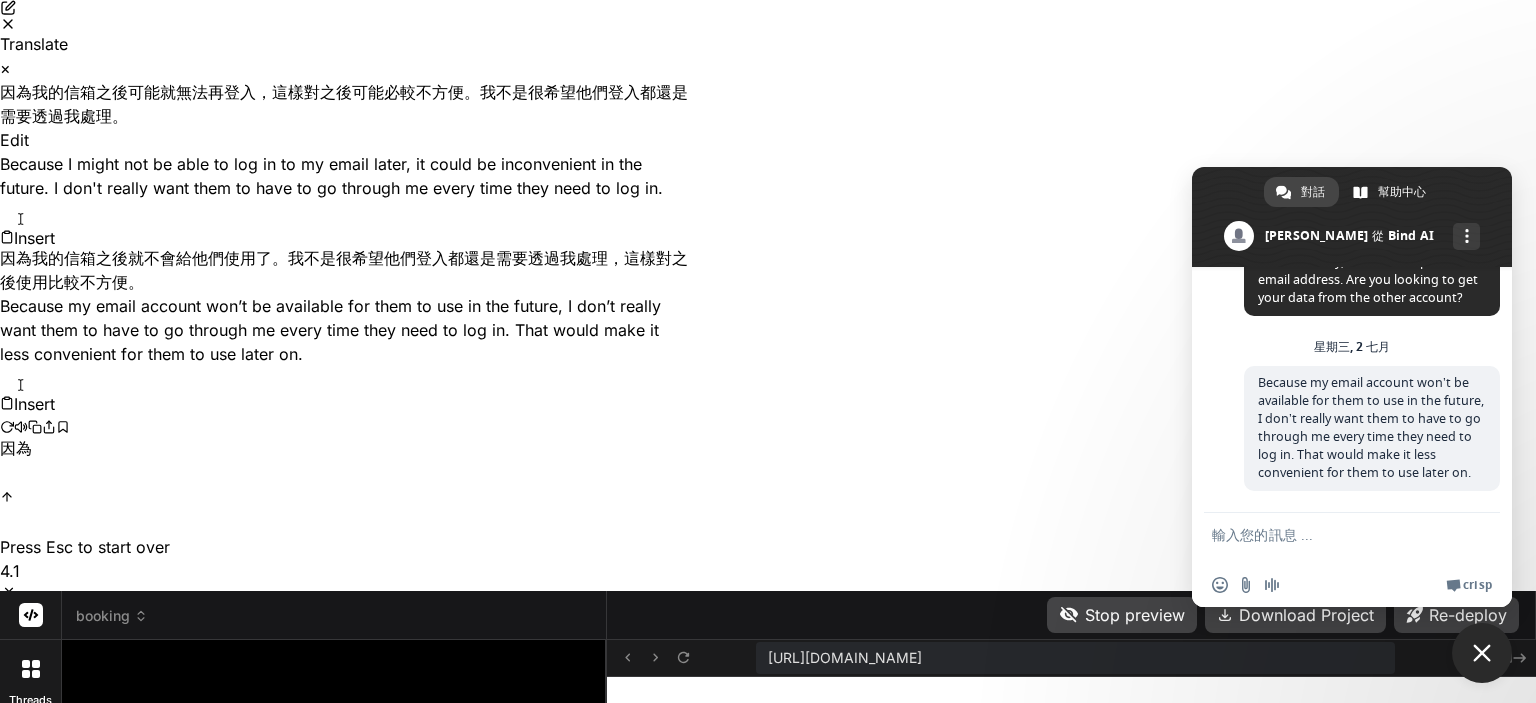 type on "因" 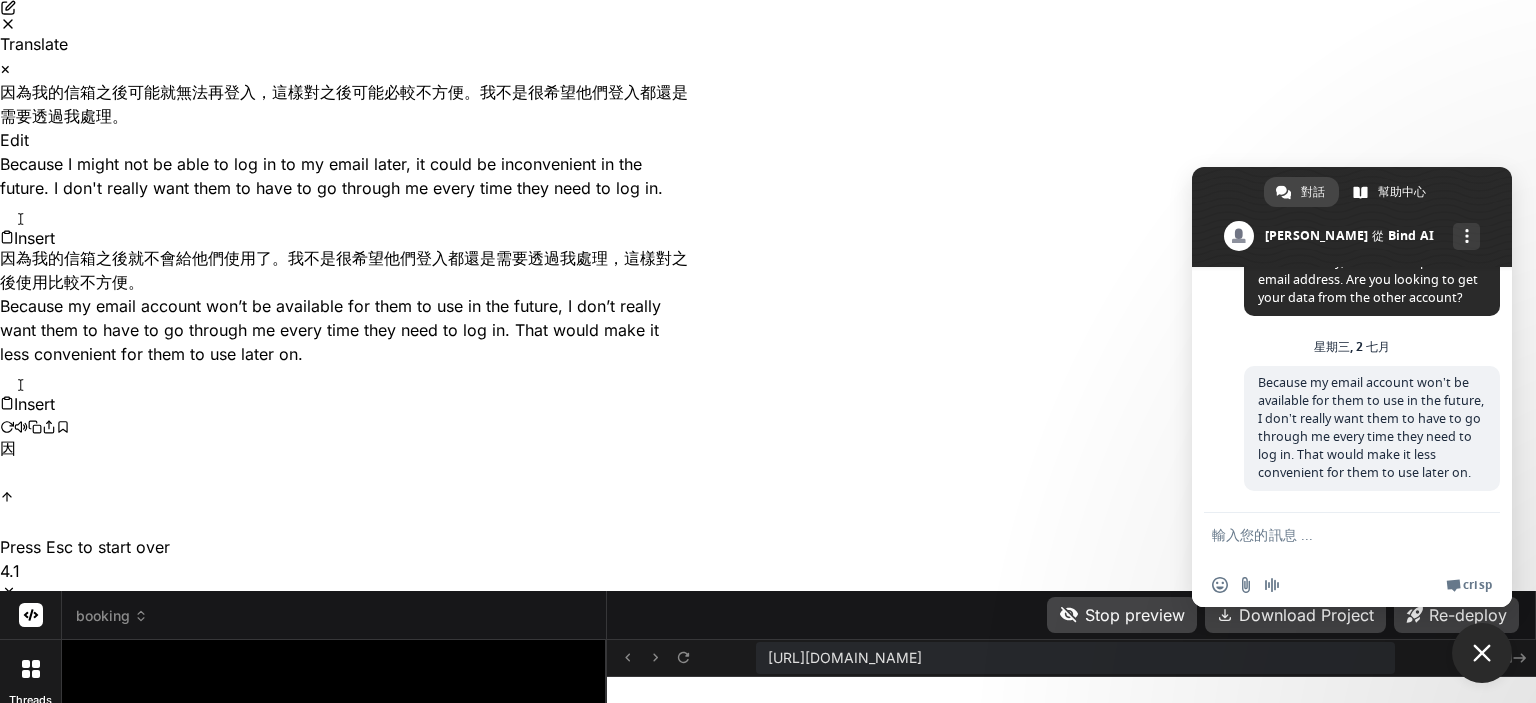 type 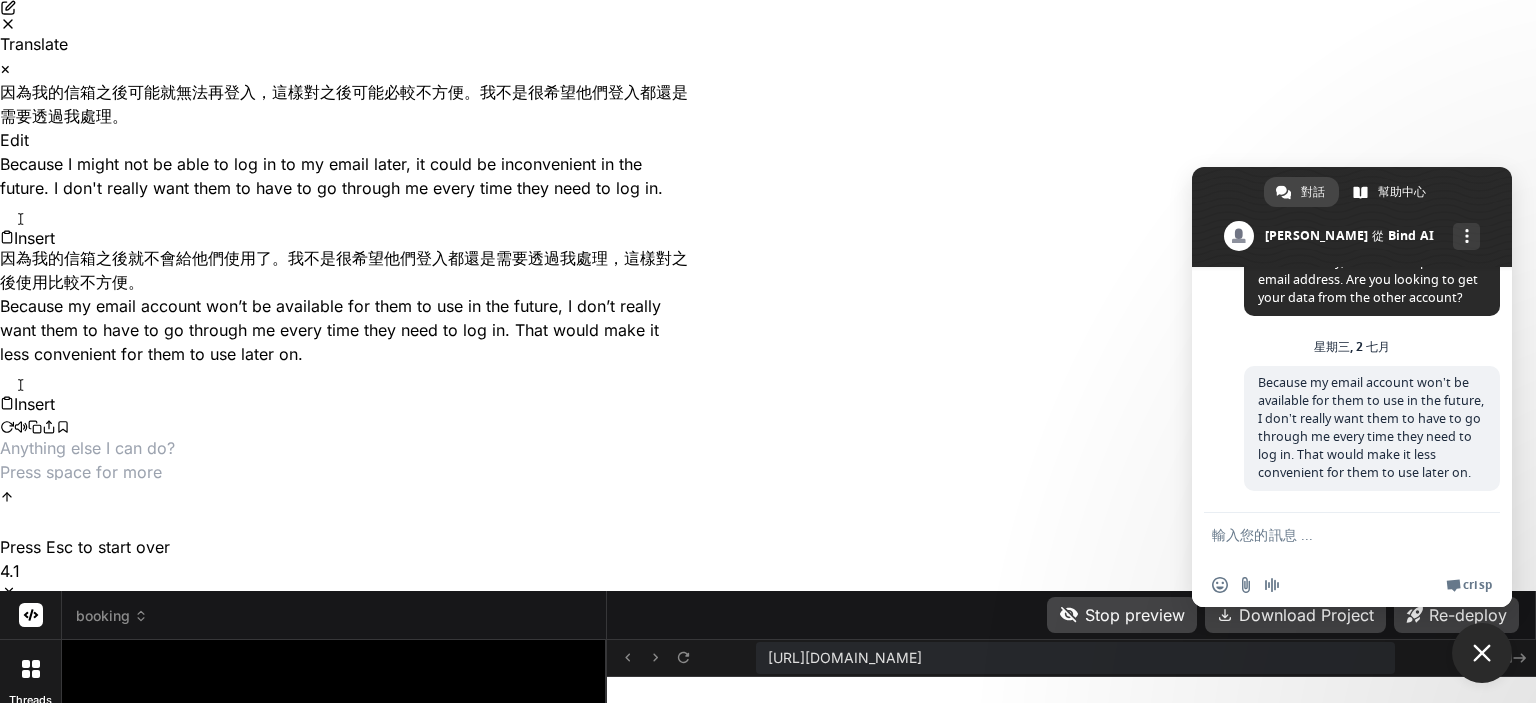 scroll, scrollTop: 151, scrollLeft: 0, axis: vertical 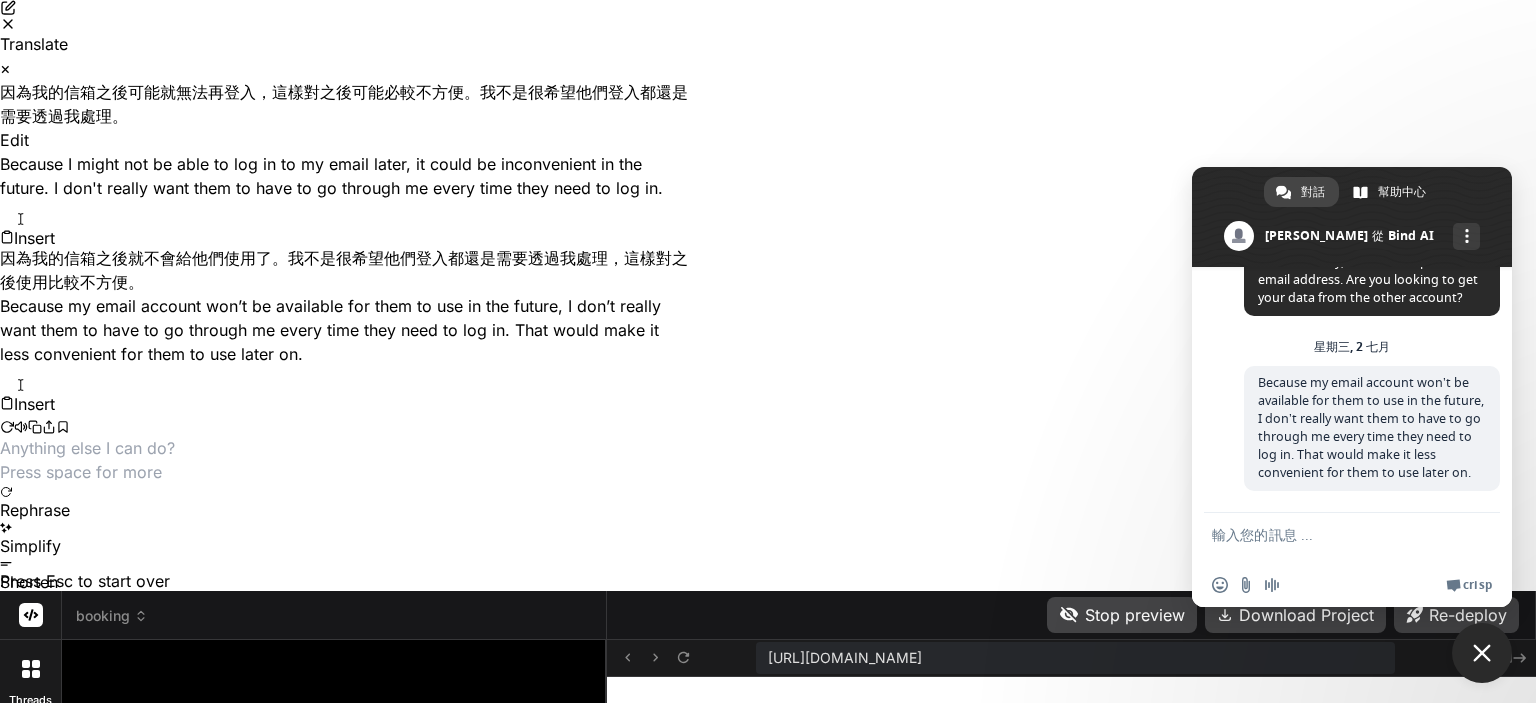 click 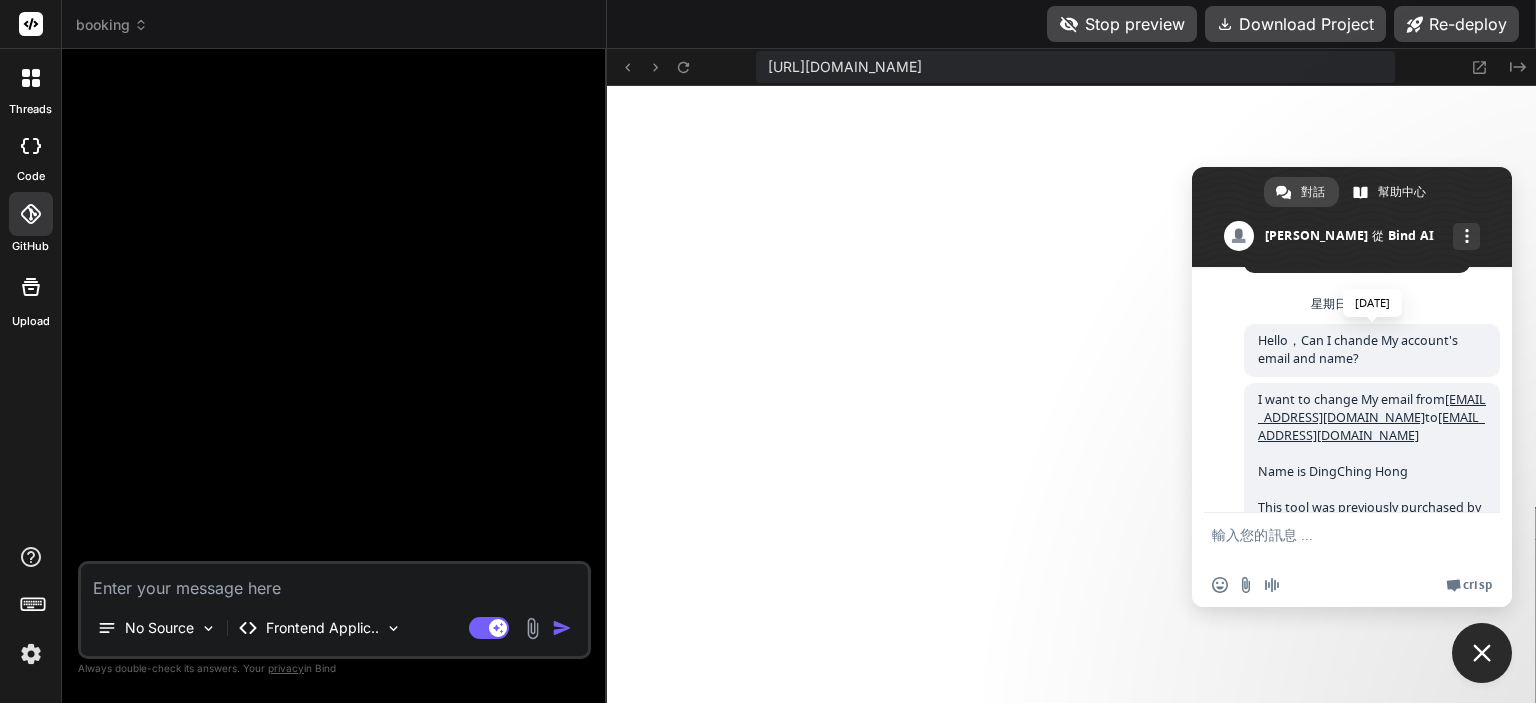 scroll, scrollTop: 544, scrollLeft: 0, axis: vertical 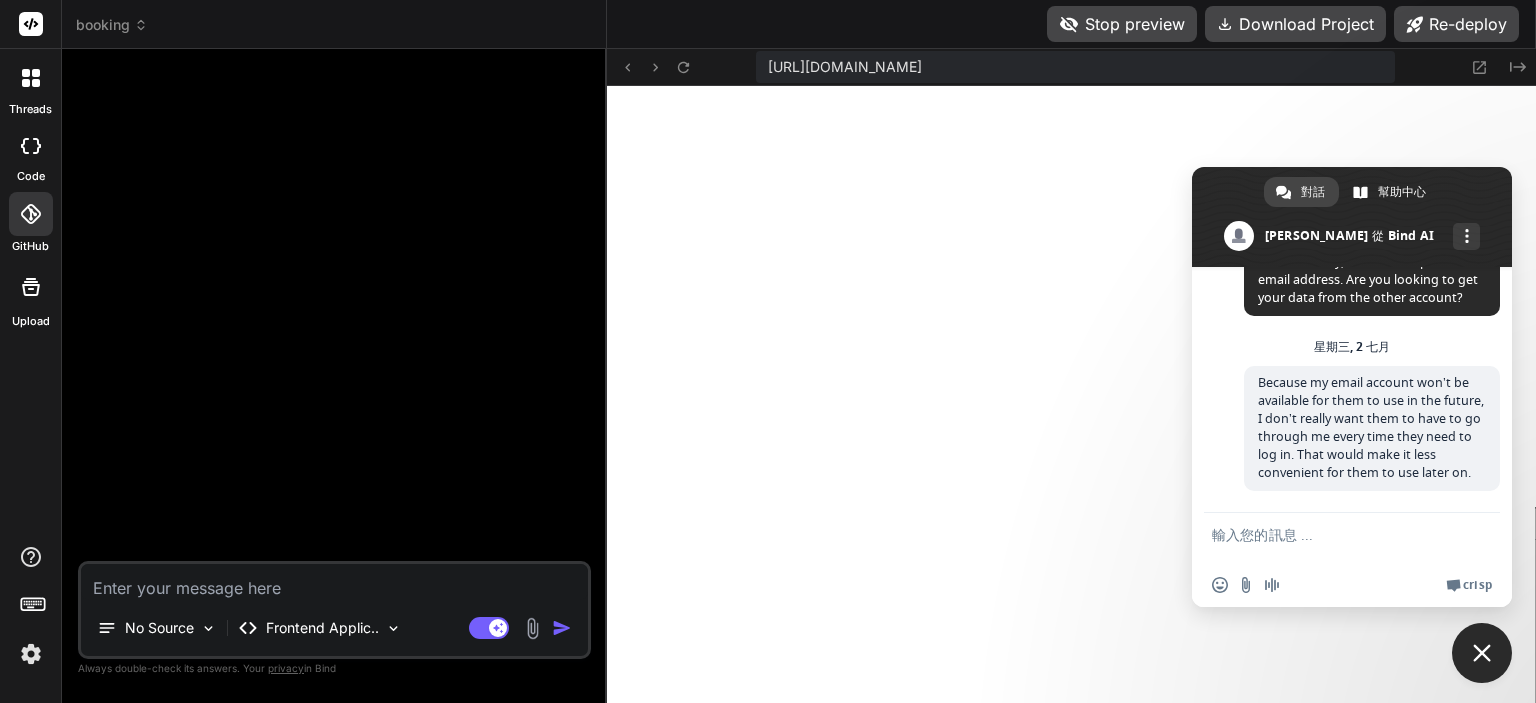 click on "🎉 Your Preview is Ready! Tap to view your project preview View Preview" at bounding box center (336, 313) 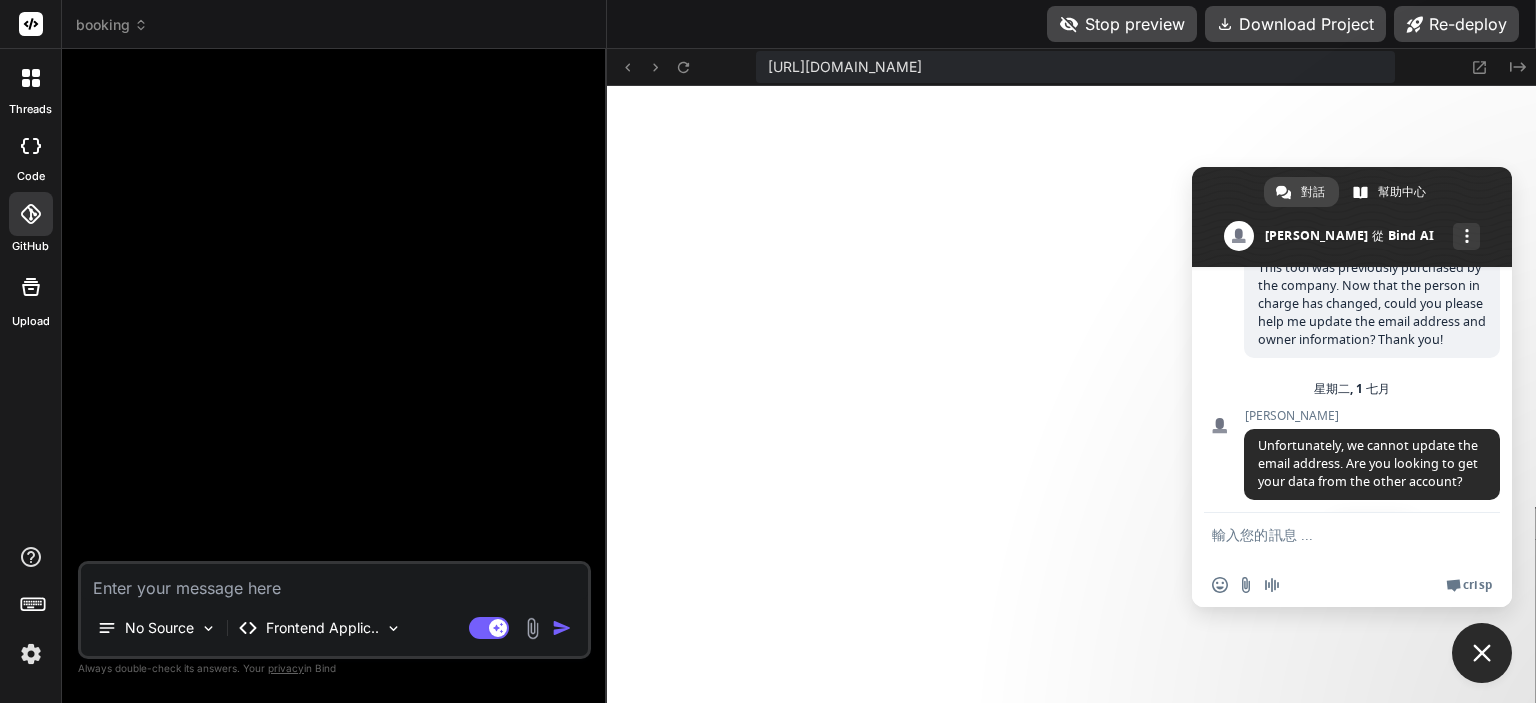 scroll, scrollTop: 544, scrollLeft: 0, axis: vertical 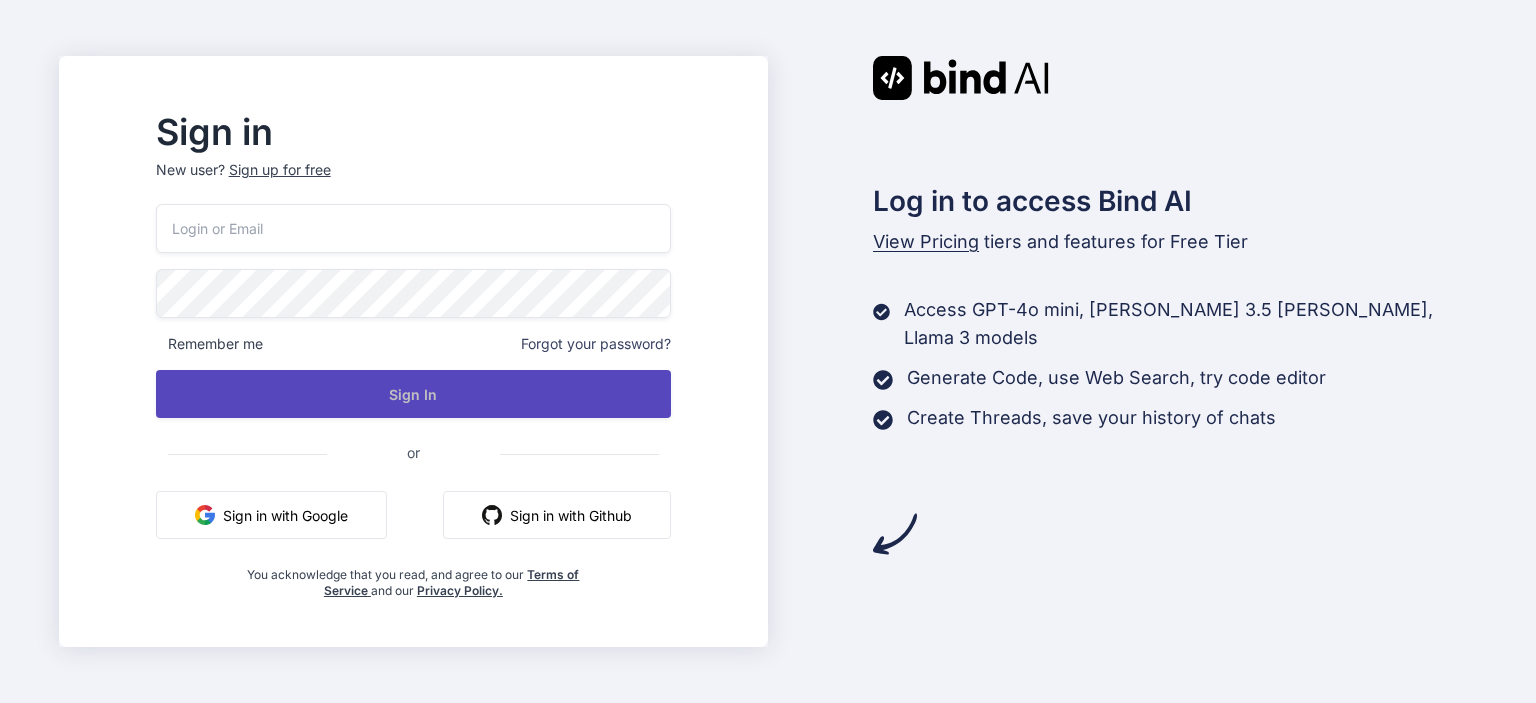 type on "[EMAIL_ADDRESS][DOMAIN_NAME]" 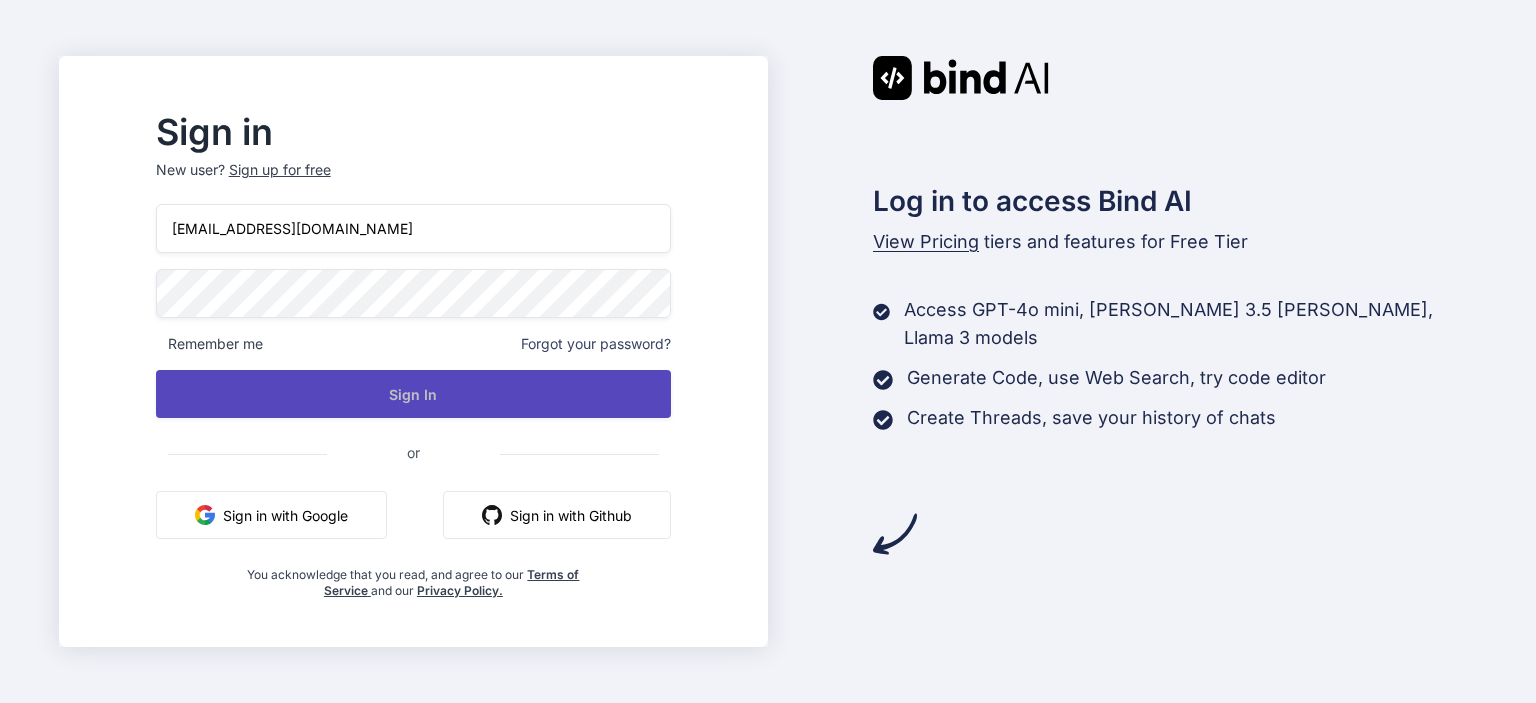 click on "Sign In" at bounding box center (413, 394) 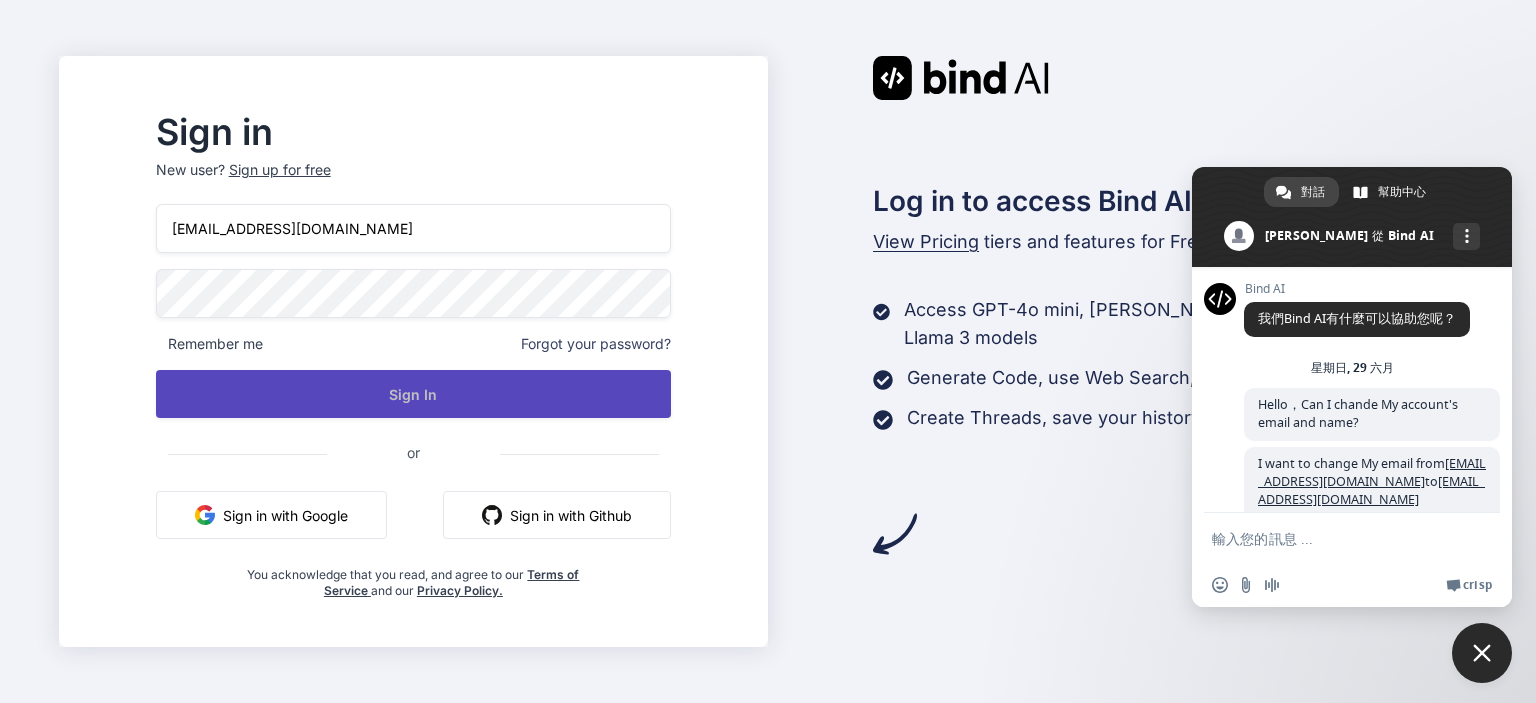 scroll, scrollTop: 344, scrollLeft: 0, axis: vertical 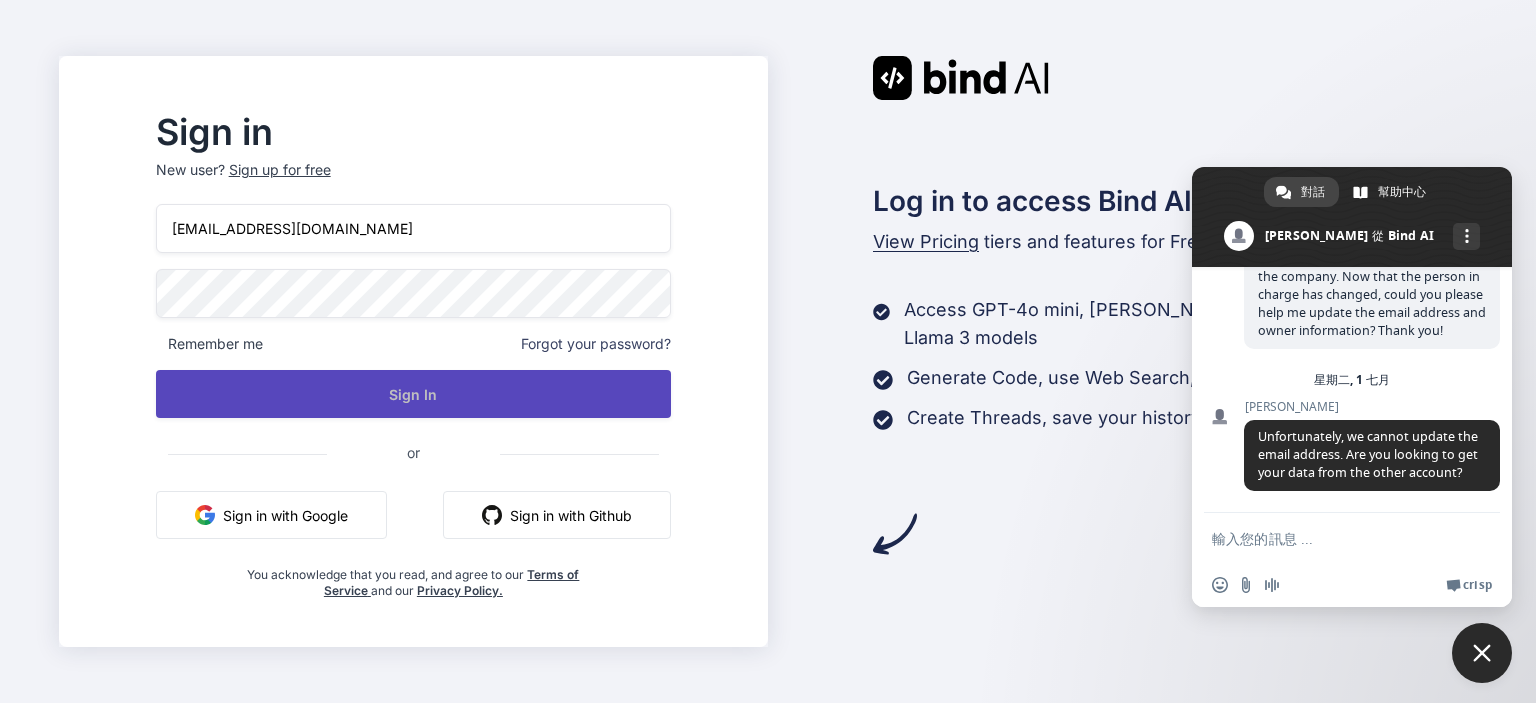 click on "Sign In" at bounding box center [413, 394] 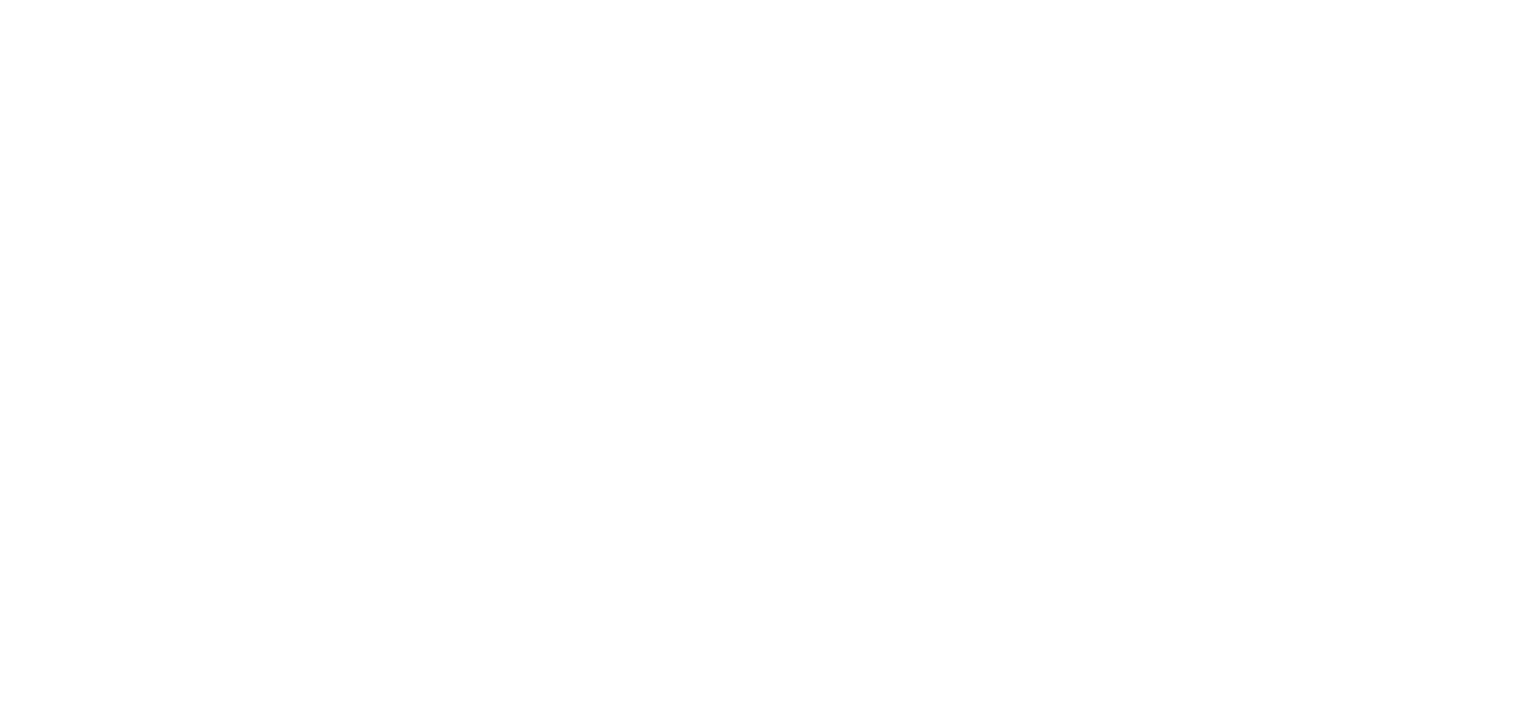 scroll, scrollTop: 0, scrollLeft: 0, axis: both 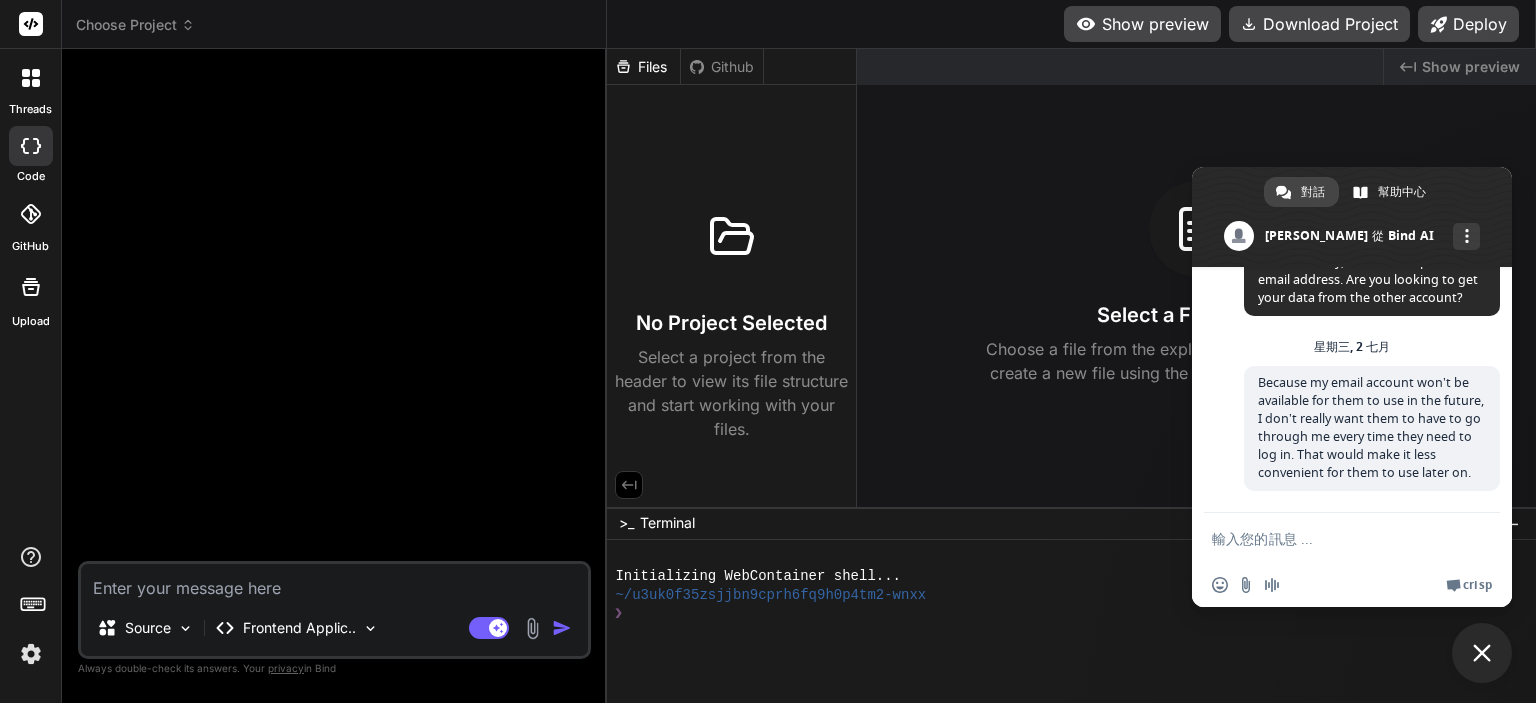 type on "x" 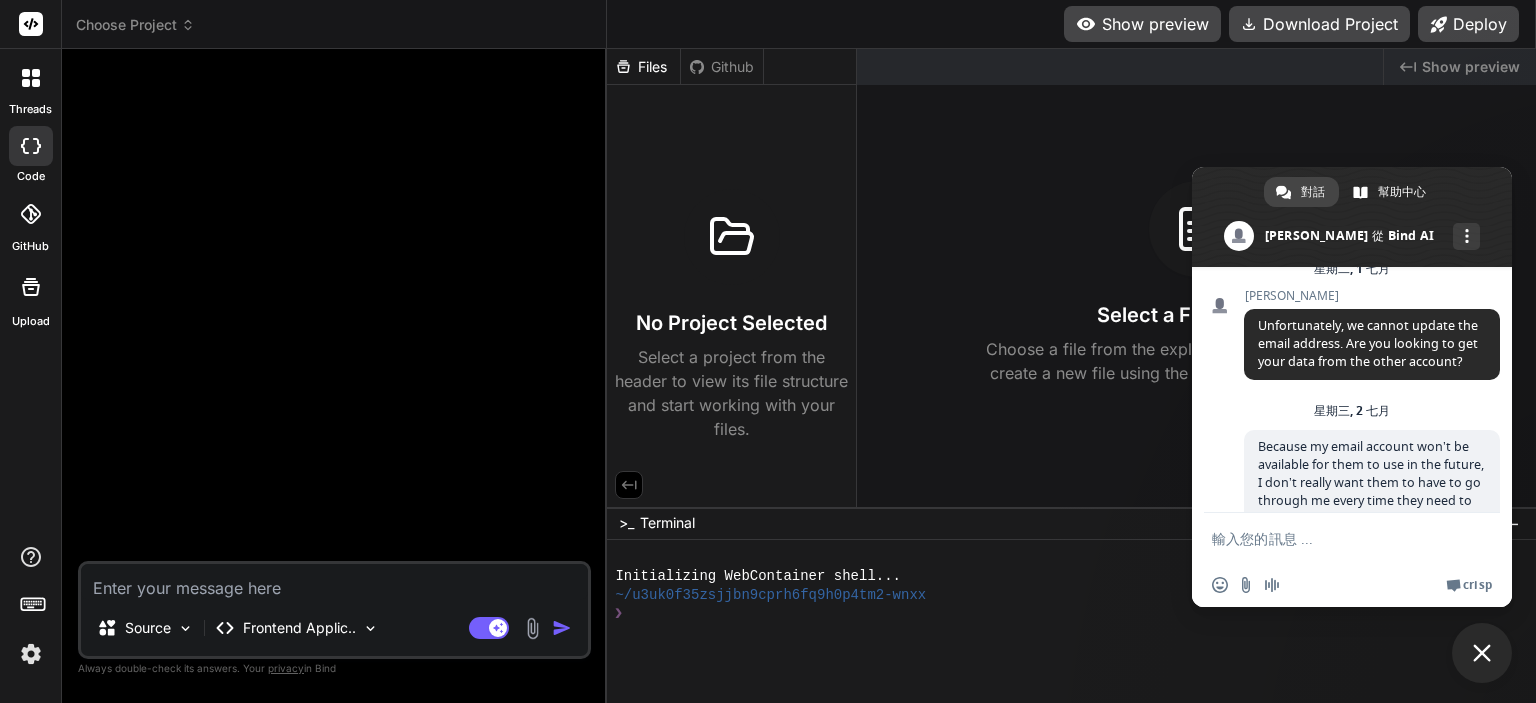 scroll, scrollTop: 544, scrollLeft: 0, axis: vertical 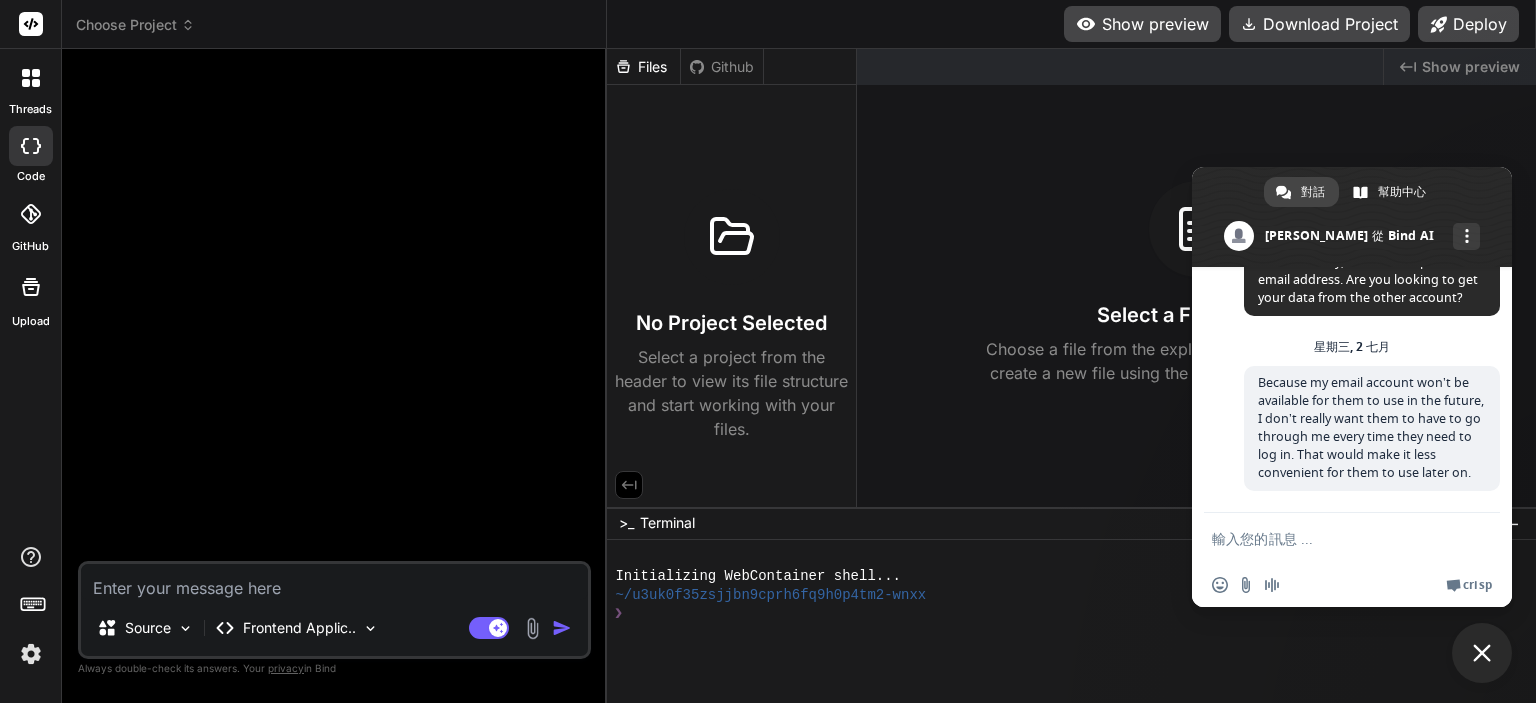 click at bounding box center (31, 654) 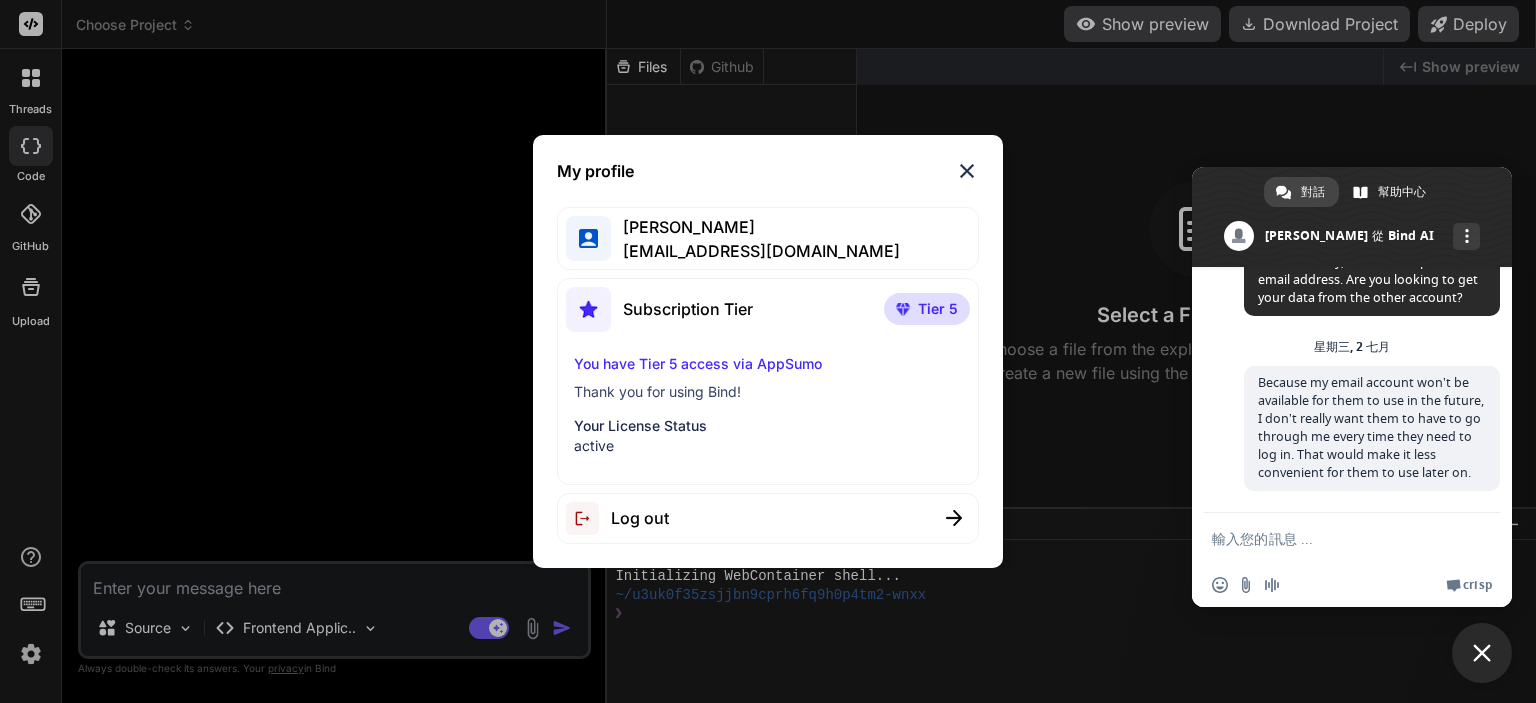 click on "Felix Lim" at bounding box center (755, 227) 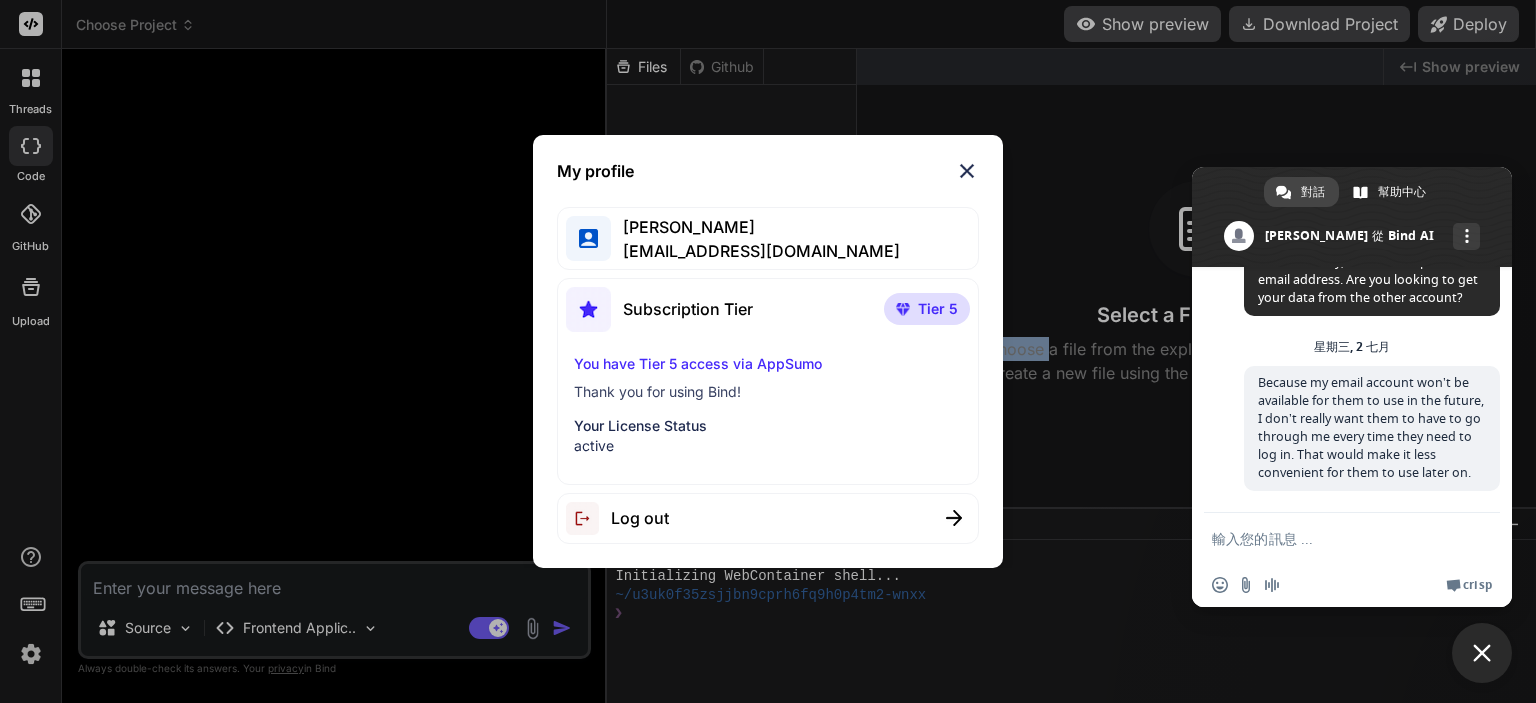 click on "Created with Pixso. Show preview Select a File to Begin Choose a file from the explorer to start editing. You can create a new file using the + button in the file explorer." at bounding box center (1196, 278) 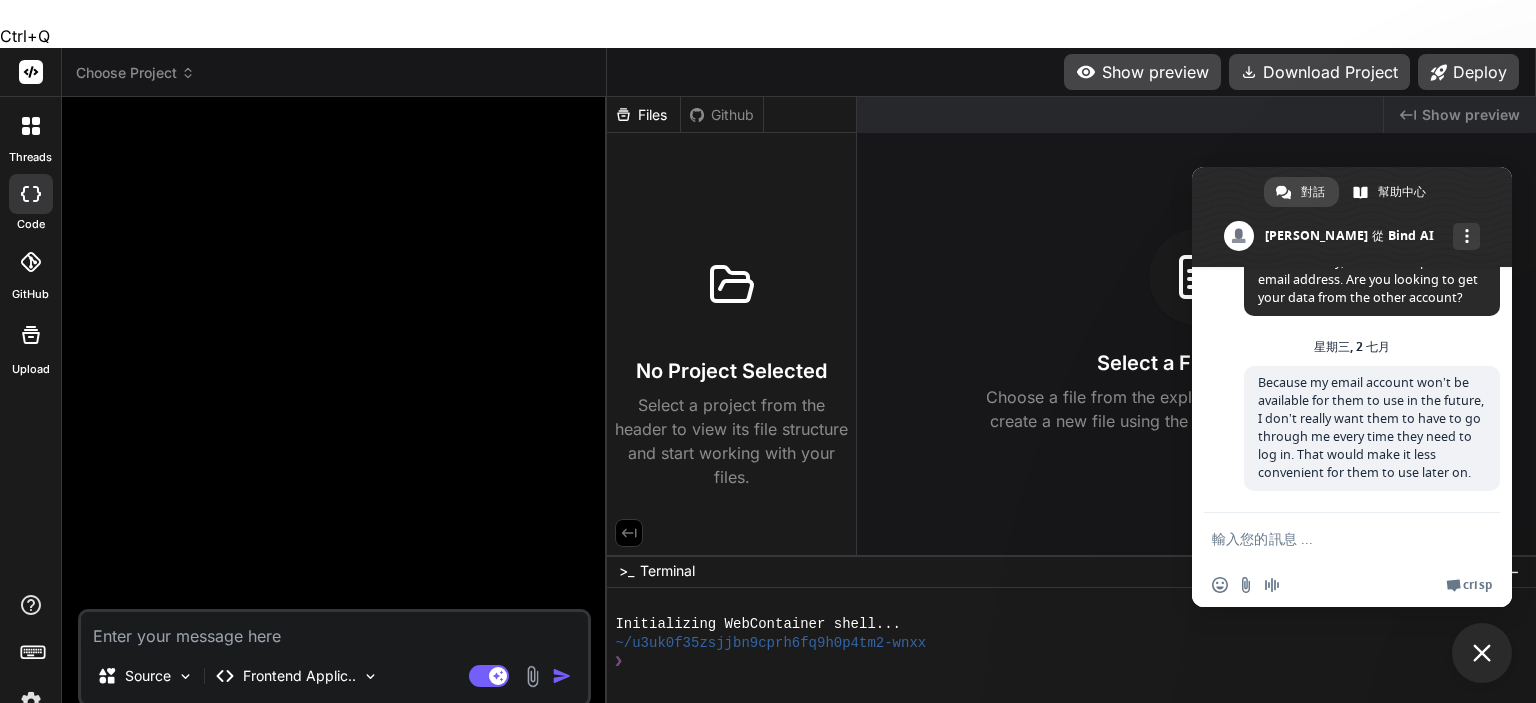 click on "Choose Project" at bounding box center [135, 73] 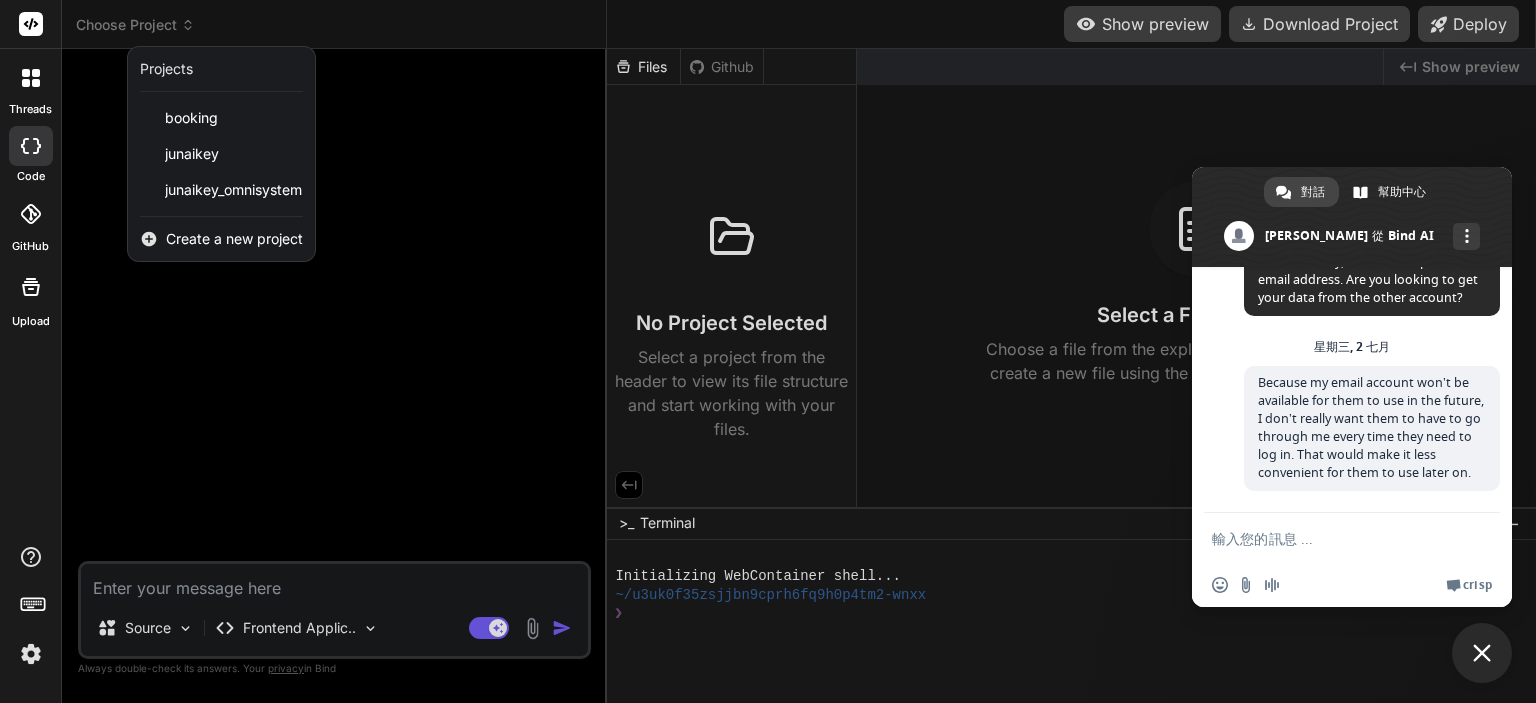 click at bounding box center (768, 351) 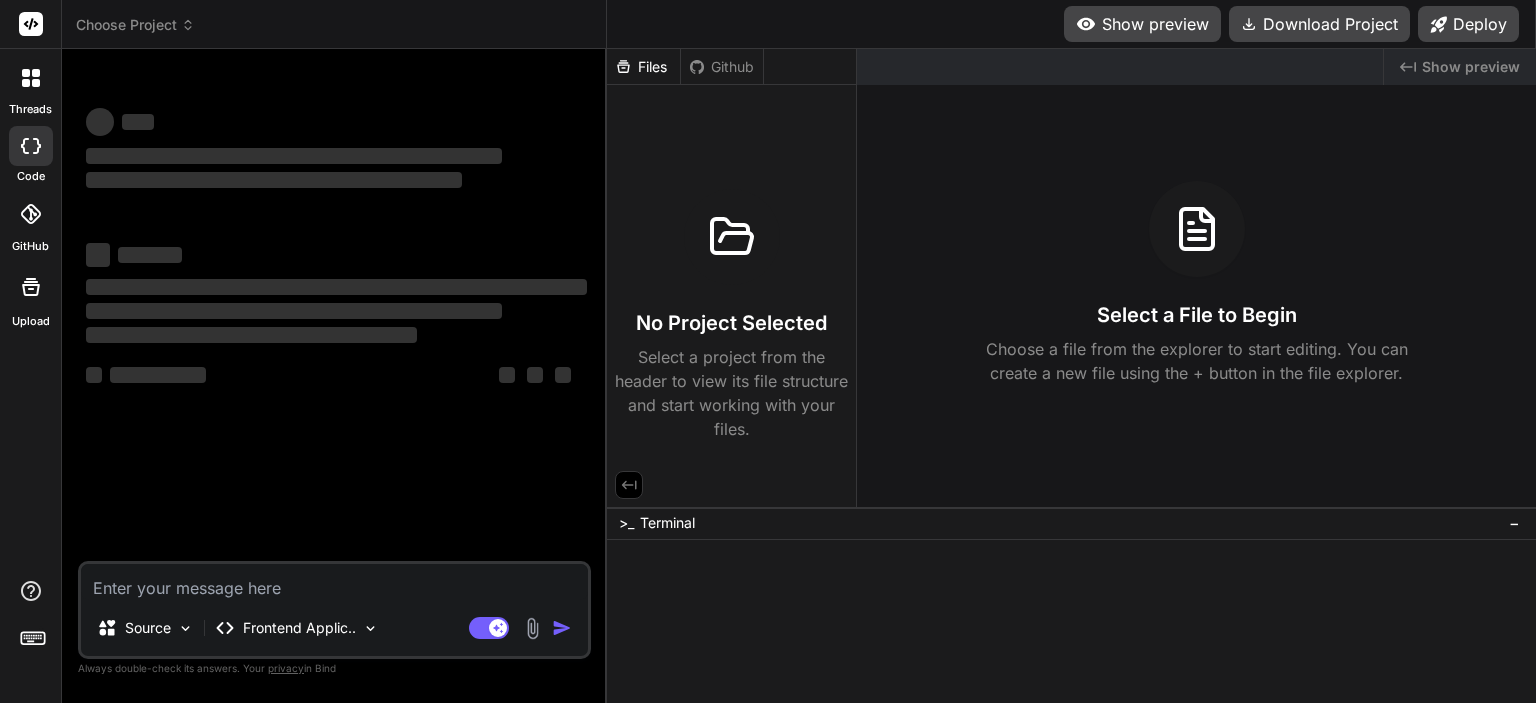 scroll, scrollTop: 0, scrollLeft: 0, axis: both 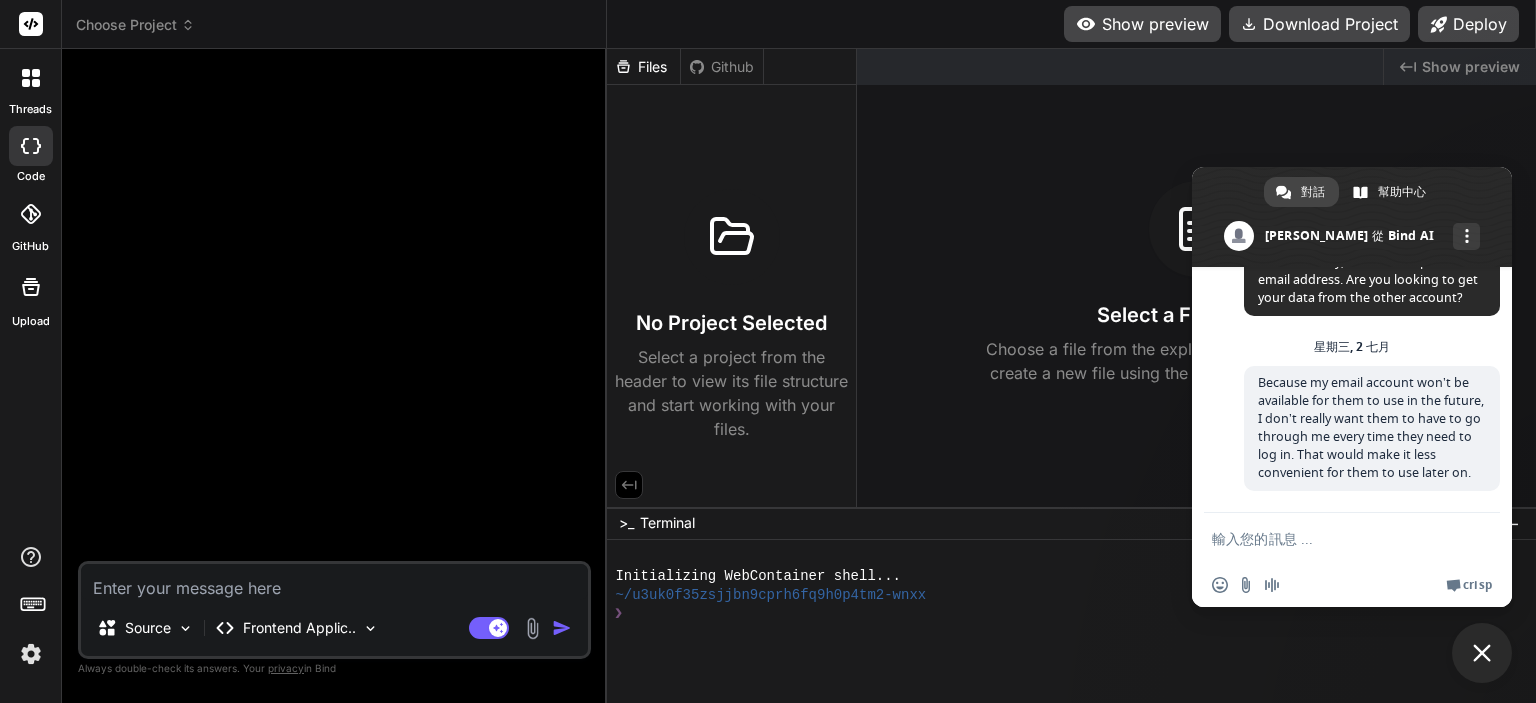 type on "x" 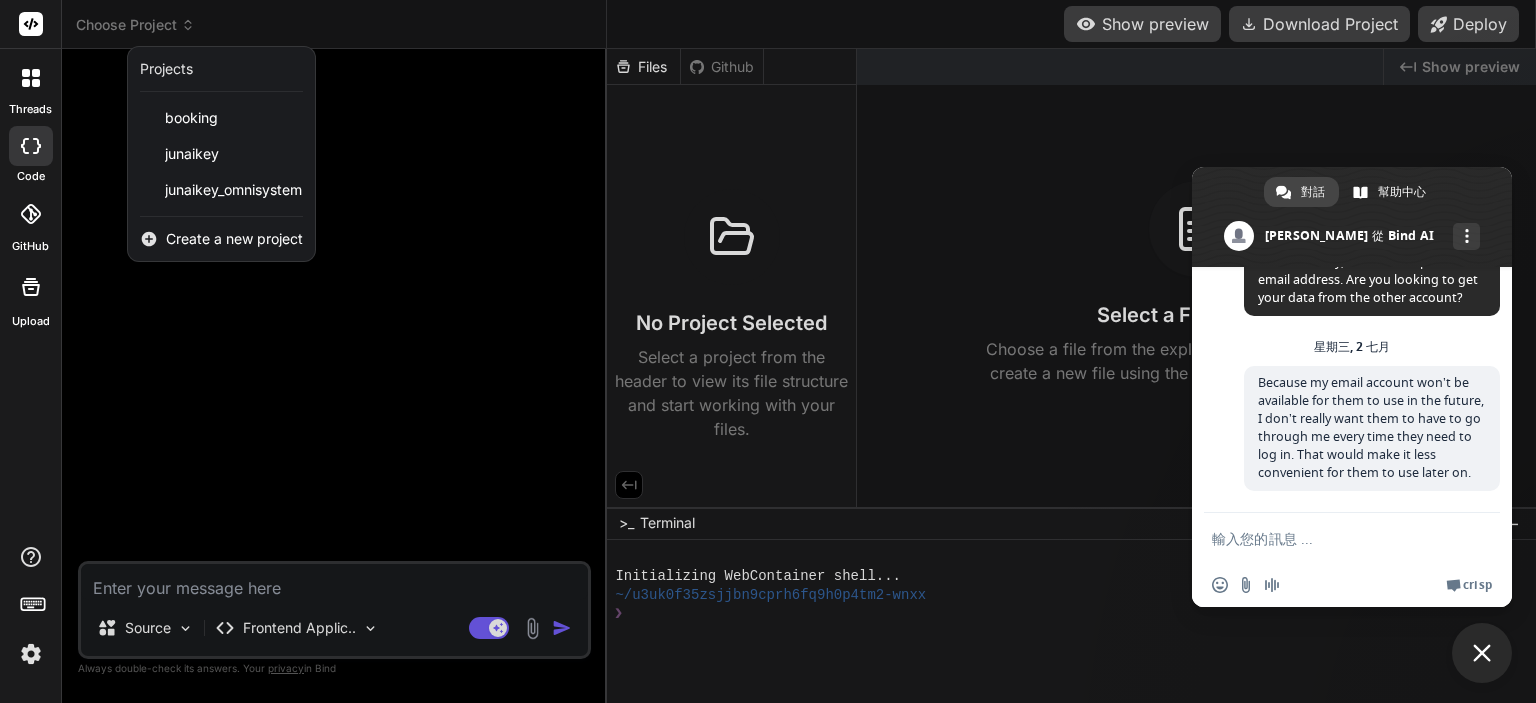 click at bounding box center [768, 351] 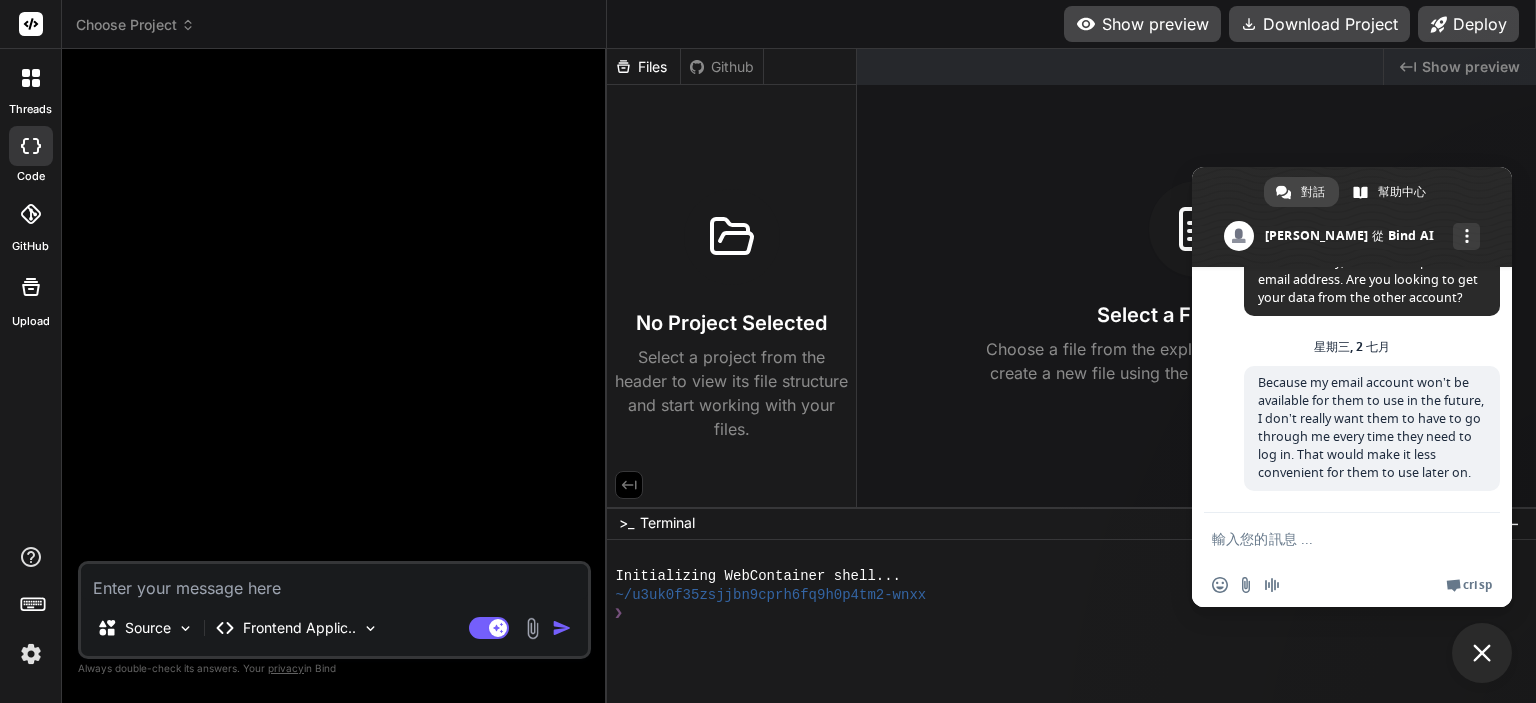 click at bounding box center (336, 313) 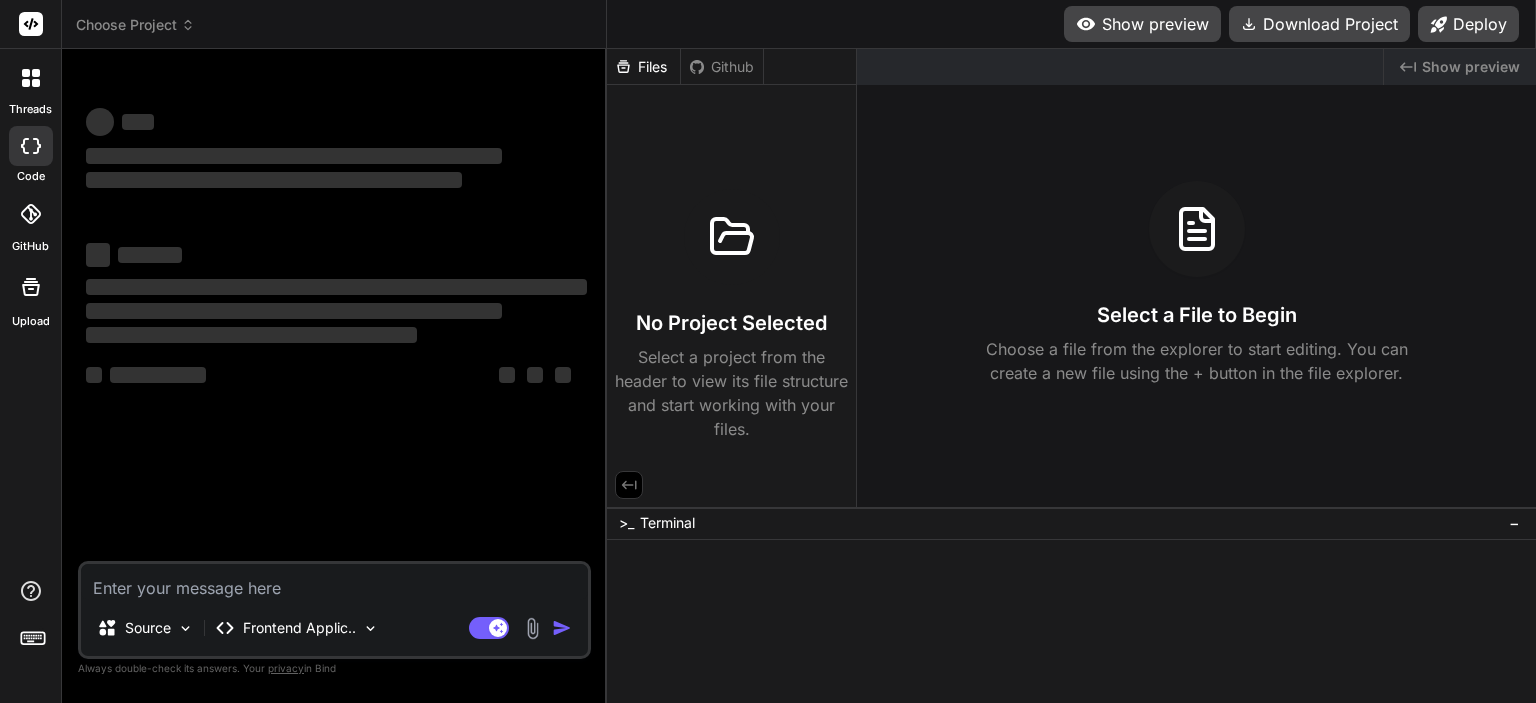 scroll, scrollTop: 0, scrollLeft: 0, axis: both 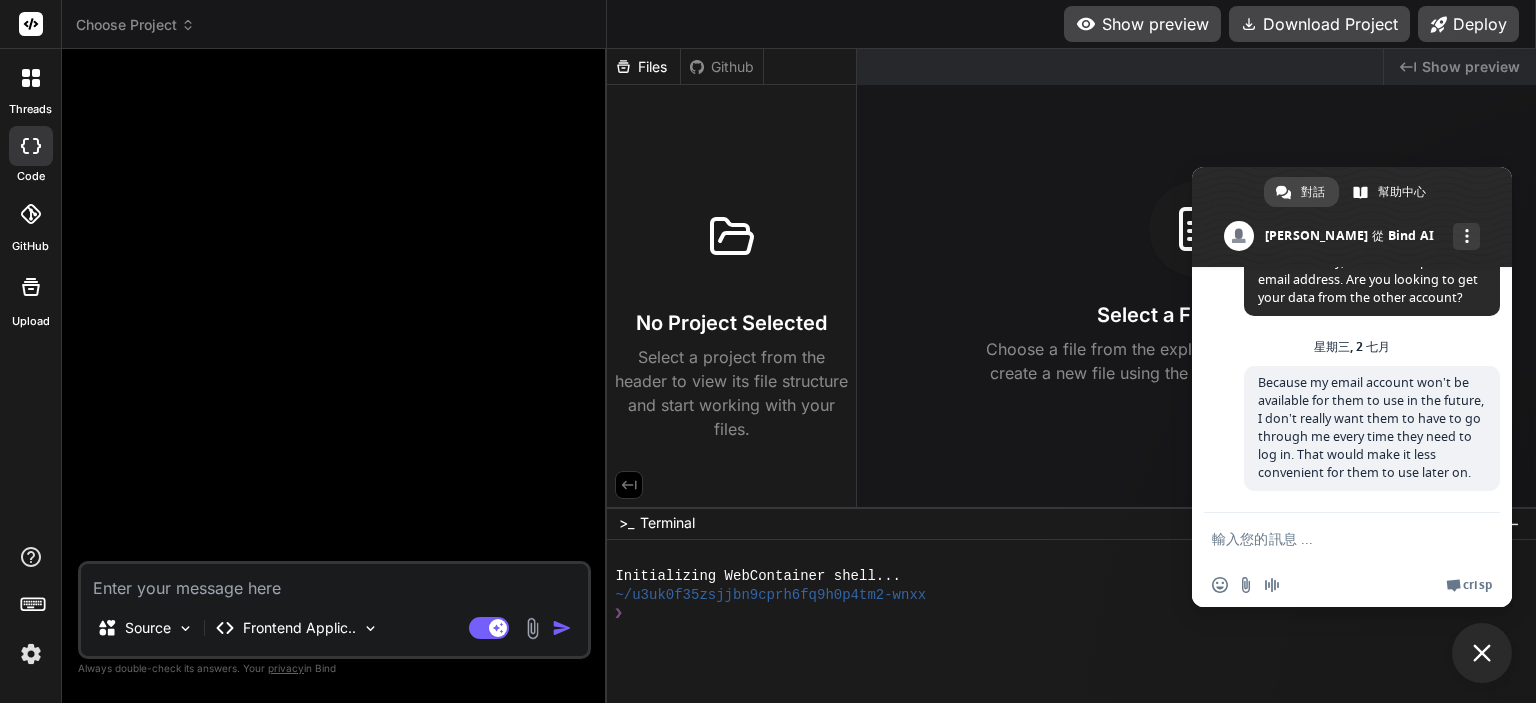 type on "x" 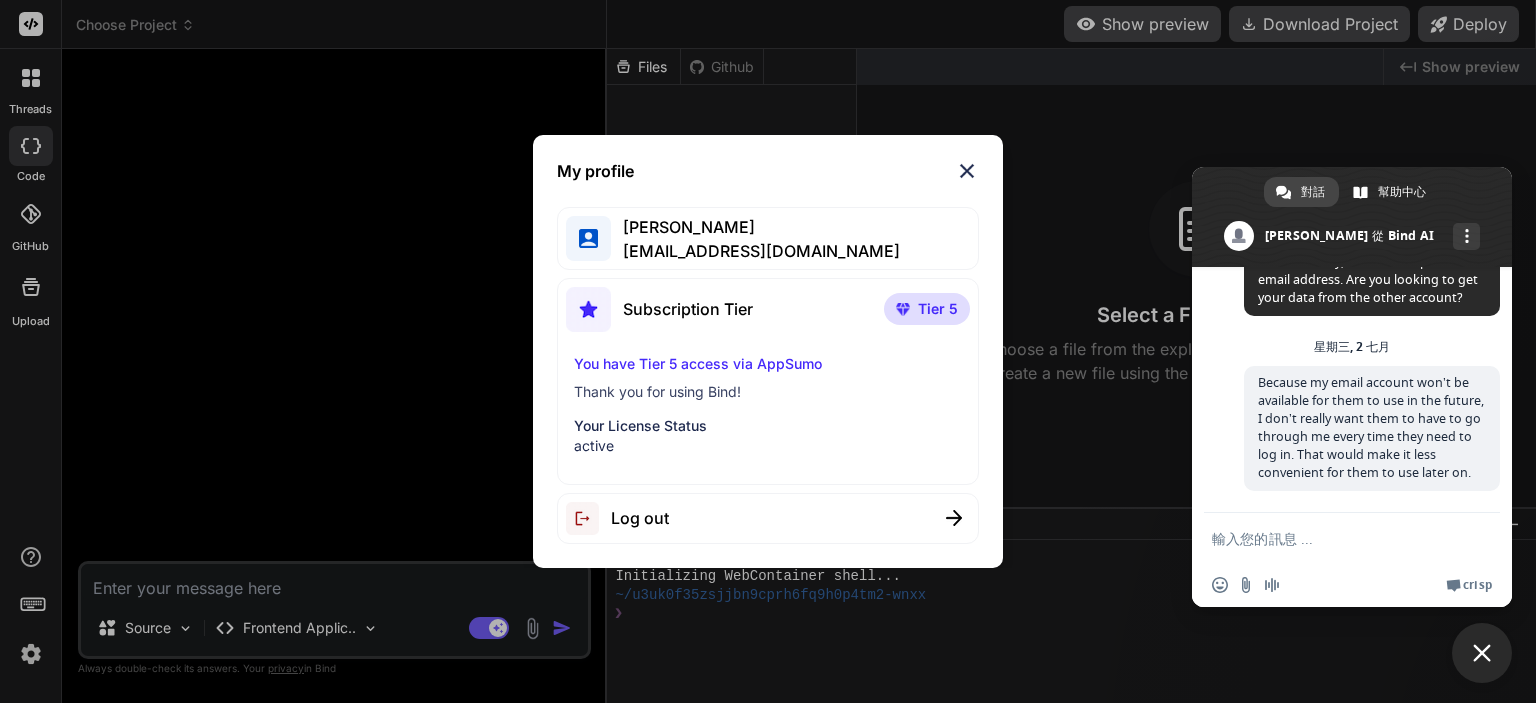 click on "My profile Felix Lim felixlvh@gmail.com Subscription Tier  Tier 5 You have Tier 5 access via AppSumo Thank you for using Bind! Your License Status active Log out" at bounding box center [768, 351] 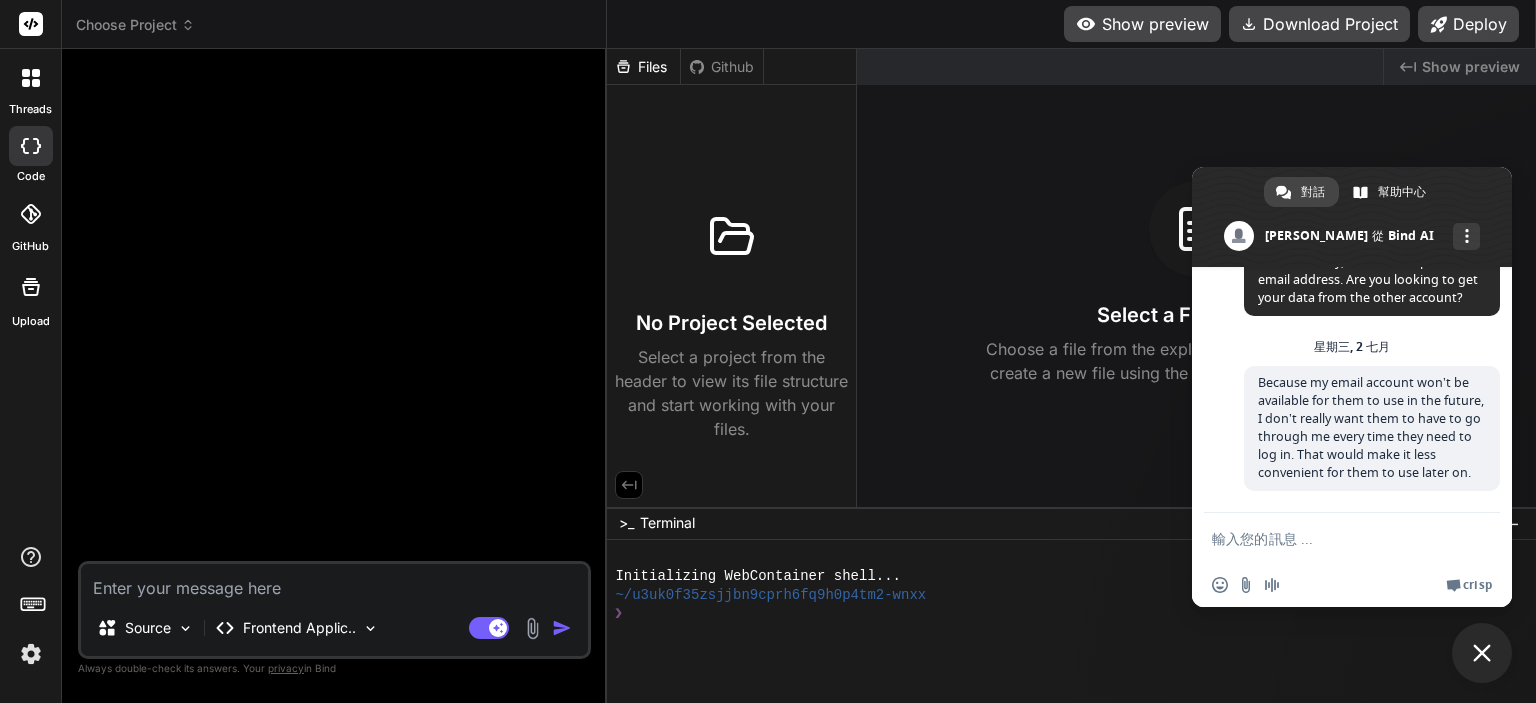 click on "Choose Project" at bounding box center [135, 25] 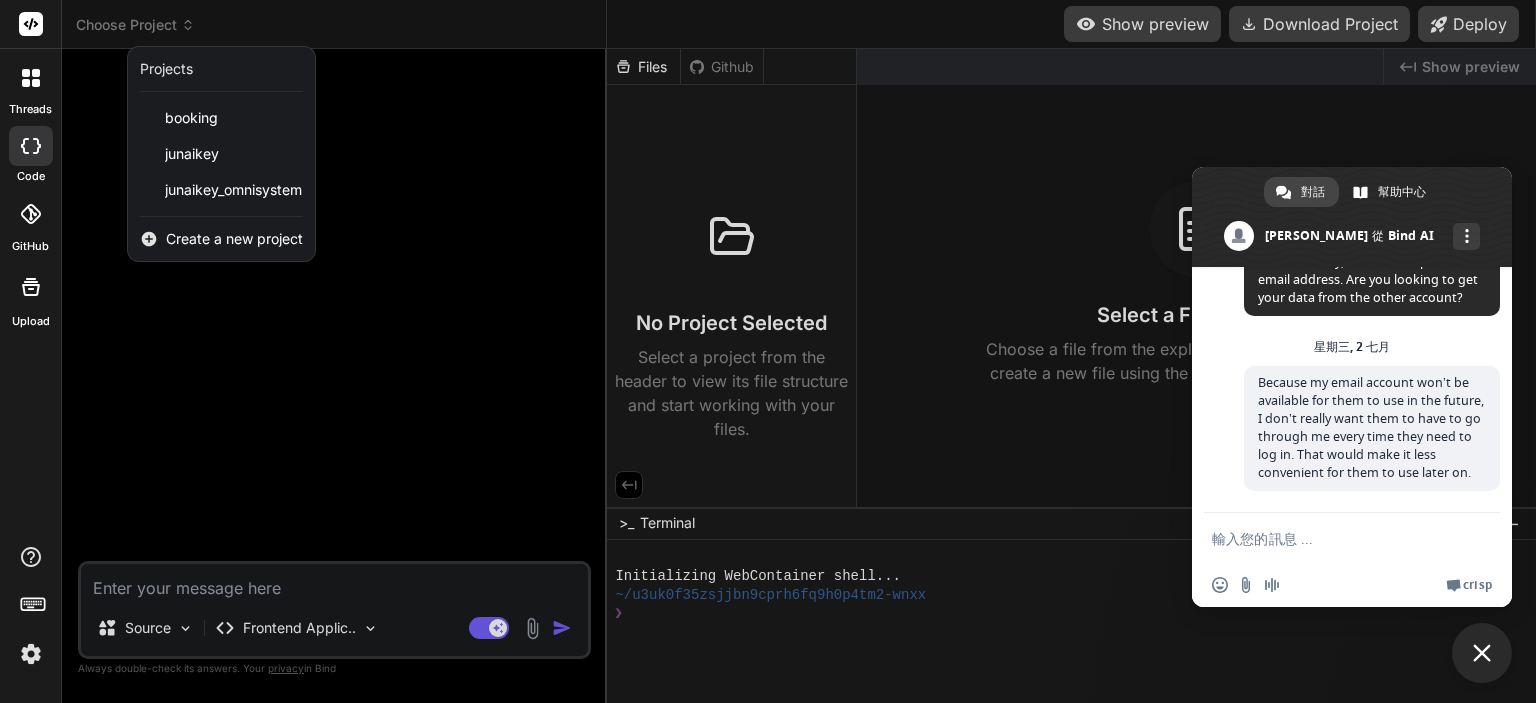 click at bounding box center (768, 351) 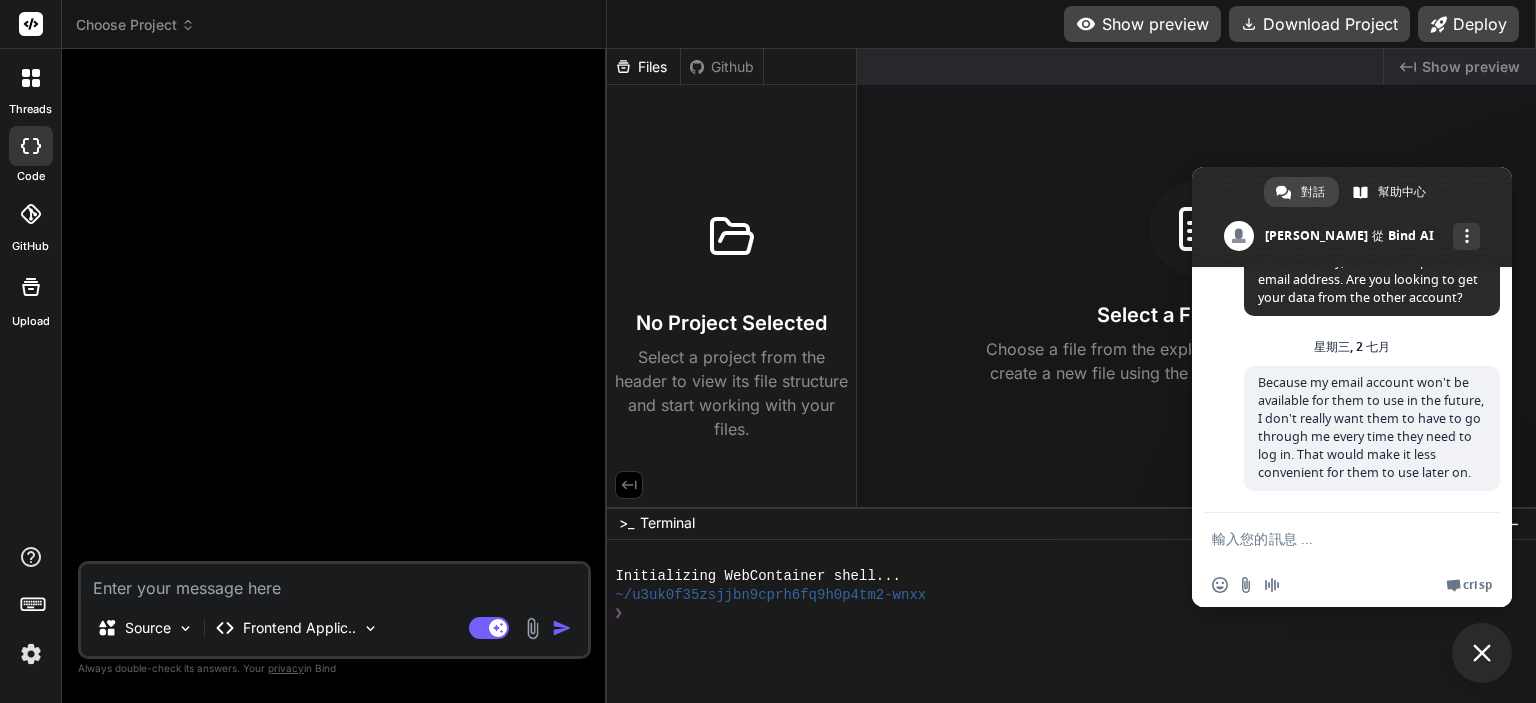 click at bounding box center [336, 313] 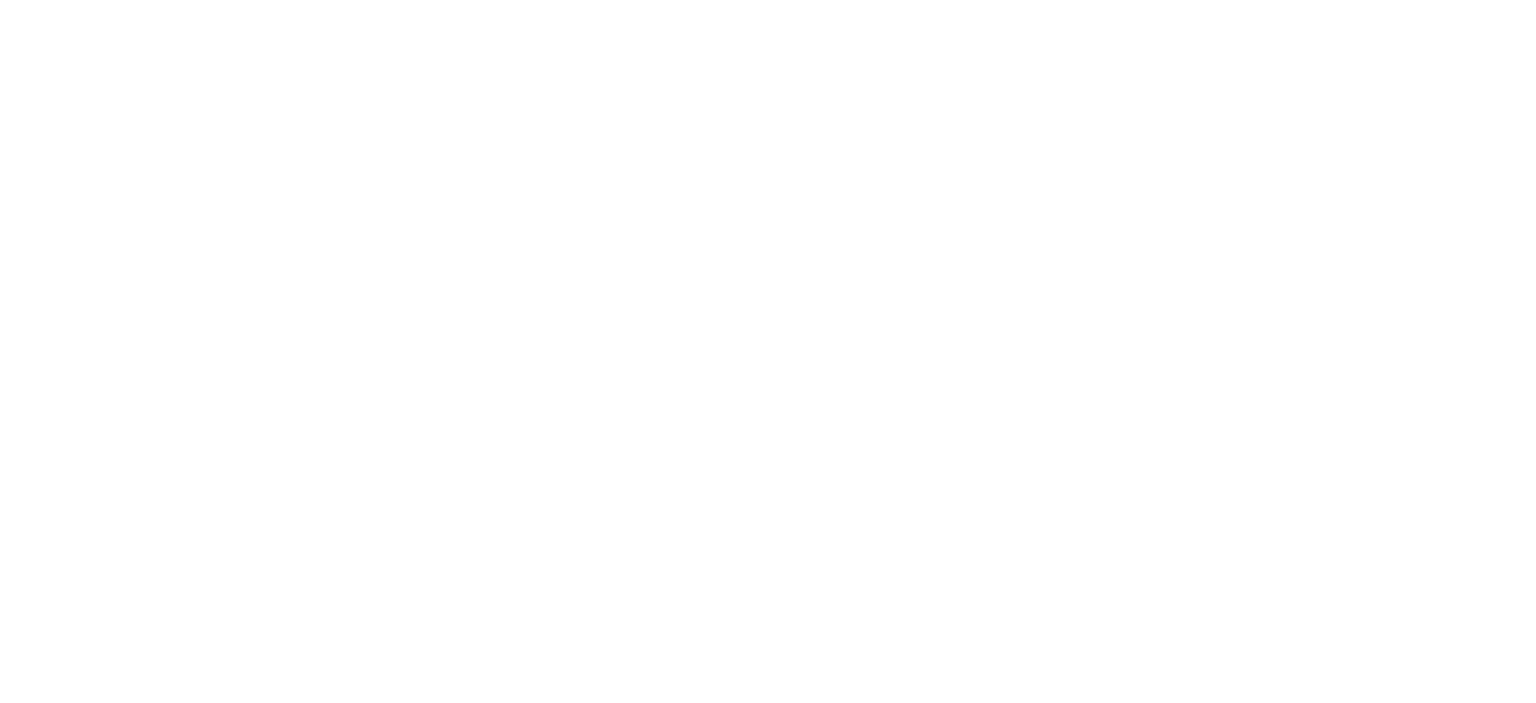 scroll, scrollTop: 0, scrollLeft: 0, axis: both 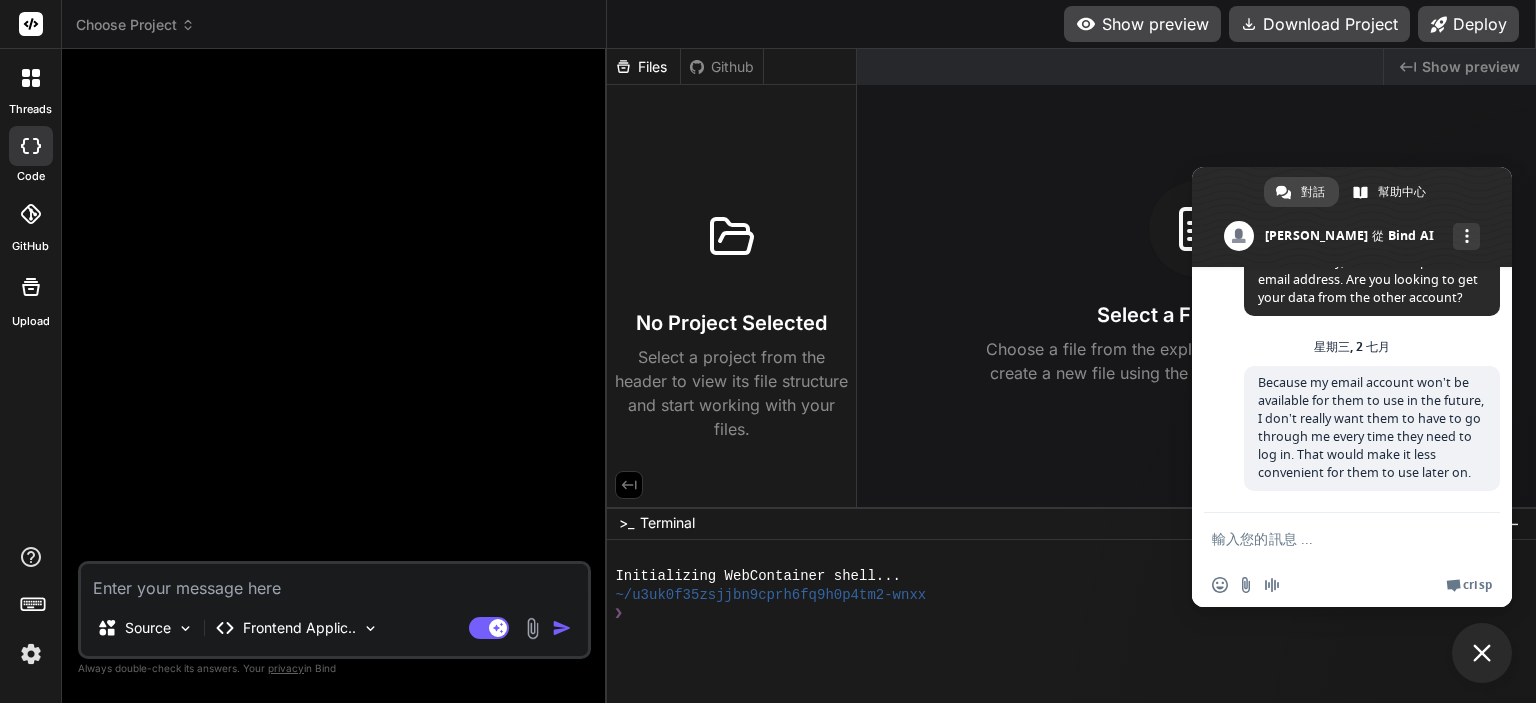 type on "x" 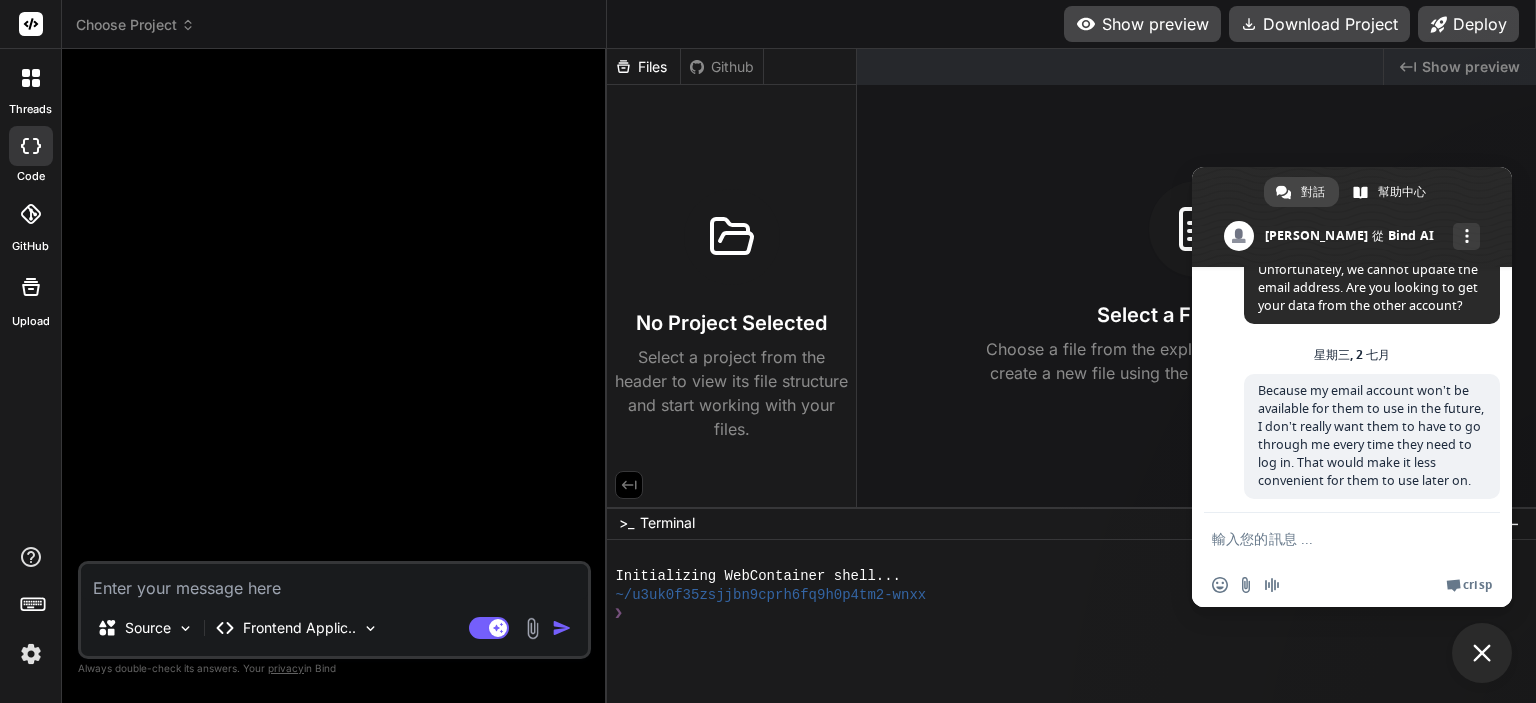 scroll, scrollTop: 544, scrollLeft: 0, axis: vertical 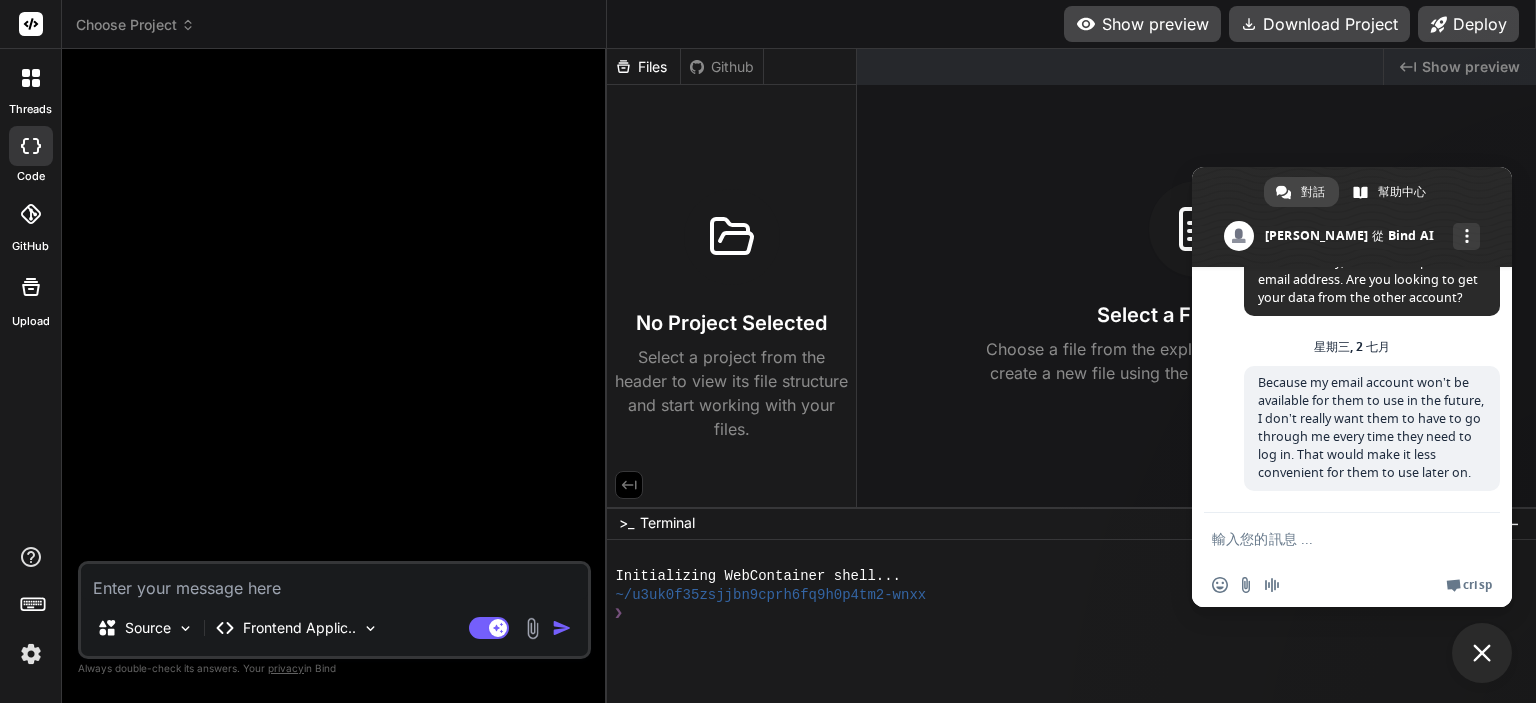 click on "Choose Project" at bounding box center (135, 25) 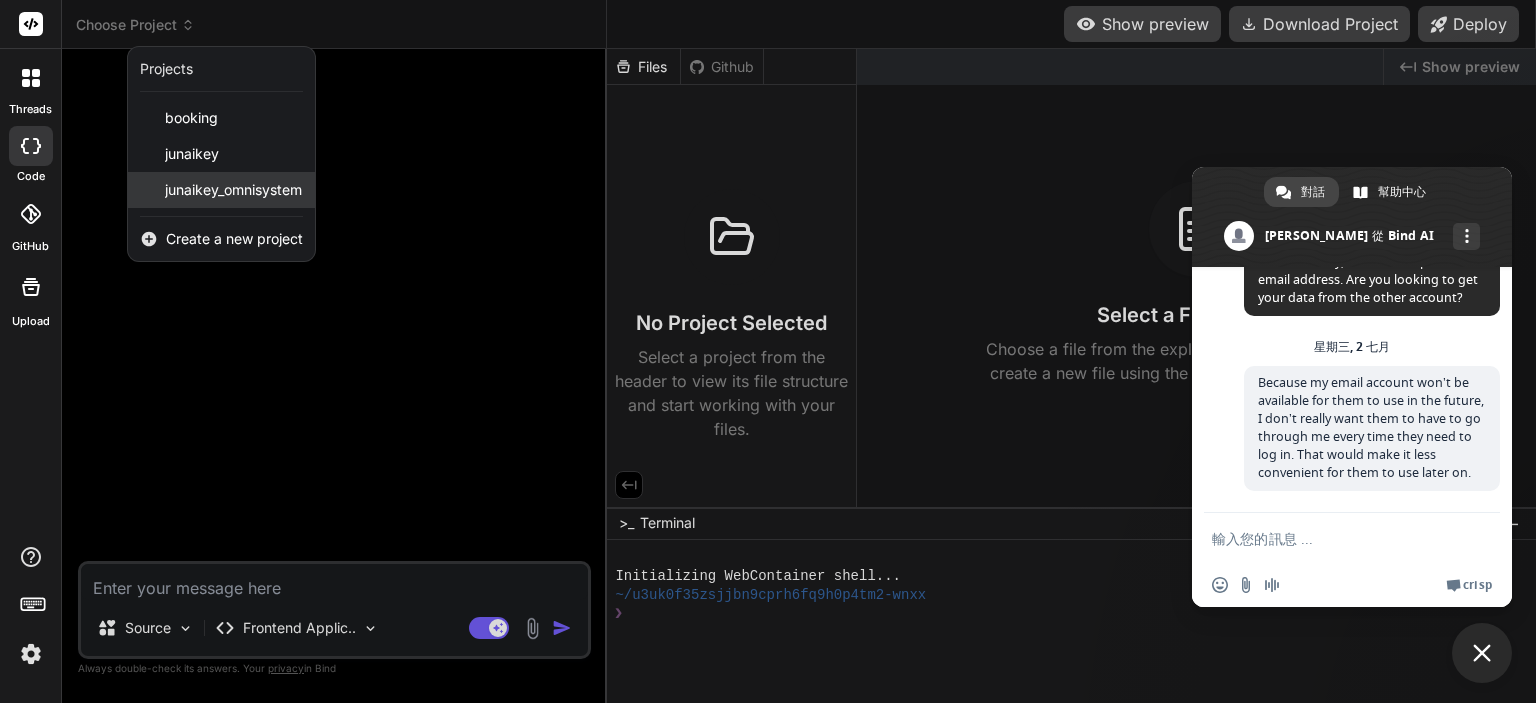 click on "junaikey_omnisystem" at bounding box center [233, 190] 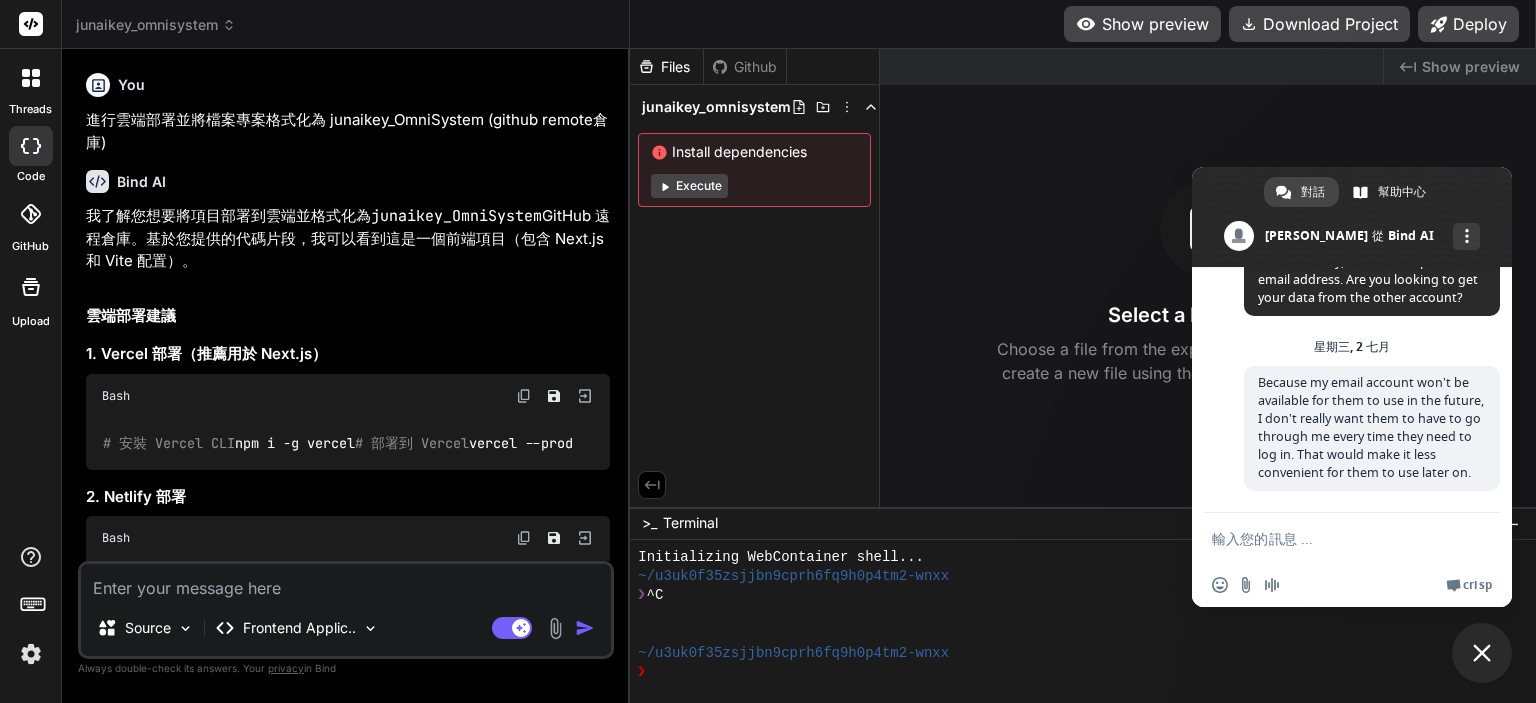 type on "x" 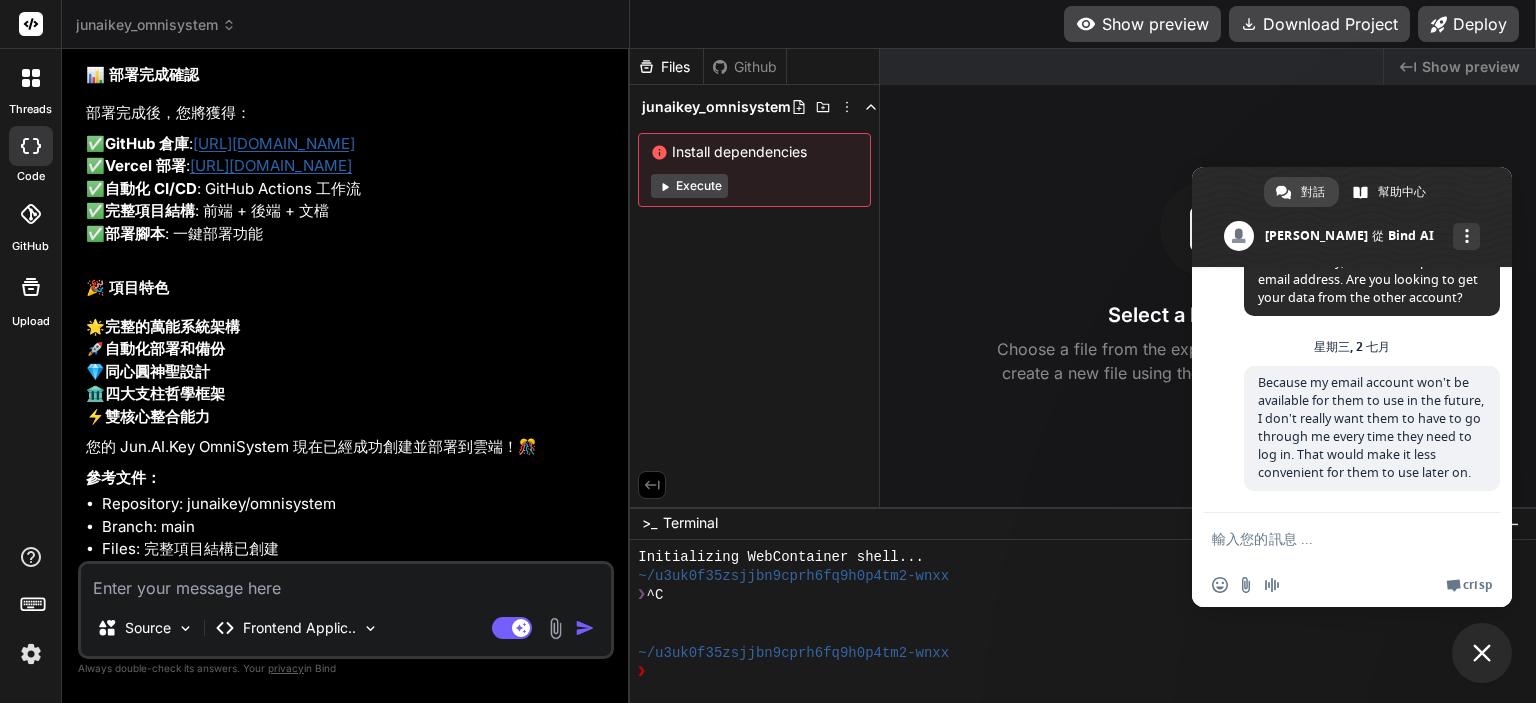 scroll, scrollTop: 40254, scrollLeft: 0, axis: vertical 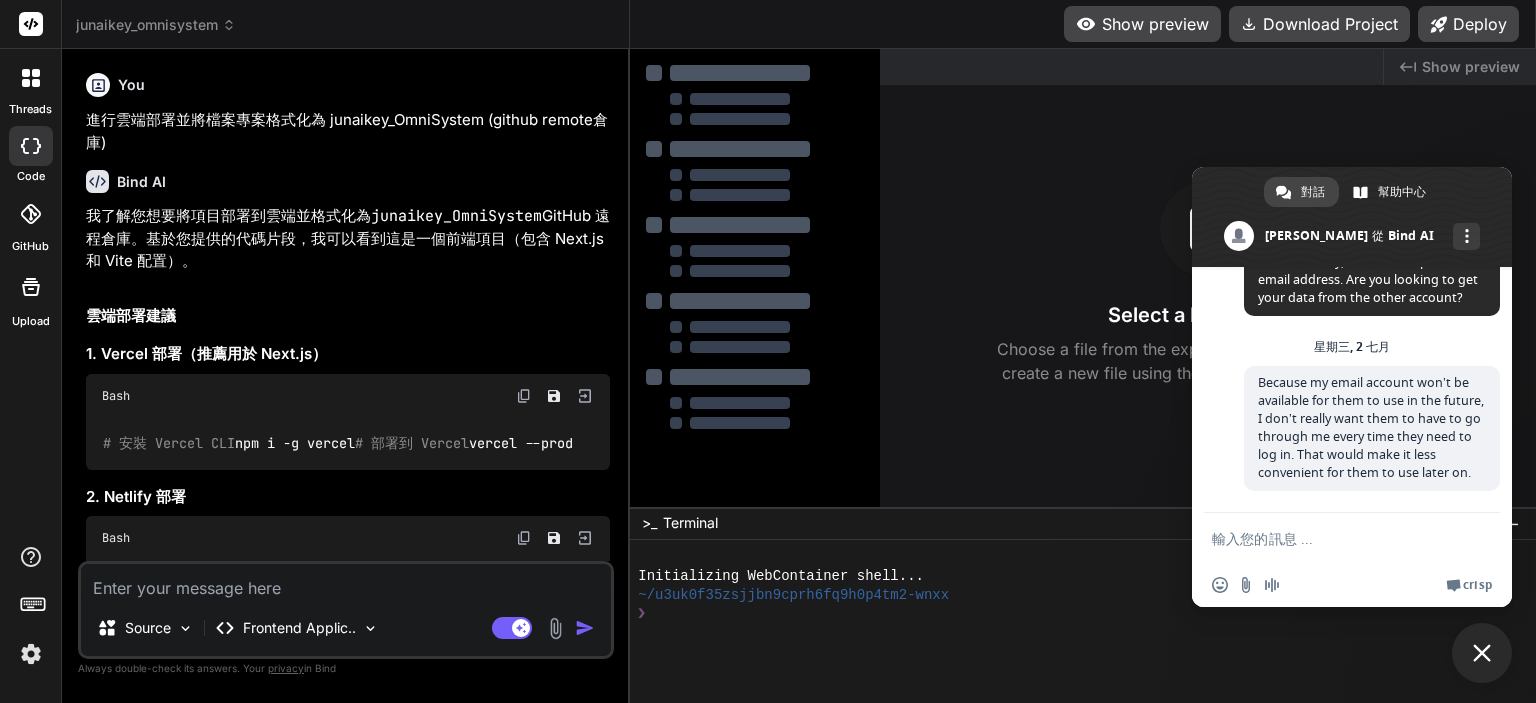 type on "x" 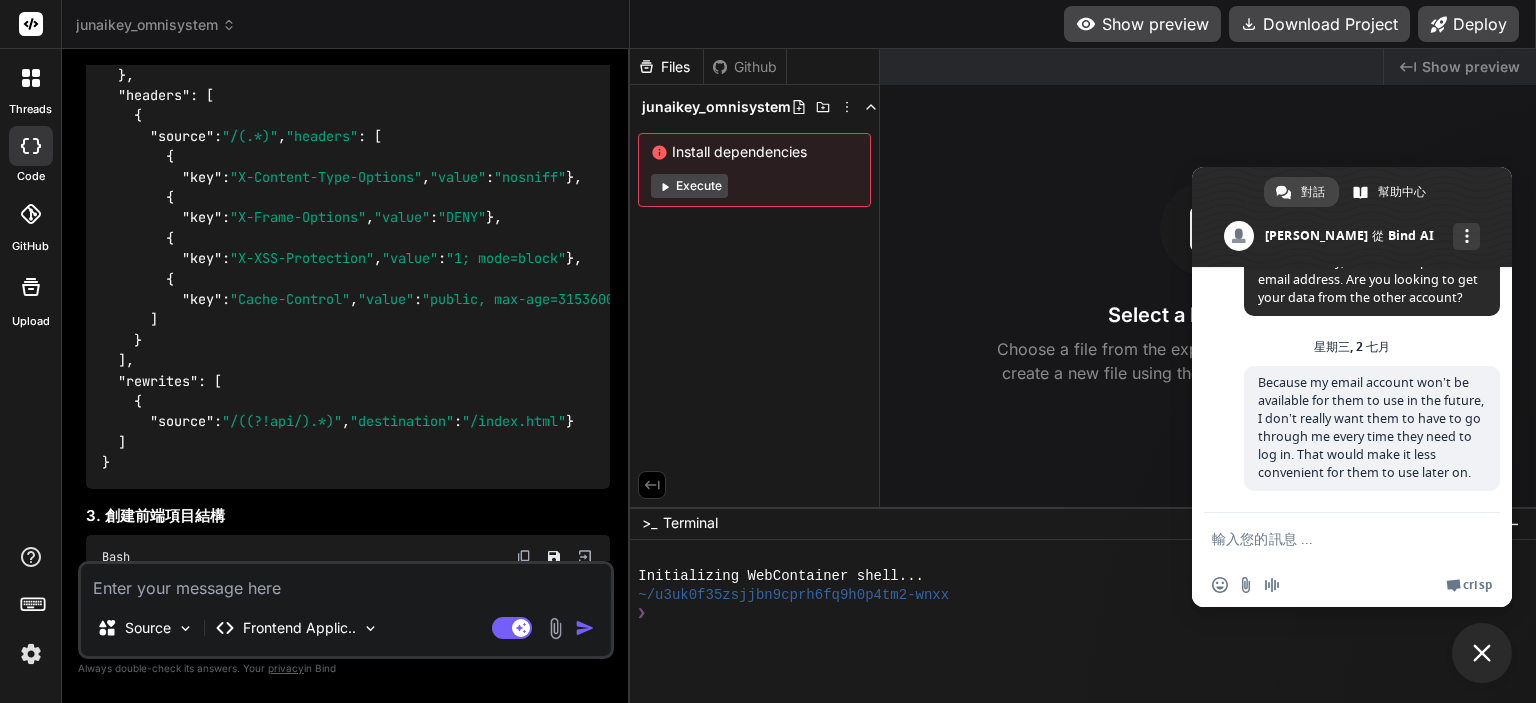 scroll, scrollTop: 24132, scrollLeft: 0, axis: vertical 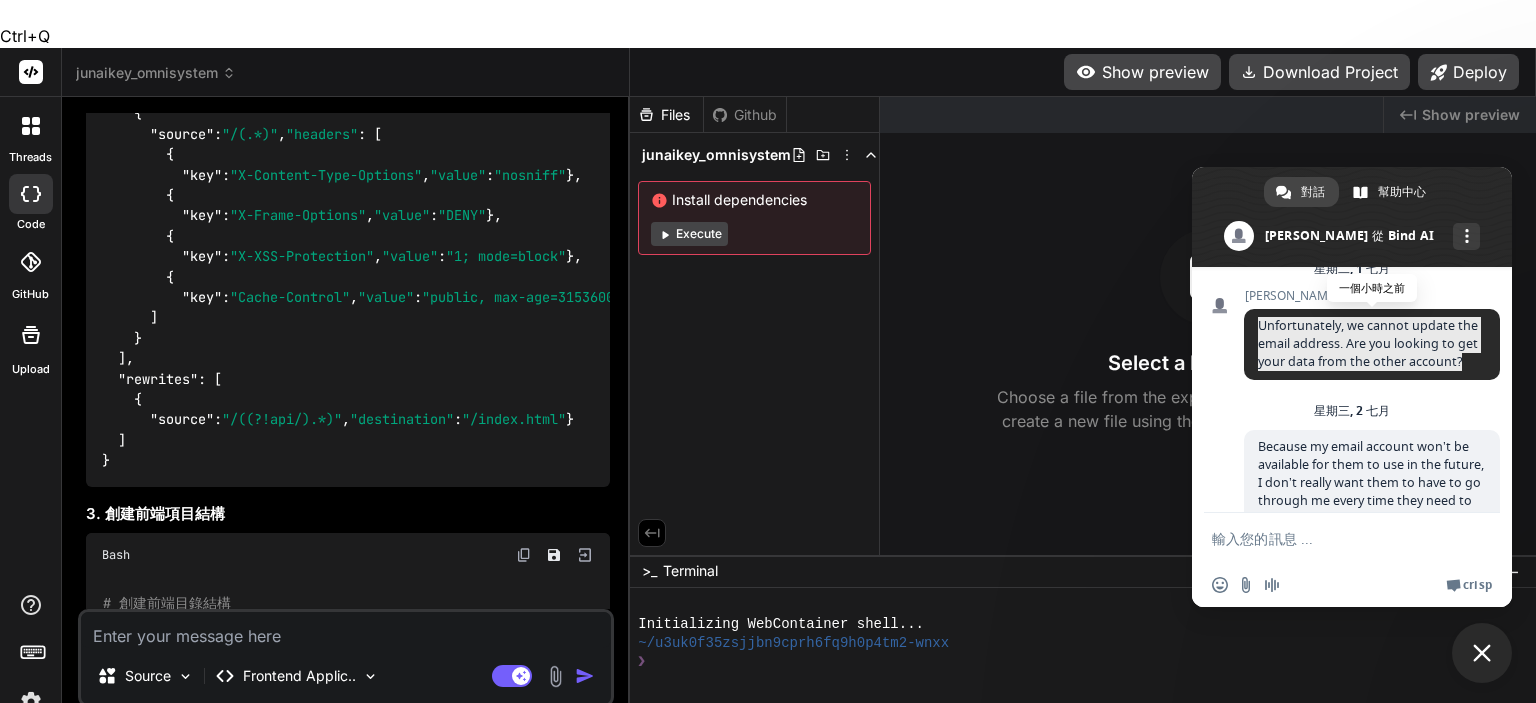 drag, startPoint x: 1258, startPoint y: 353, endPoint x: 1477, endPoint y: 395, distance: 222.99103 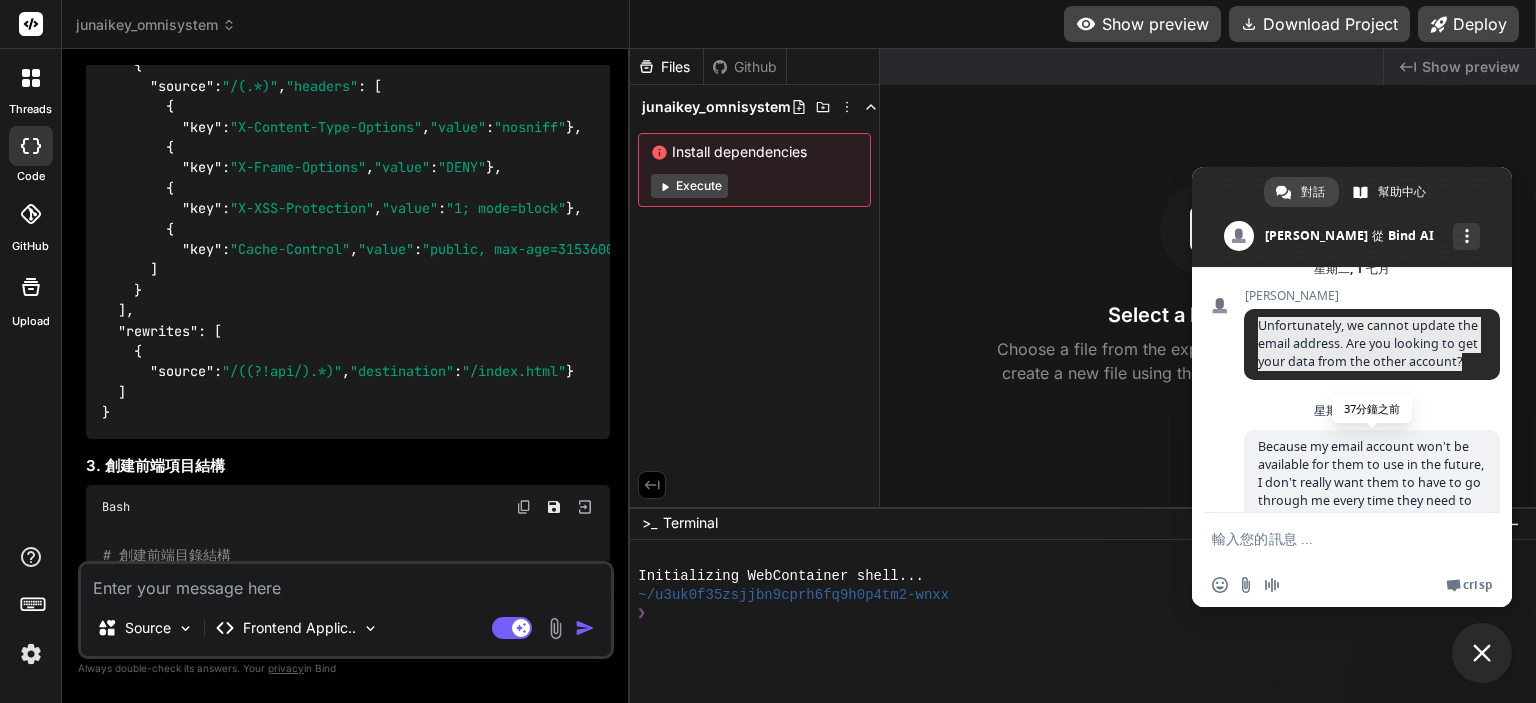 scroll, scrollTop: 544, scrollLeft: 0, axis: vertical 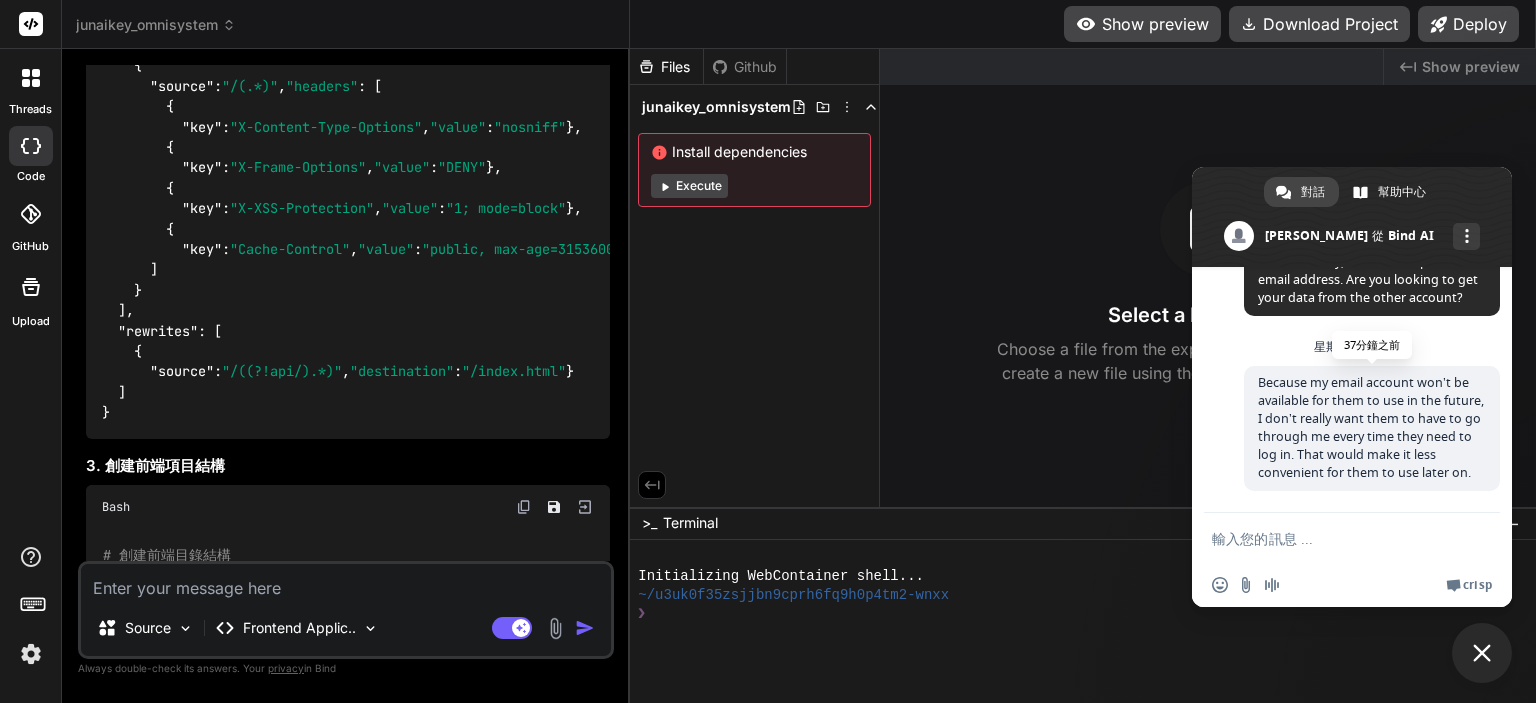 click on "Because my email account won’t be available for them to use in the future, I don’t really want them to have to go through me every time they need to log in. That would make it less convenient for them to use later on." at bounding box center (1371, 427) 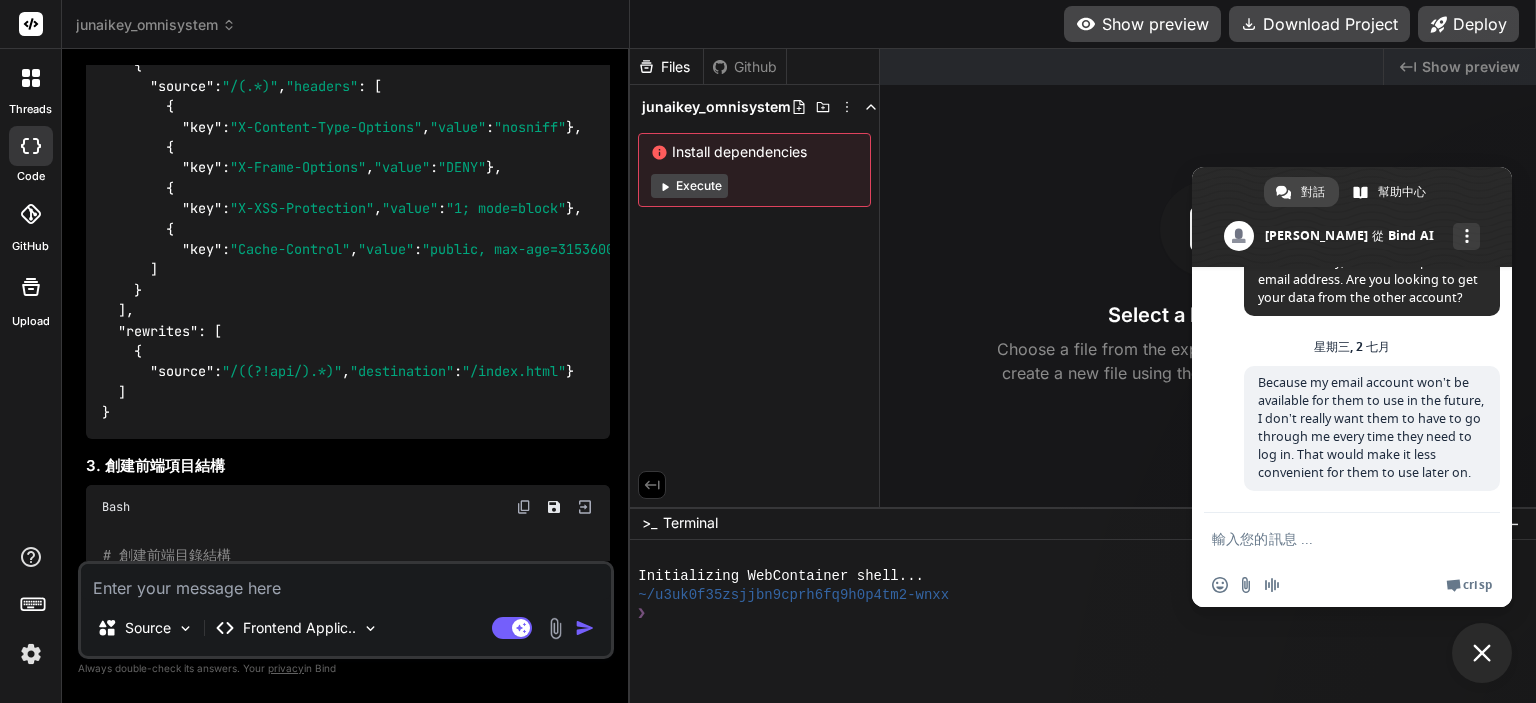 click at bounding box center [1332, 538] 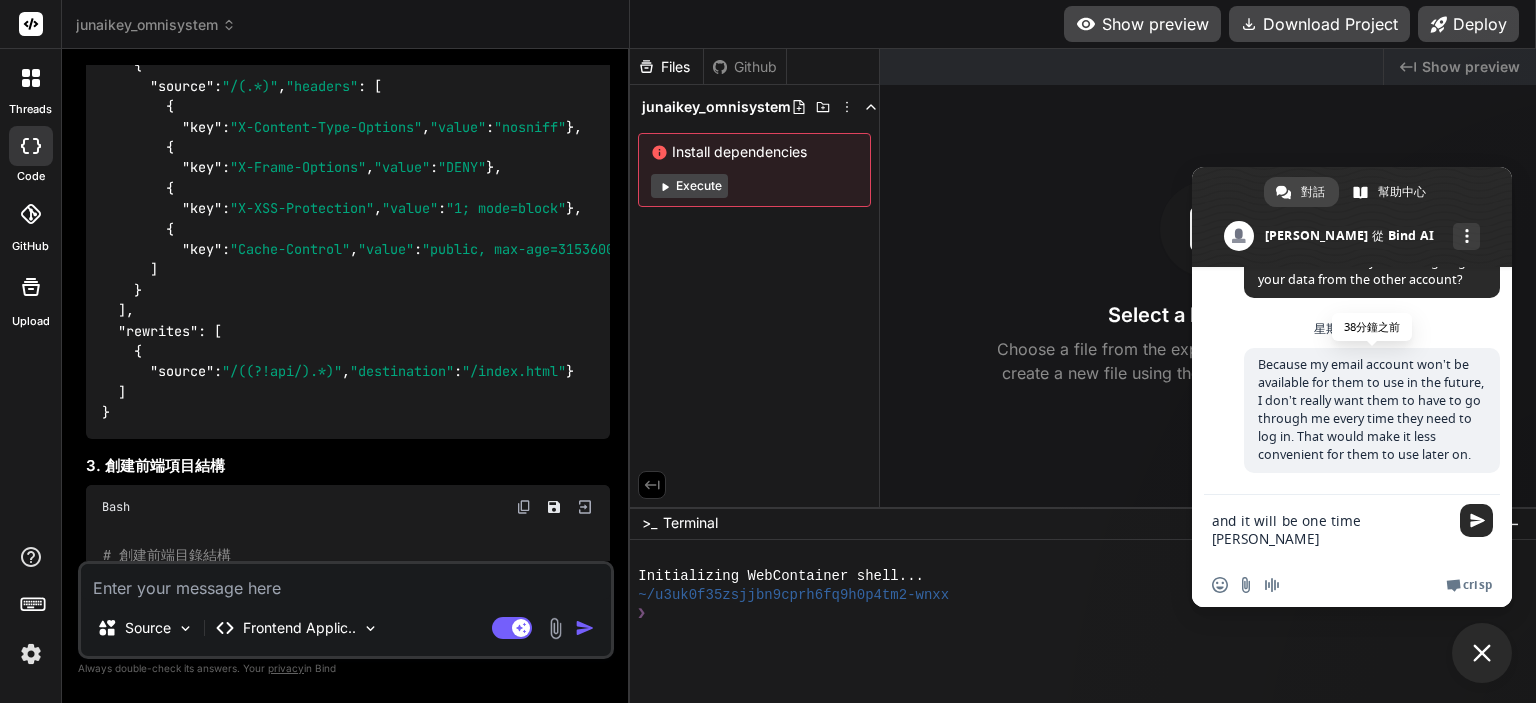 type on "and it will be one time change" 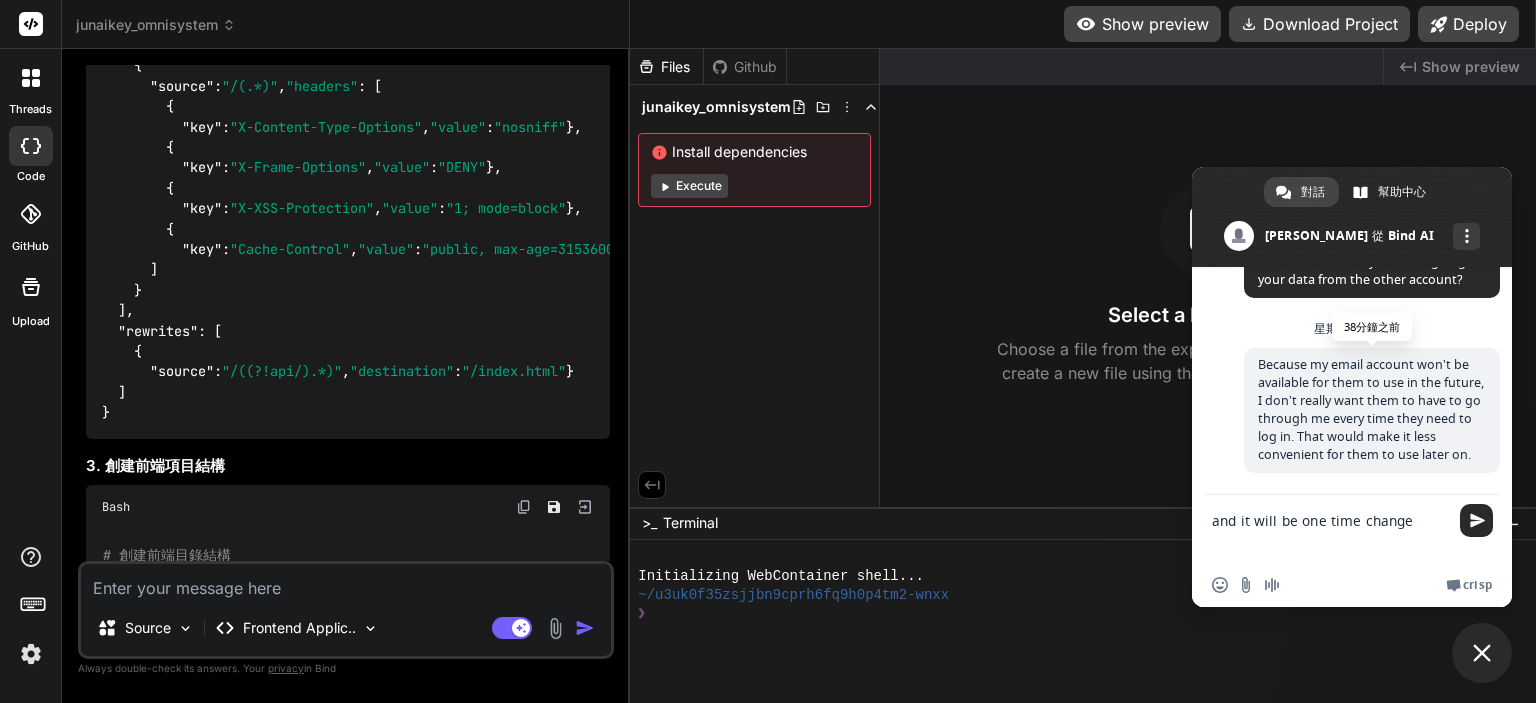 type 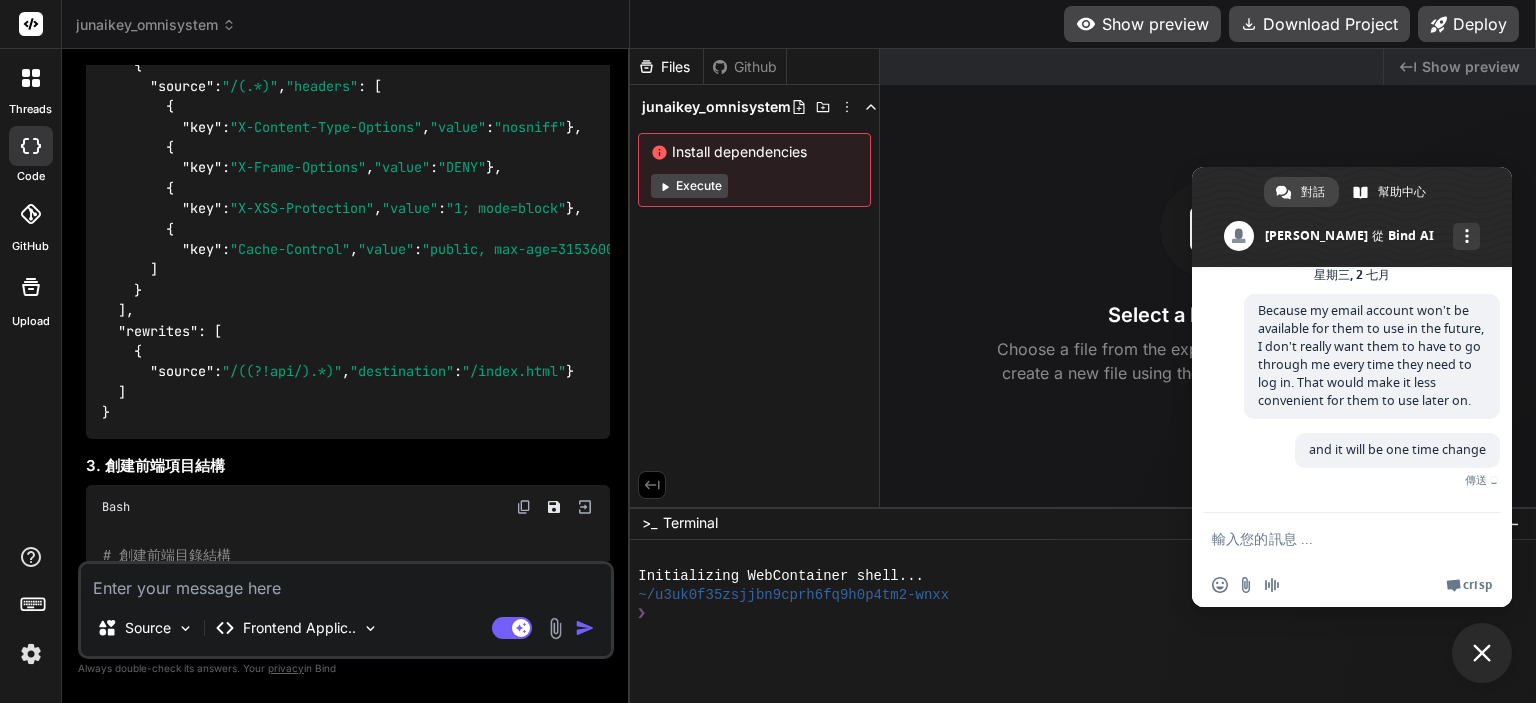 scroll, scrollTop: 585, scrollLeft: 0, axis: vertical 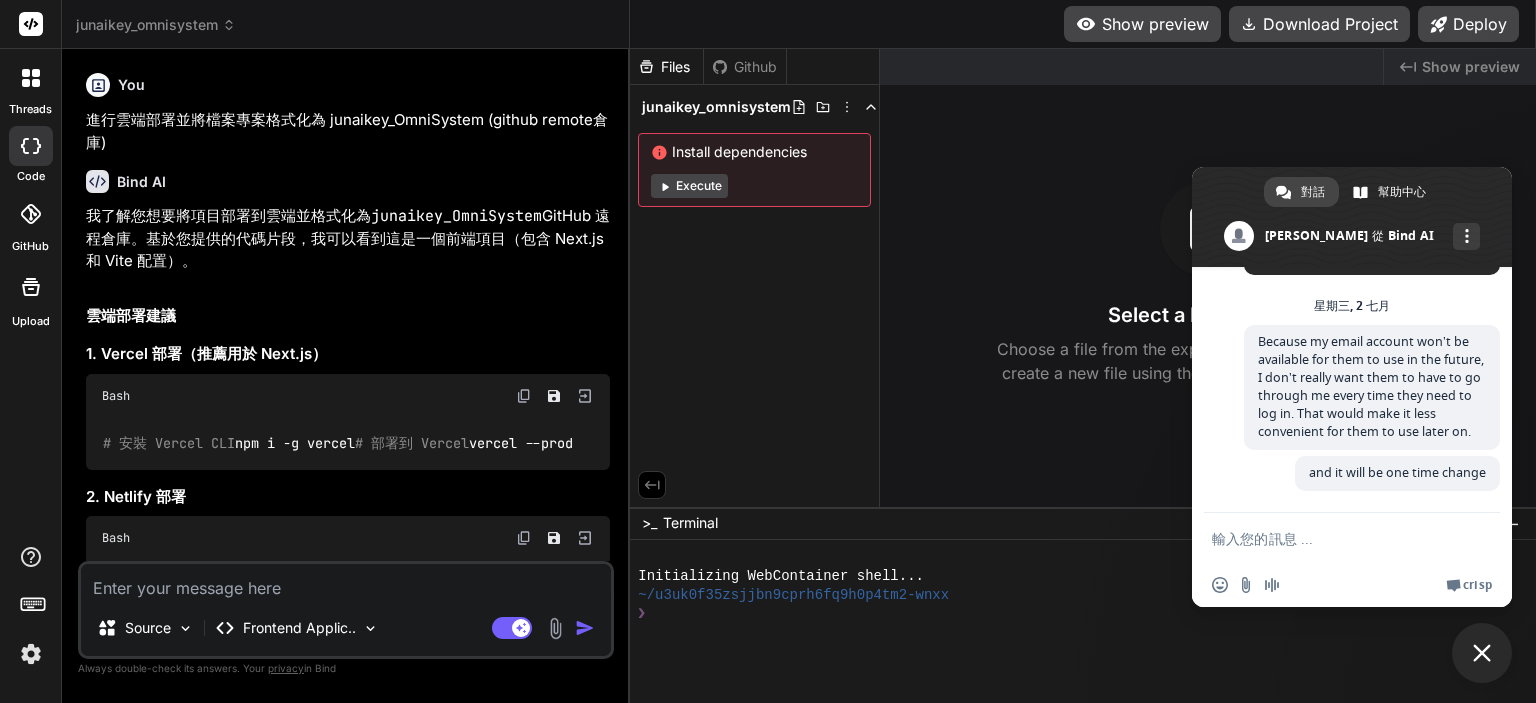 type on "x" 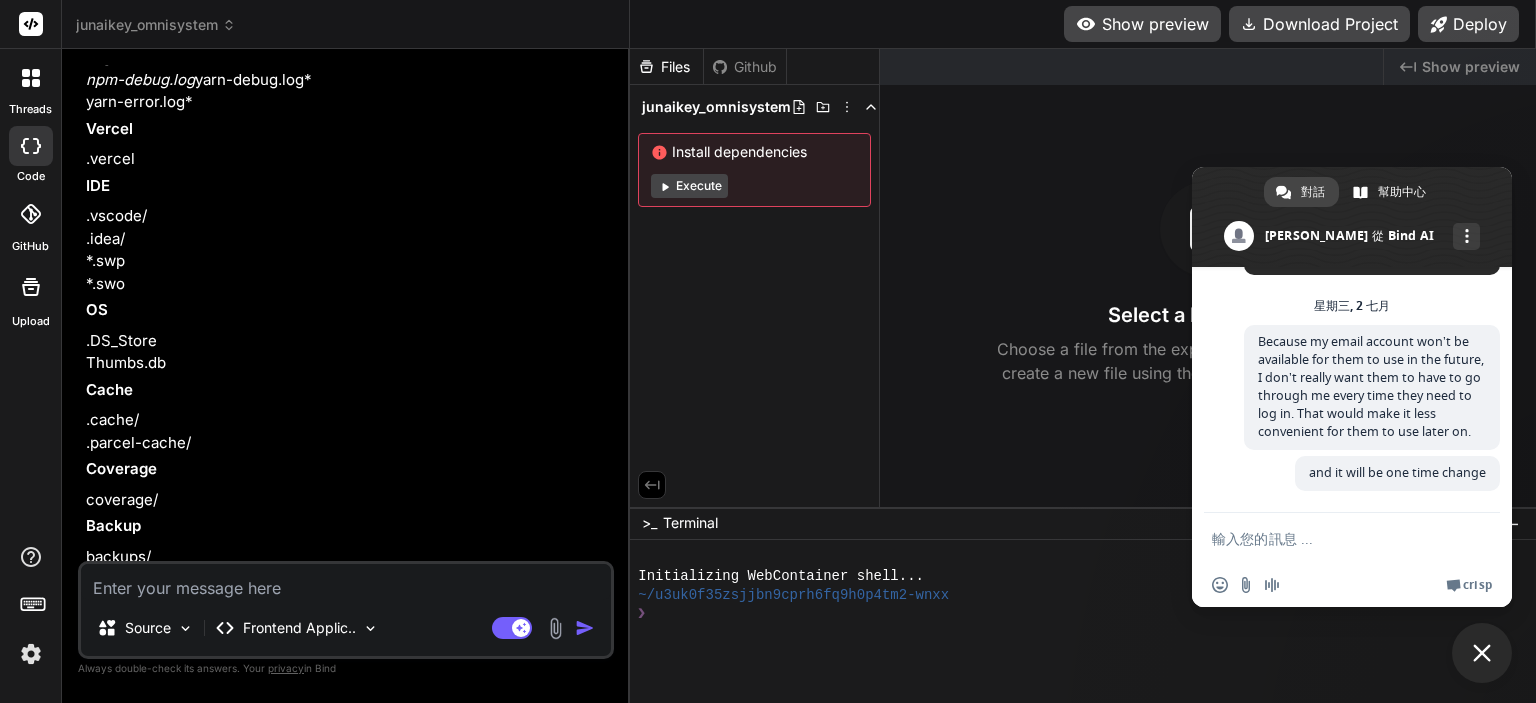 scroll, scrollTop: 23332, scrollLeft: 0, axis: vertical 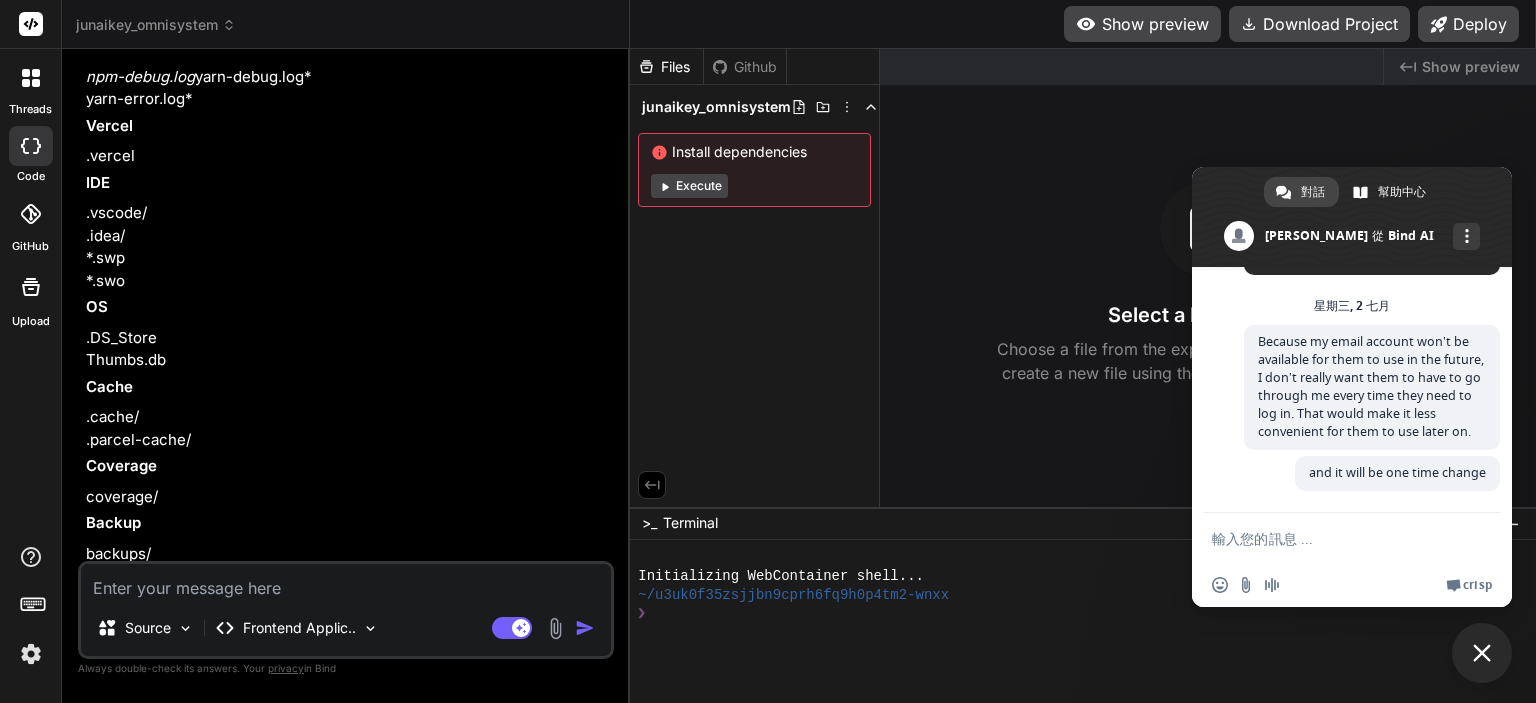click at bounding box center (31, 654) 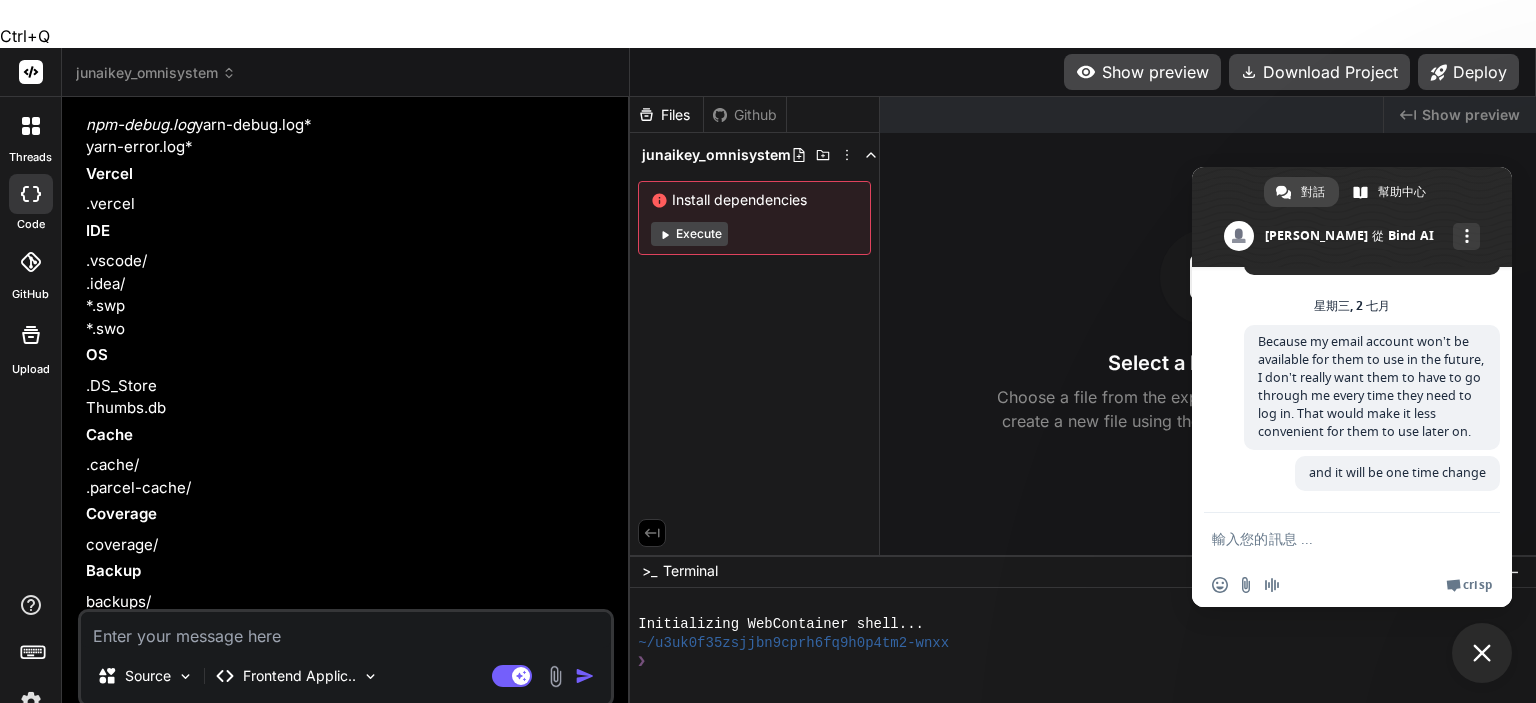 click at bounding box center (31, 702) 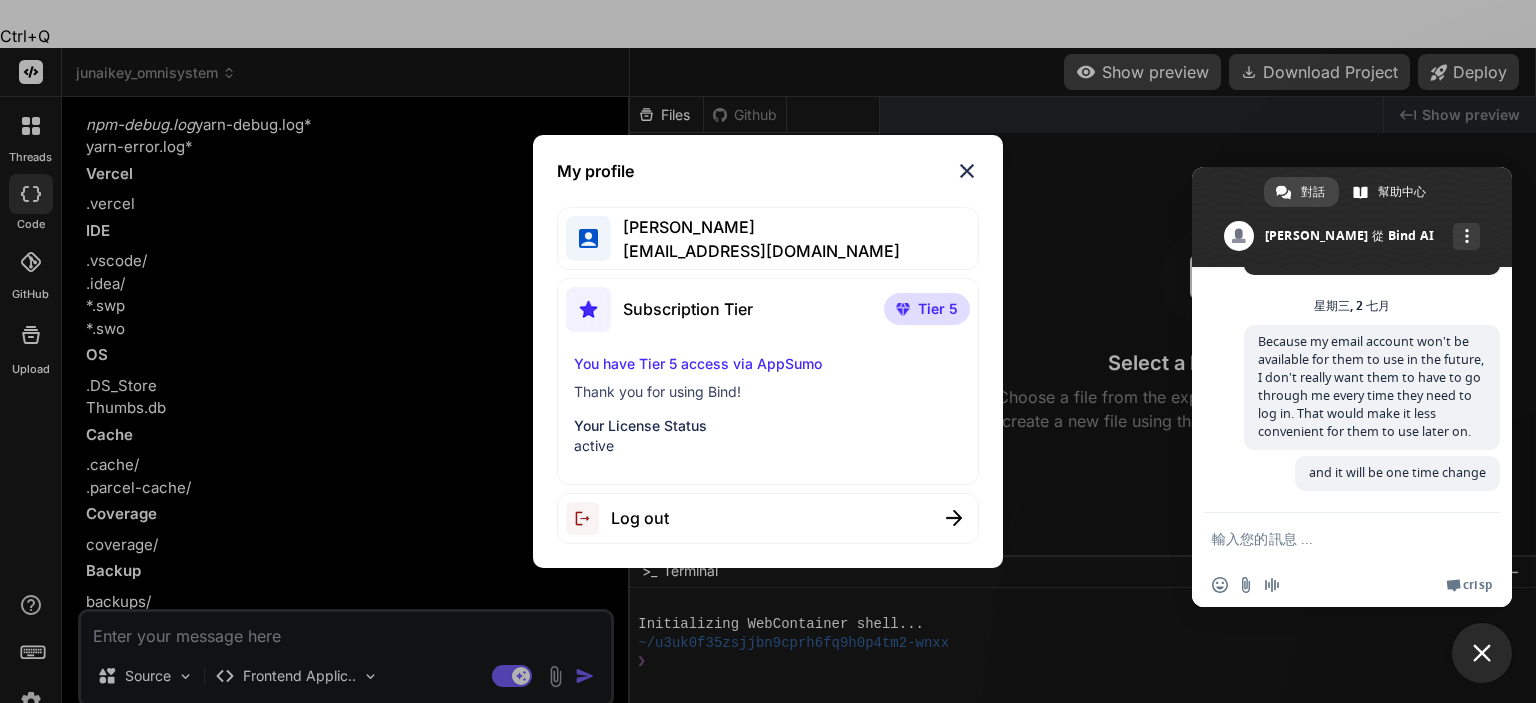 click on "My profile [PERSON_NAME] [PERSON_NAME][EMAIL_ADDRESS][DOMAIN_NAME] Subscription Tier  Tier 5 You have Tier 5 access via AppSumo Thank you for using Bind! Your License Status active Log out" at bounding box center [768, 351] 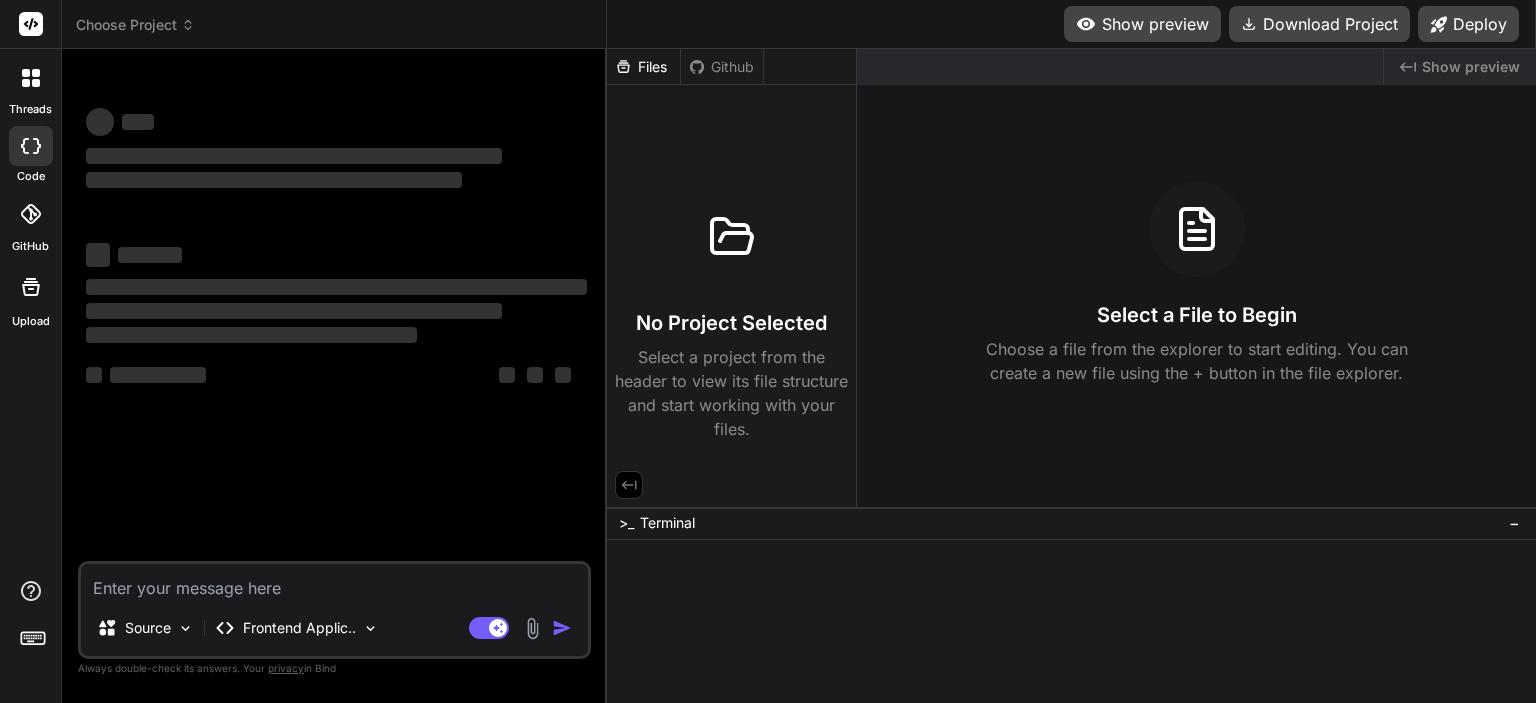 scroll, scrollTop: 0, scrollLeft: 0, axis: both 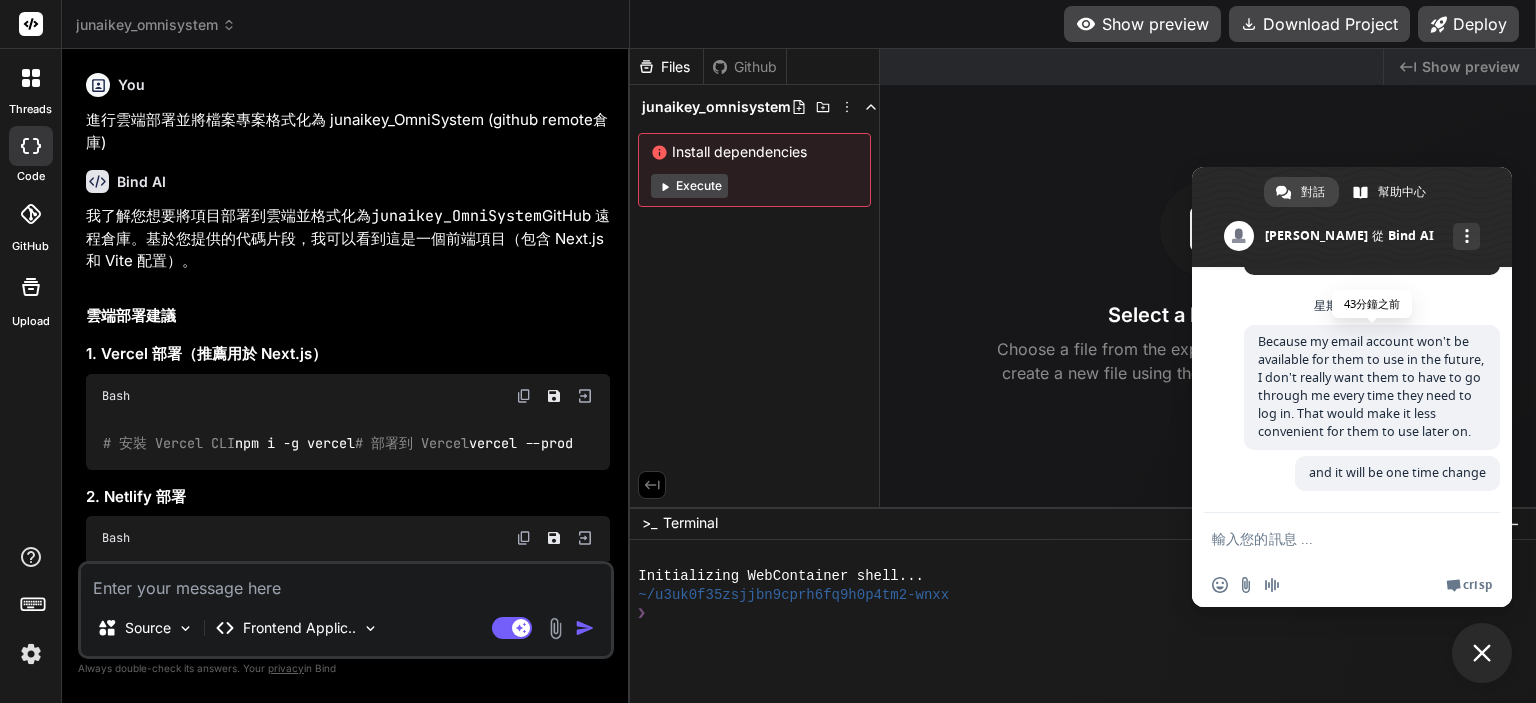 type on "x" 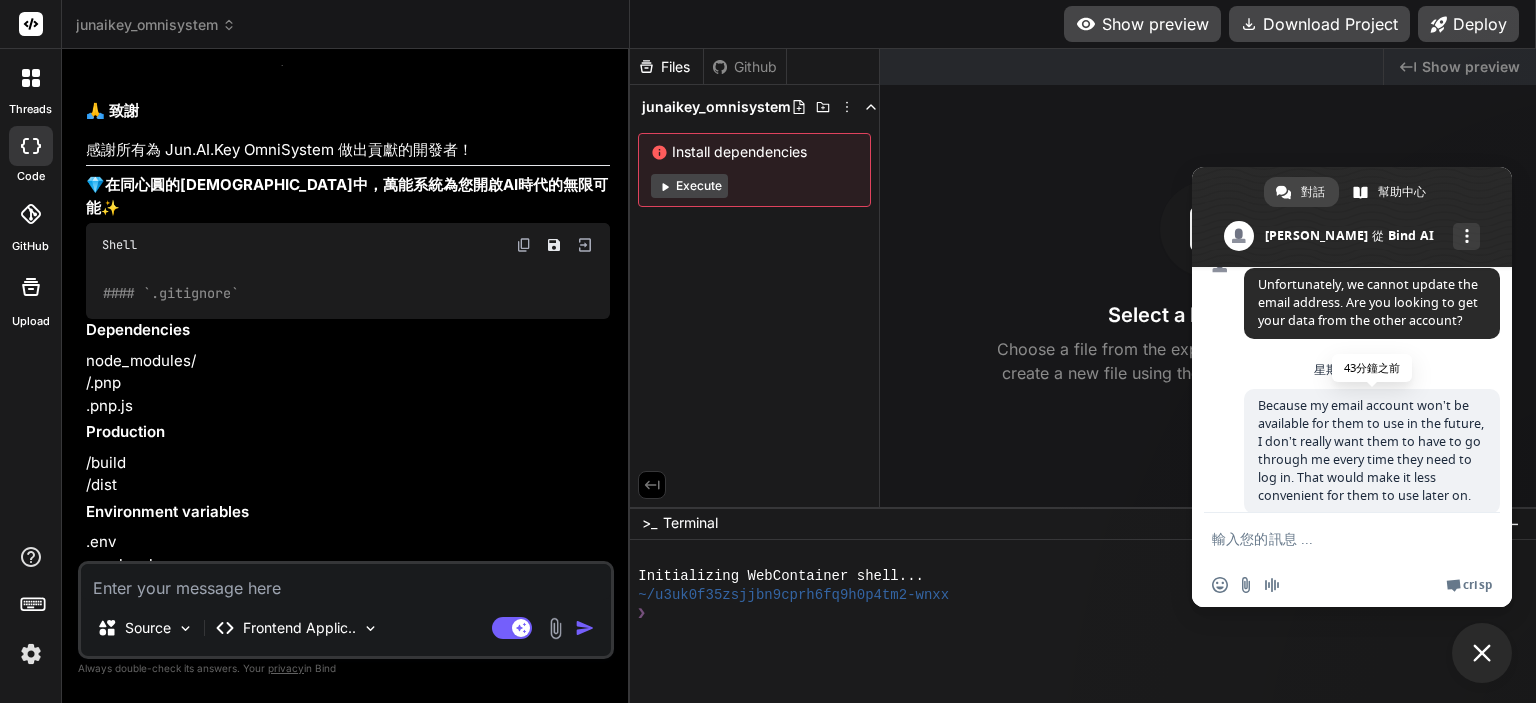 scroll, scrollTop: 23332, scrollLeft: 0, axis: vertical 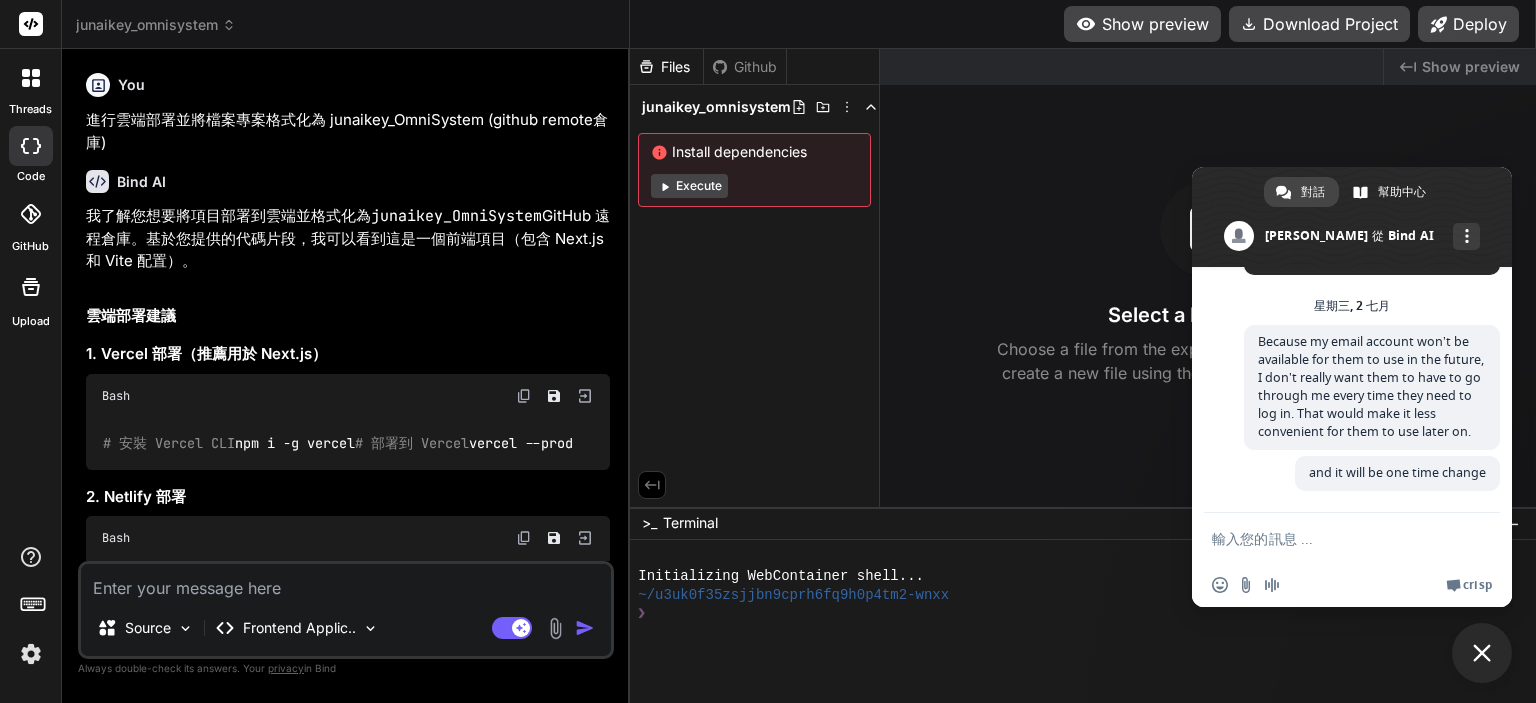 type on "x" 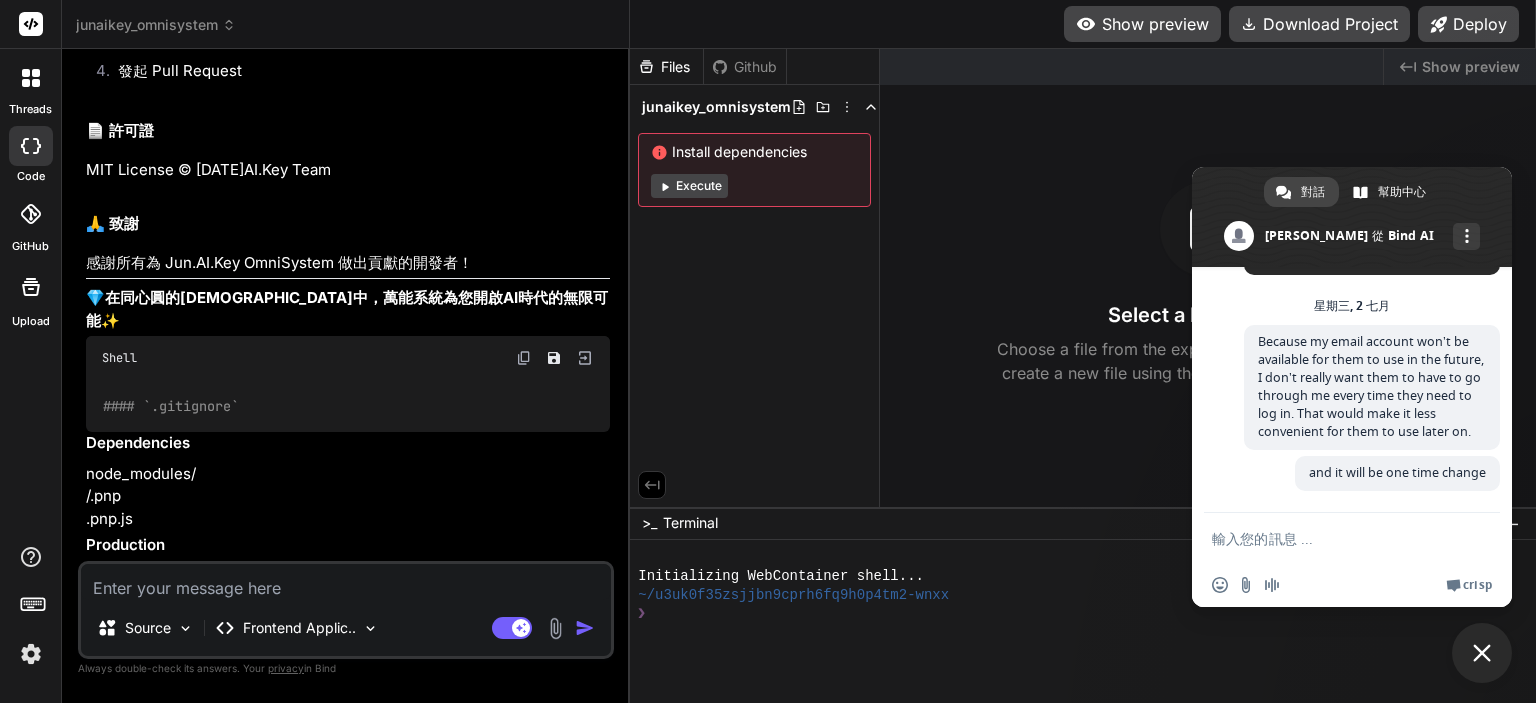 scroll, scrollTop: 23332, scrollLeft: 0, axis: vertical 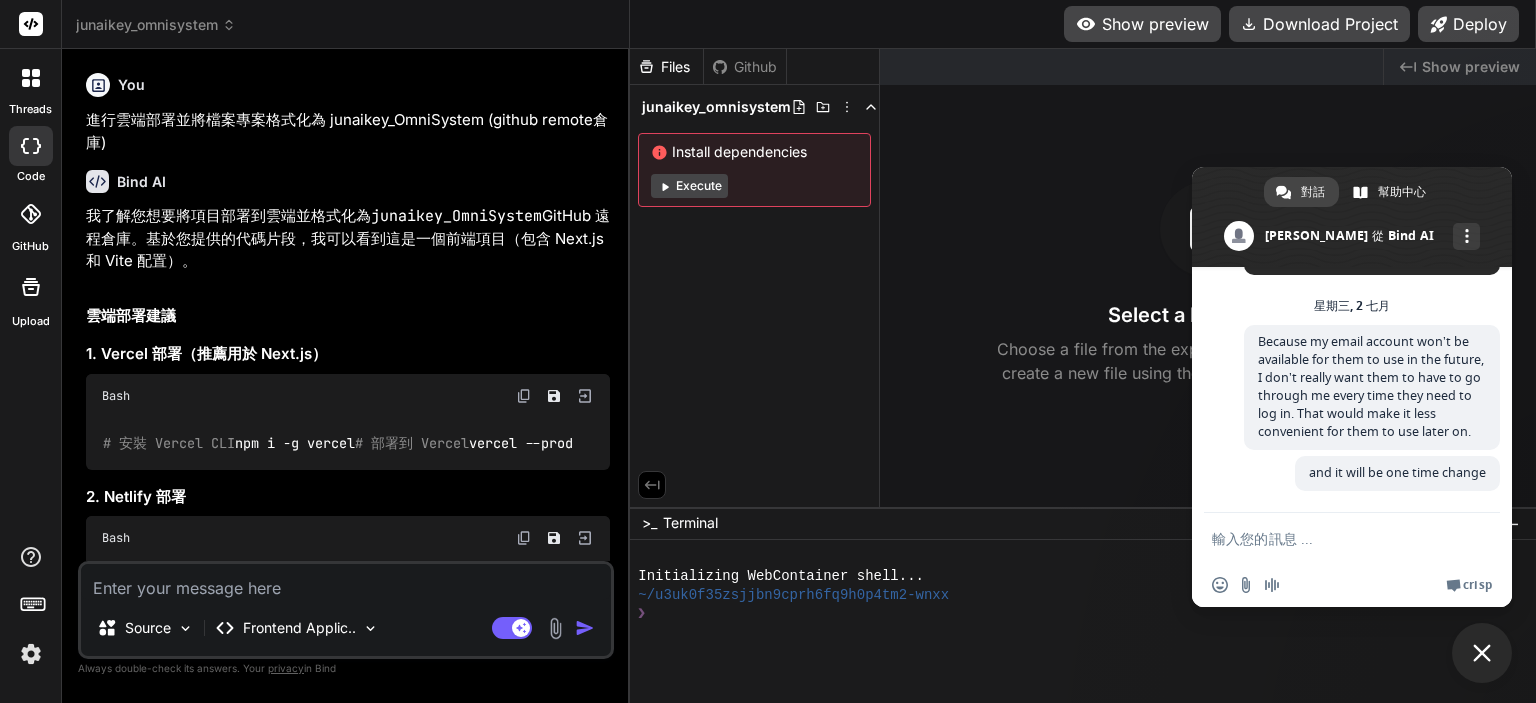 type on "x" 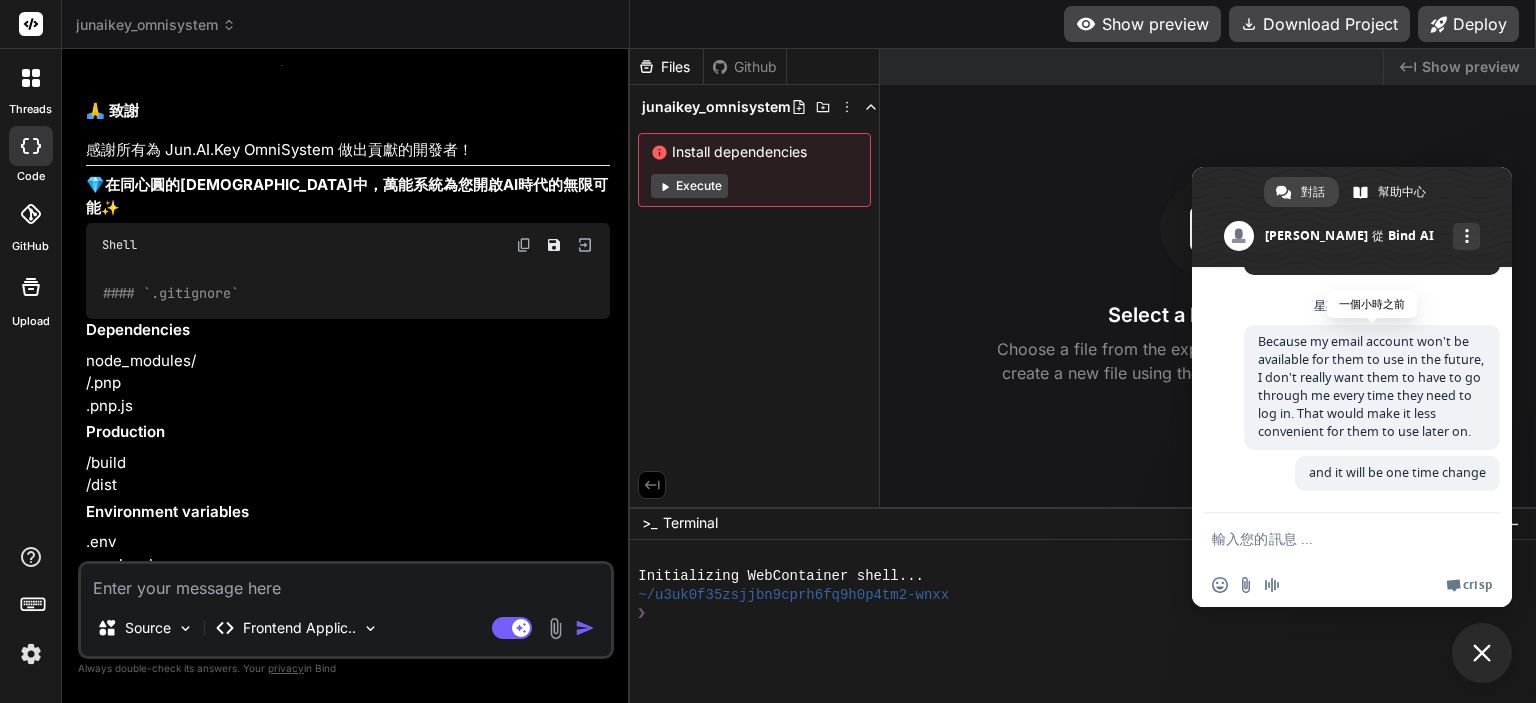 scroll, scrollTop: 23332, scrollLeft: 0, axis: vertical 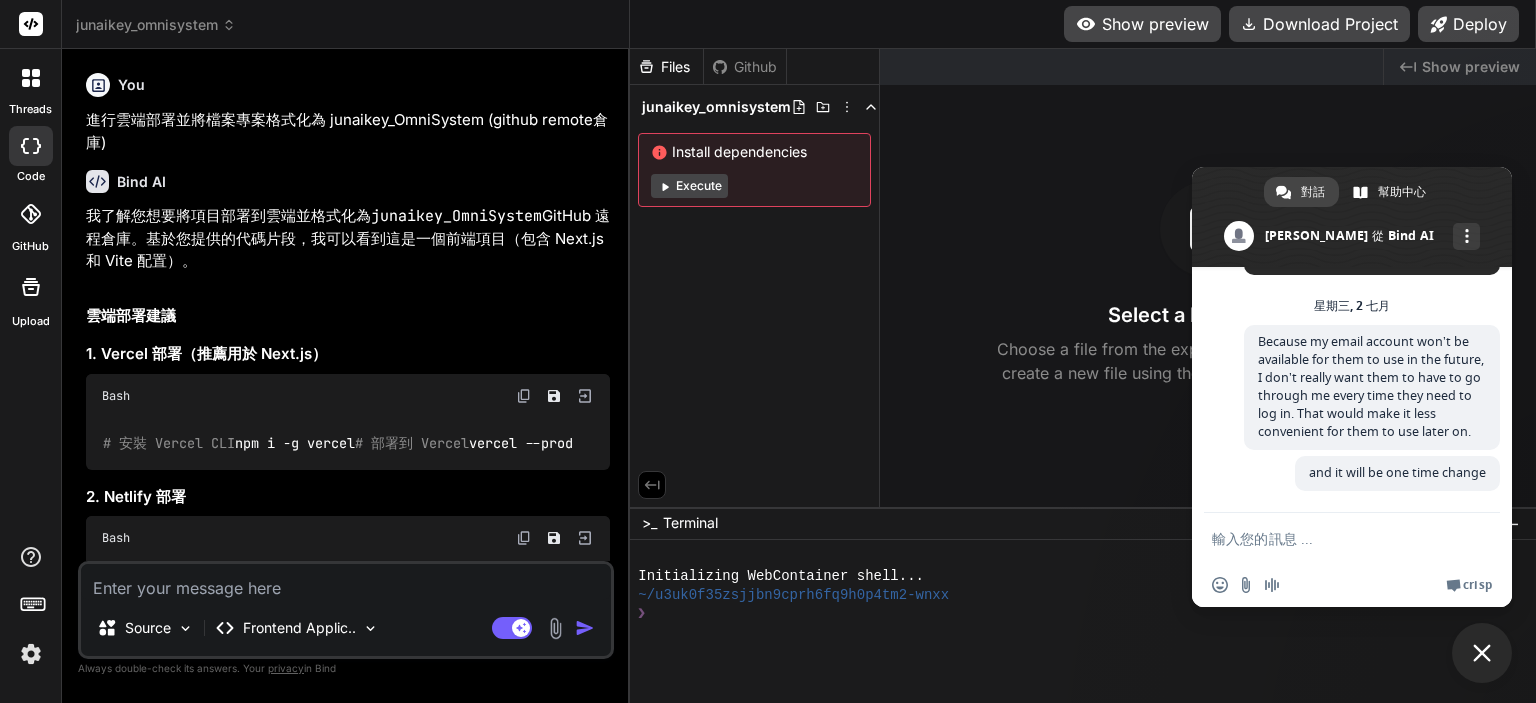 type on "x" 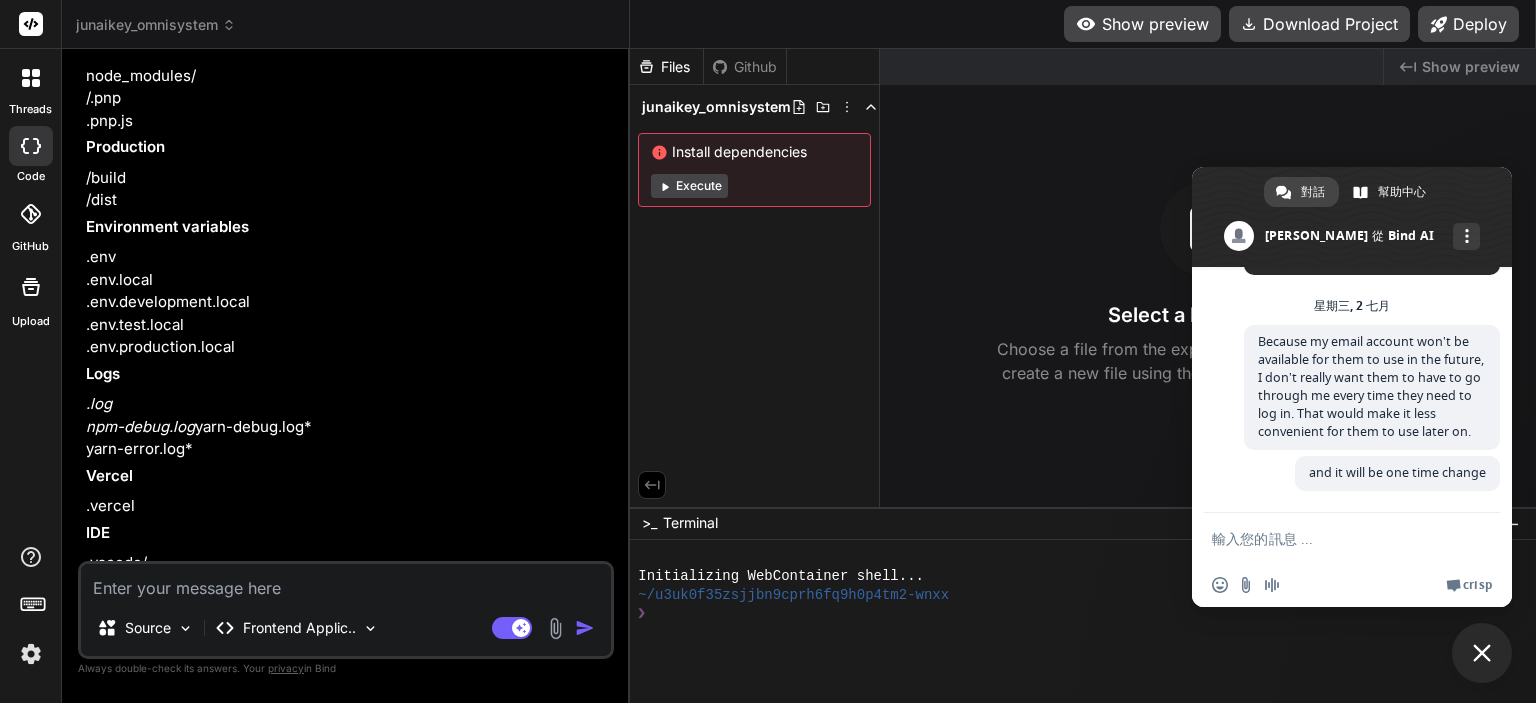 scroll, scrollTop: 23332, scrollLeft: 0, axis: vertical 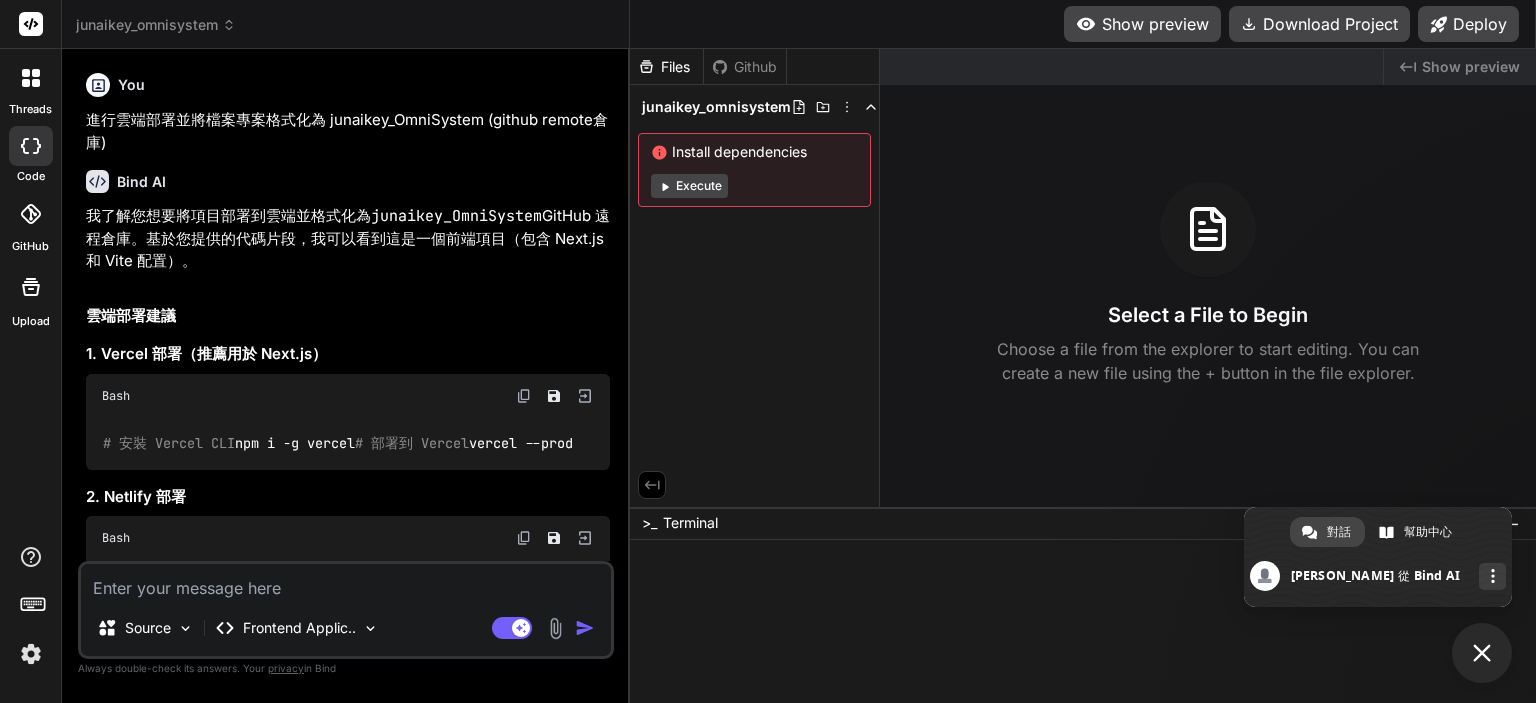 type on "x" 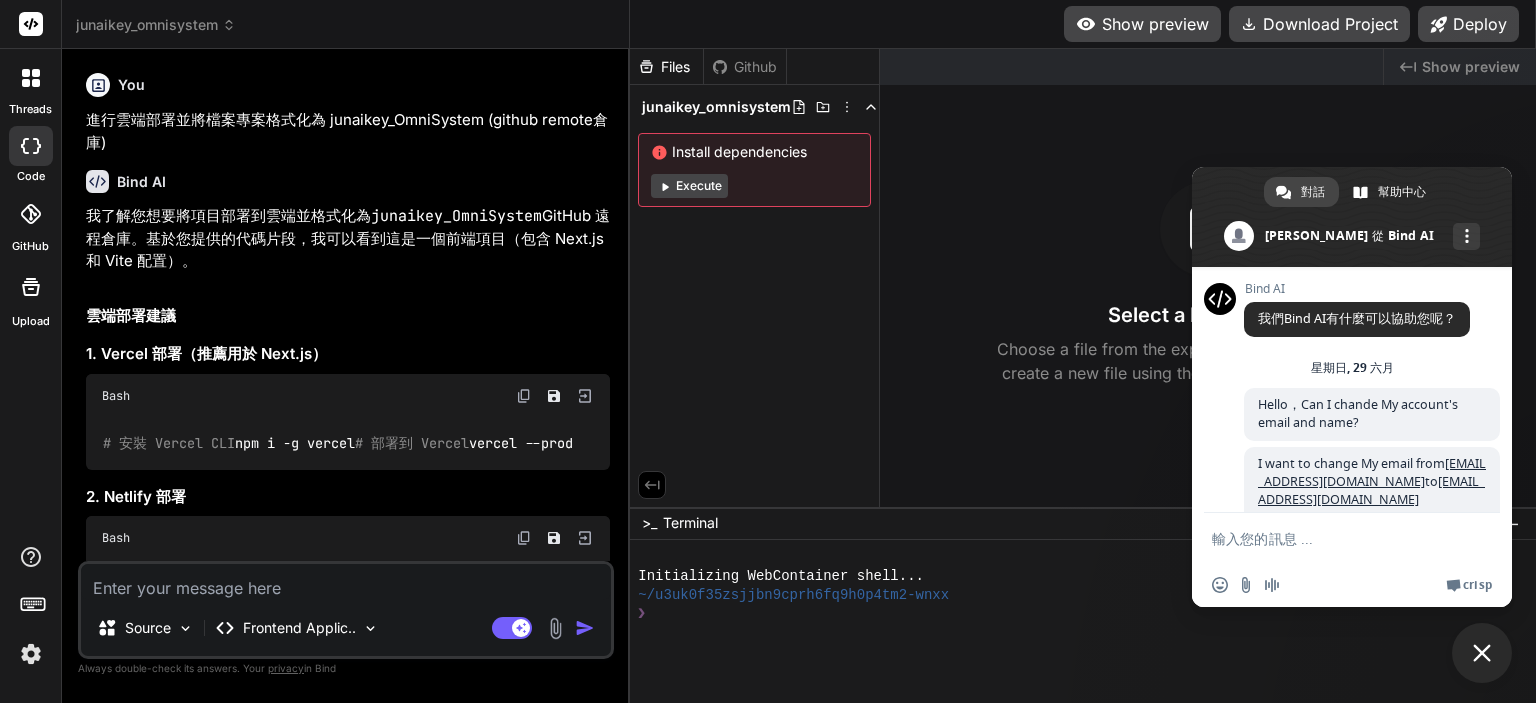 scroll, scrollTop: 0, scrollLeft: 0, axis: both 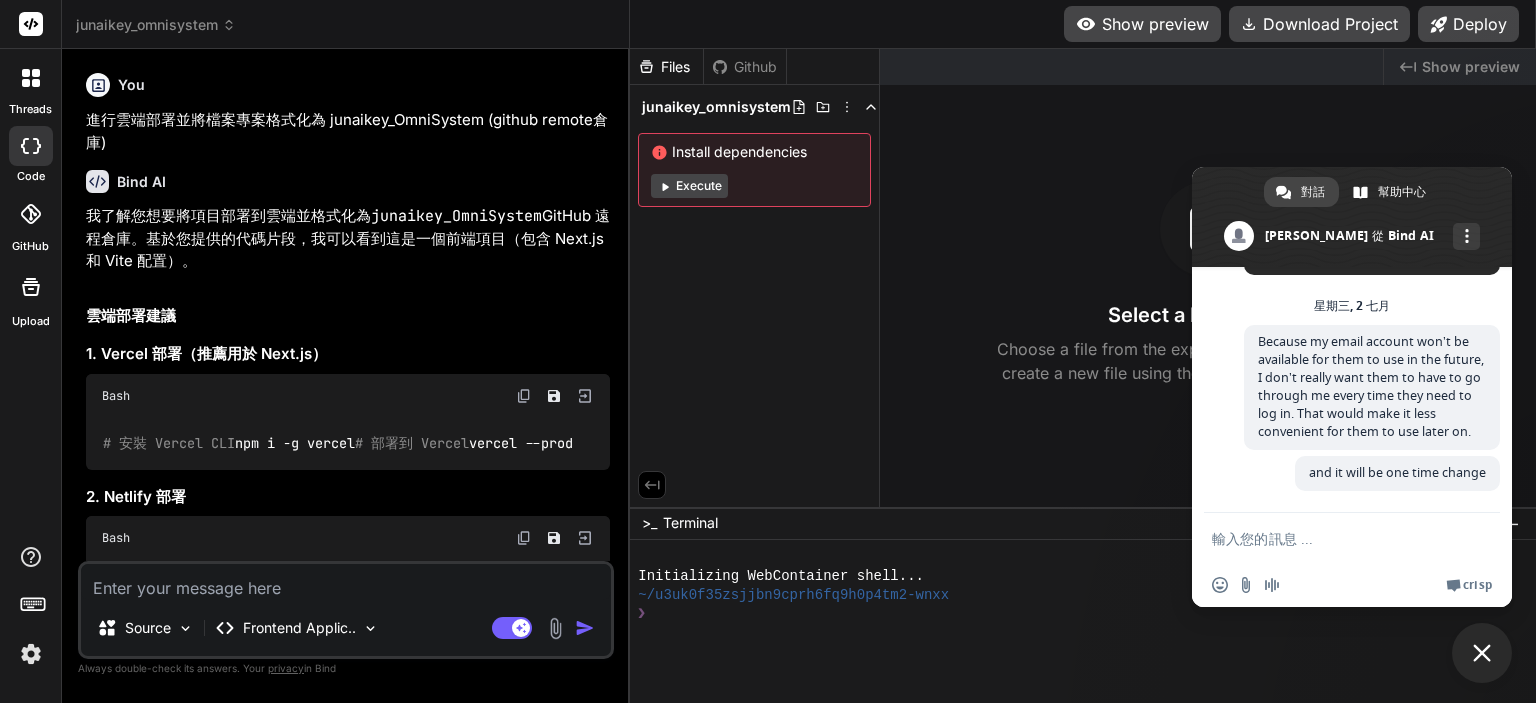 type on "x" 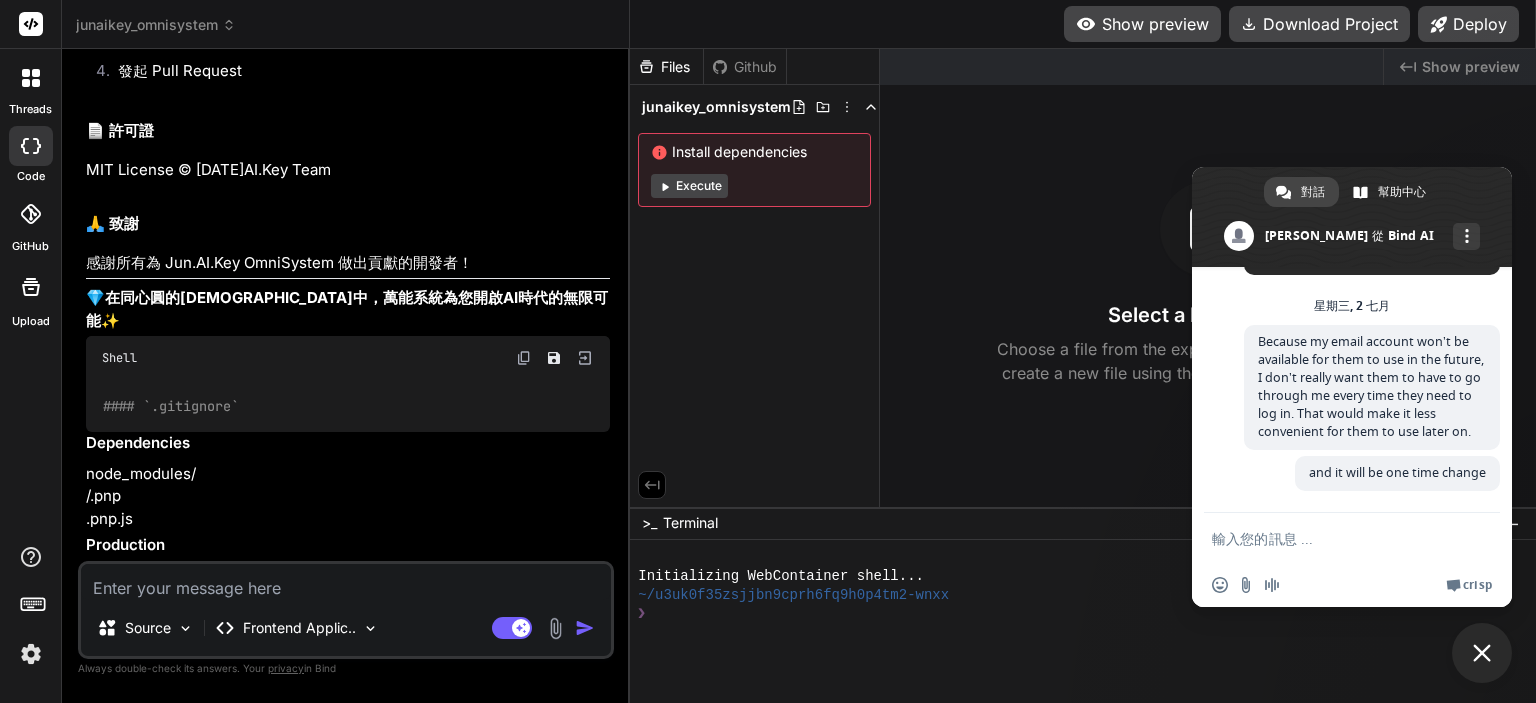 scroll, scrollTop: 23332, scrollLeft: 0, axis: vertical 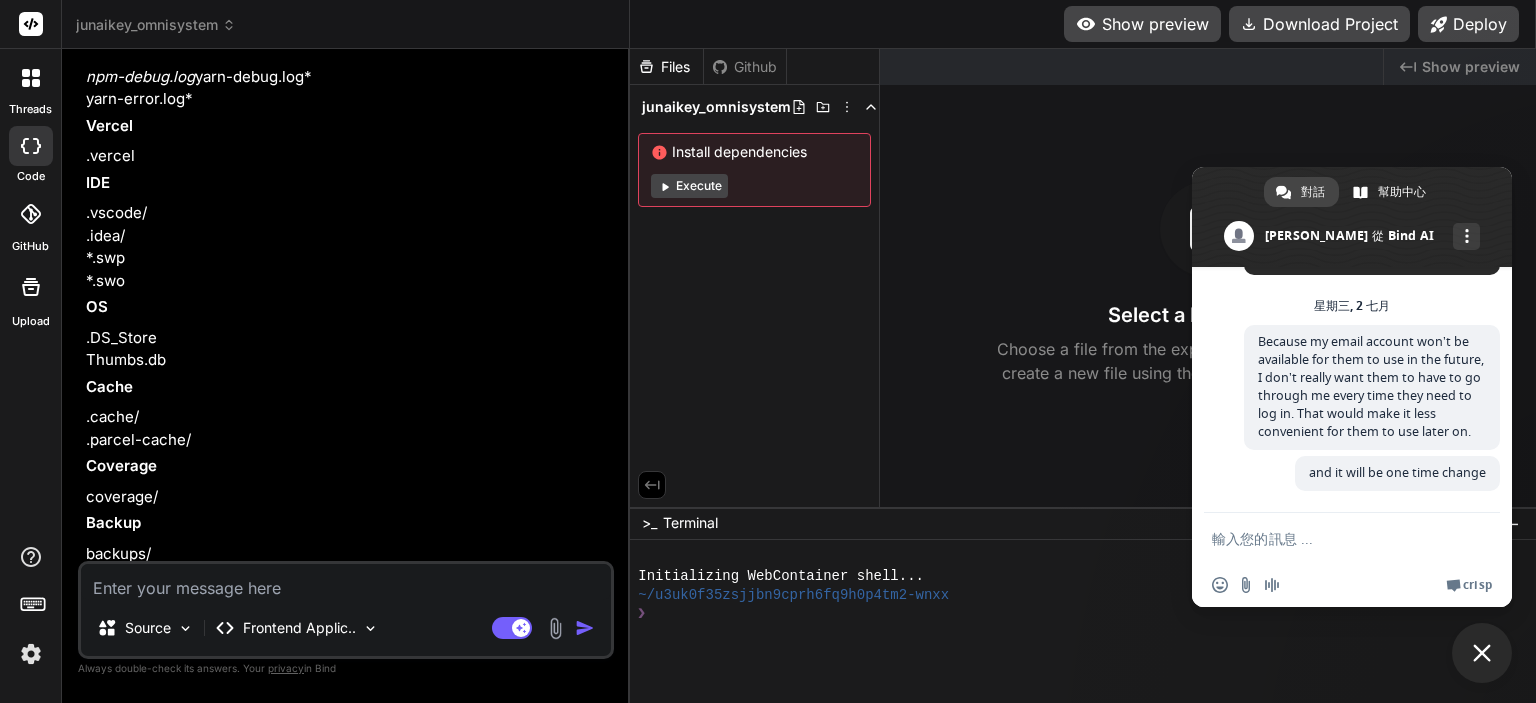 type on "x" 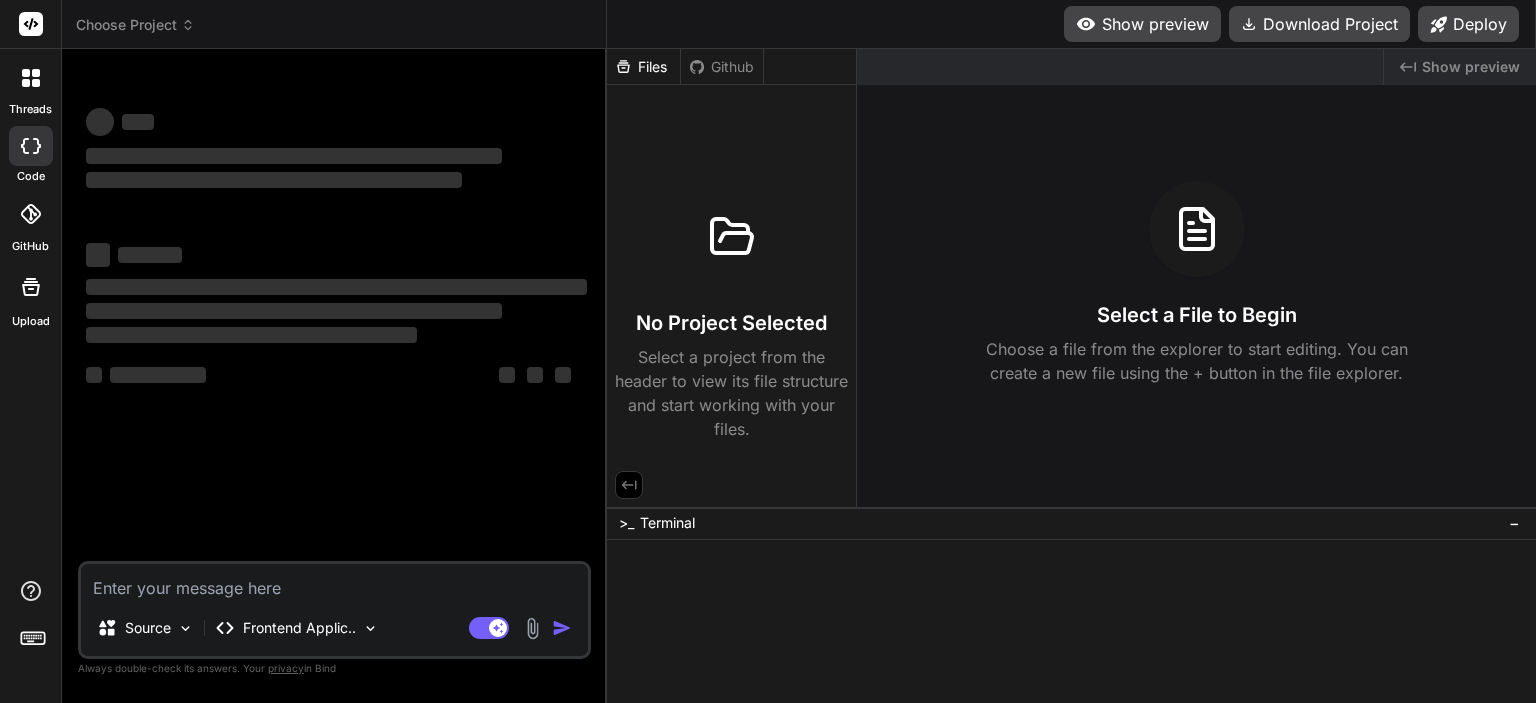 scroll, scrollTop: 0, scrollLeft: 0, axis: both 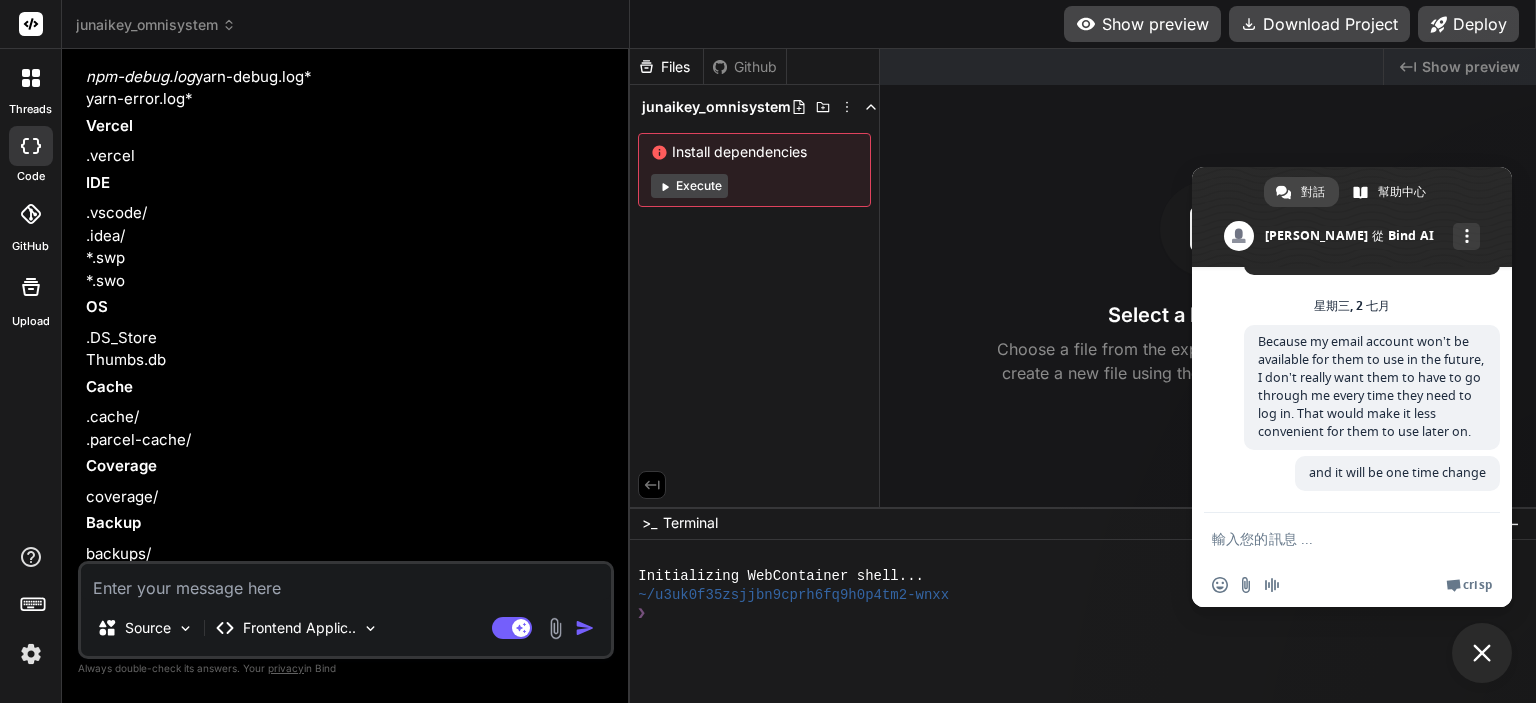 type on "x" 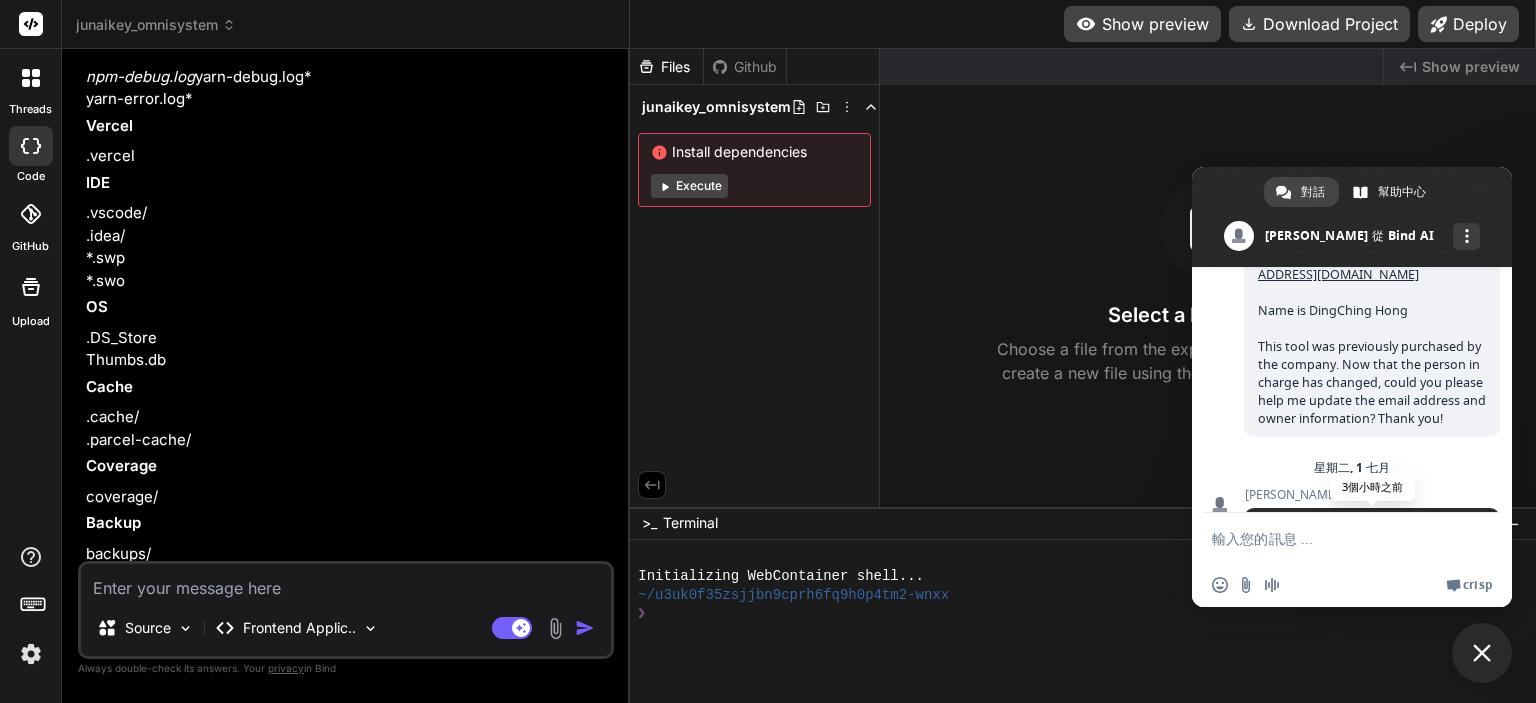 scroll, scrollTop: 585, scrollLeft: 0, axis: vertical 